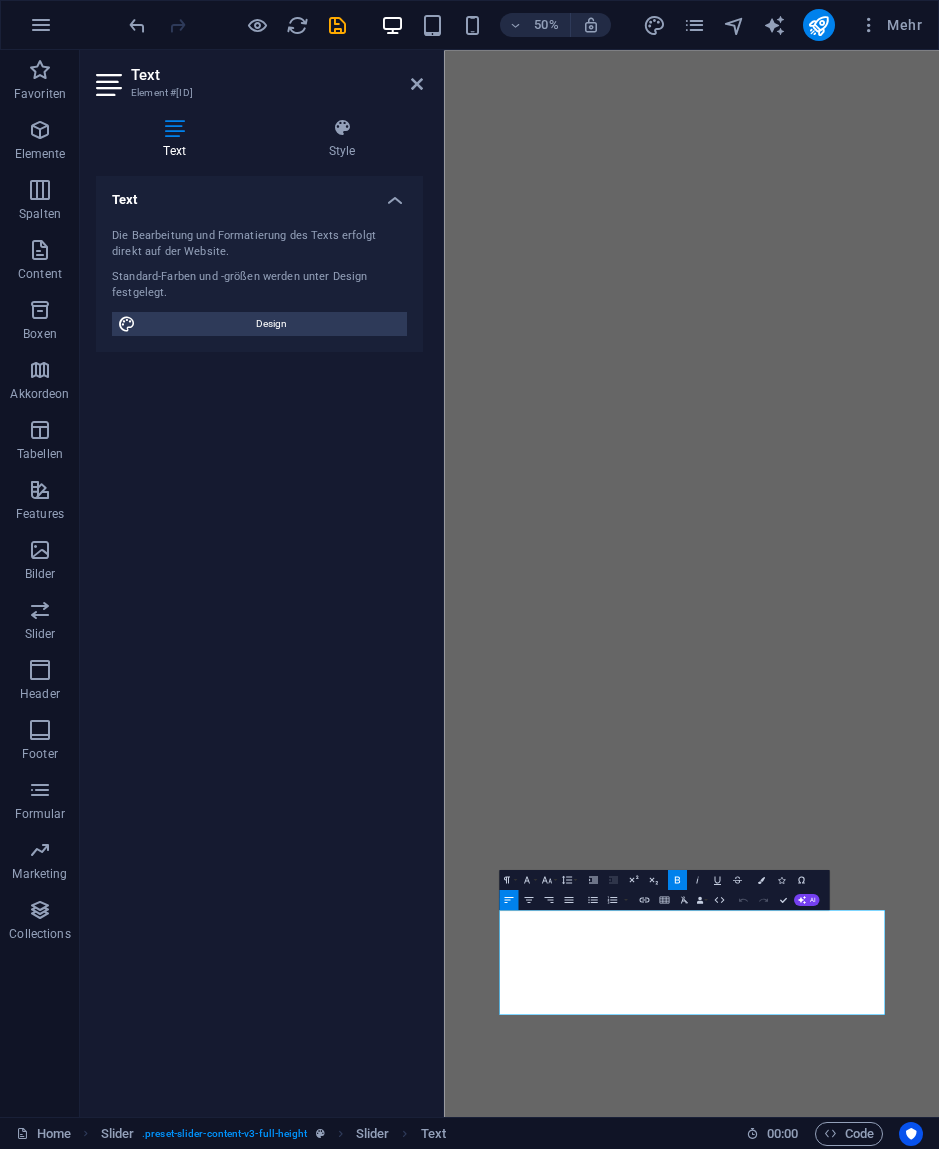 scroll, scrollTop: 0, scrollLeft: 0, axis: both 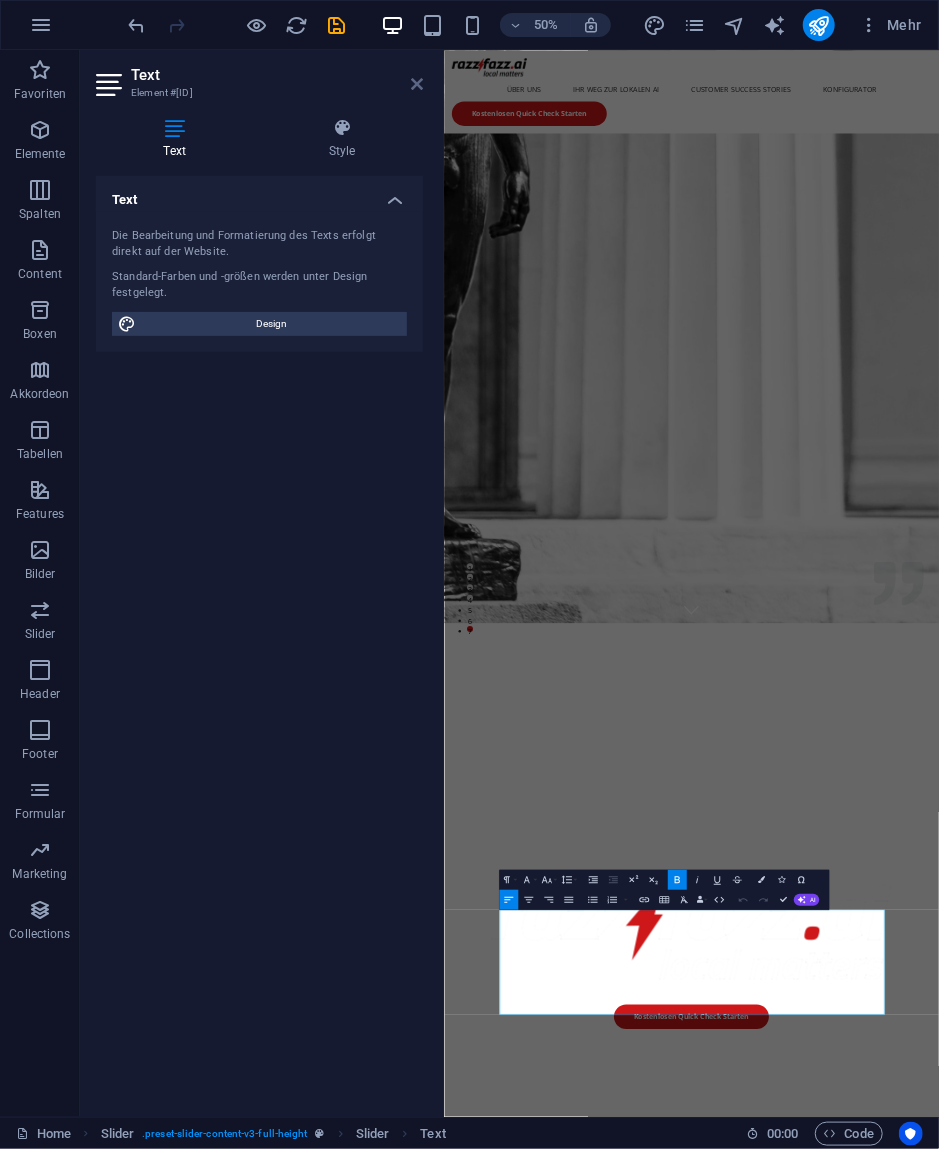 click at bounding box center [417, 84] 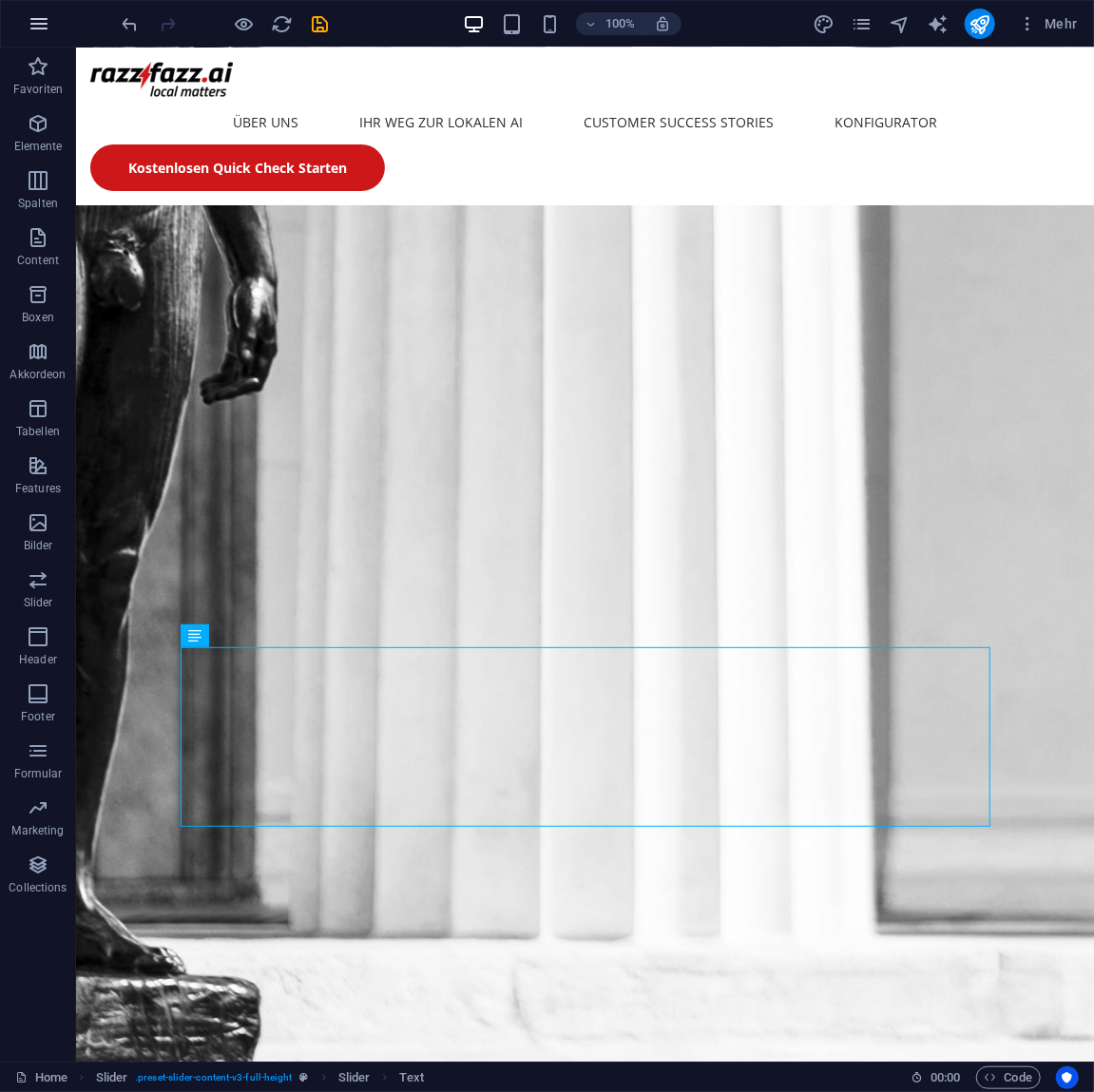 click at bounding box center (39, 24) 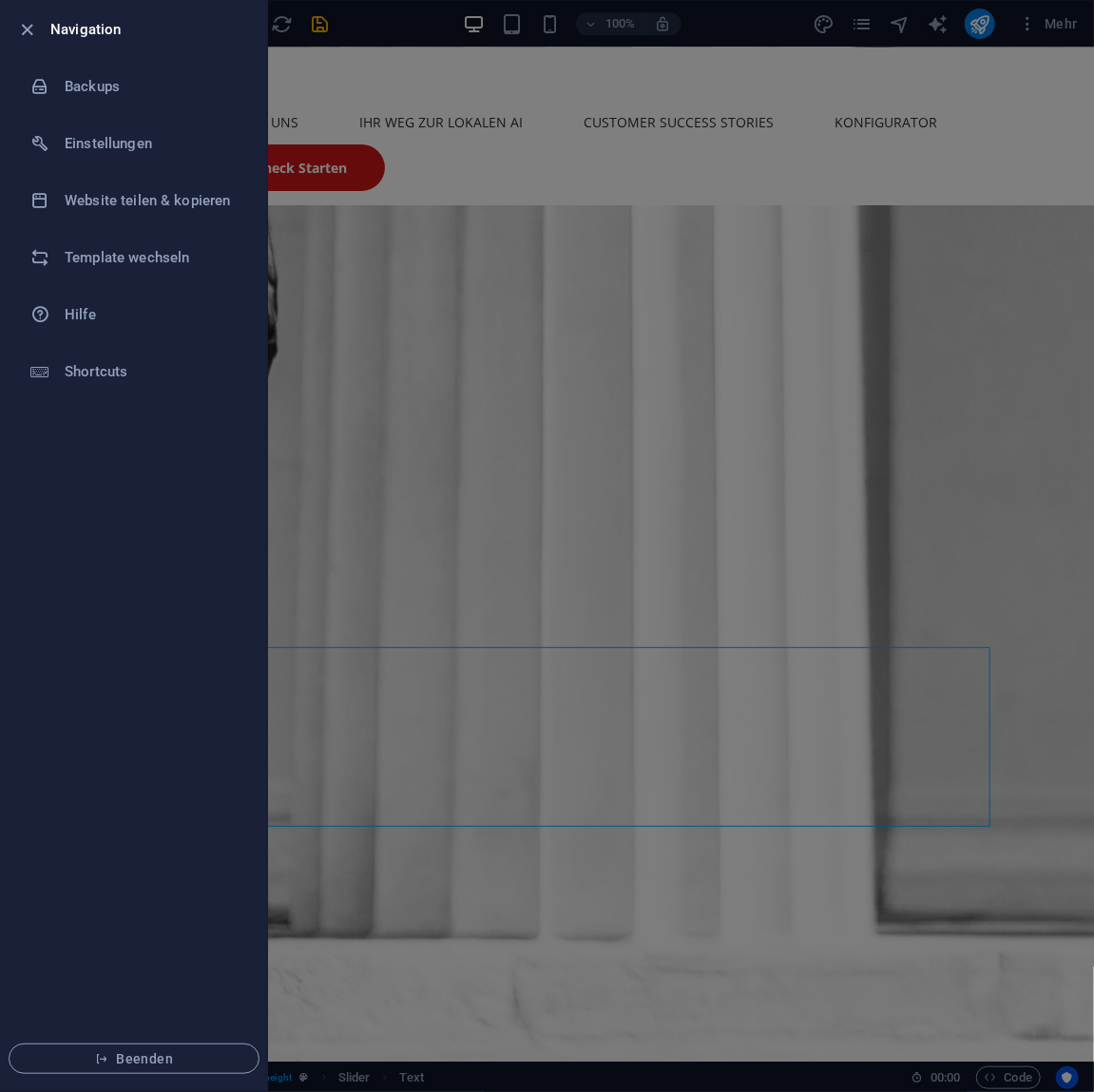 click on "Navigation" at bounding box center (134, 29) 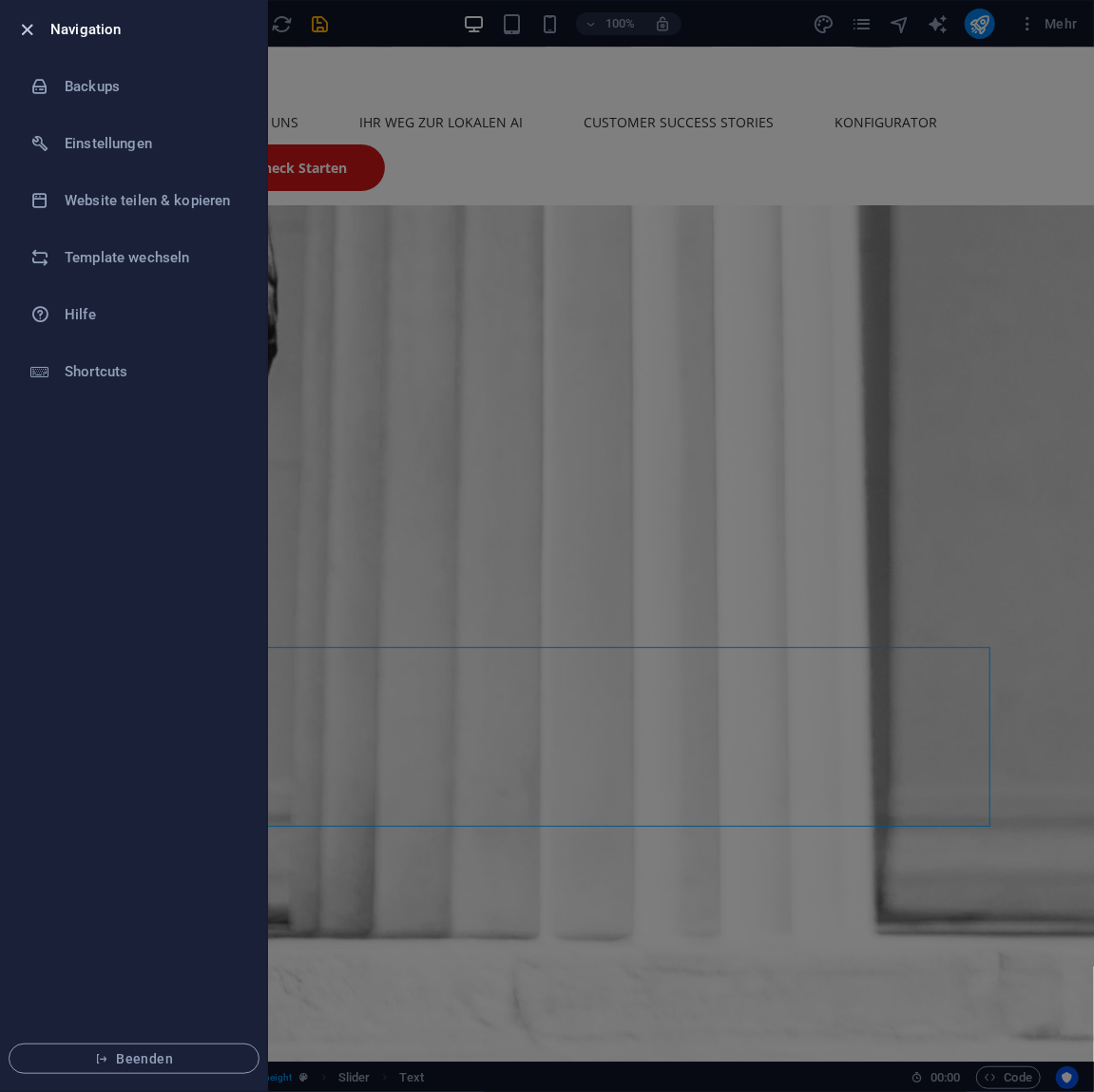 click at bounding box center [28, 29] 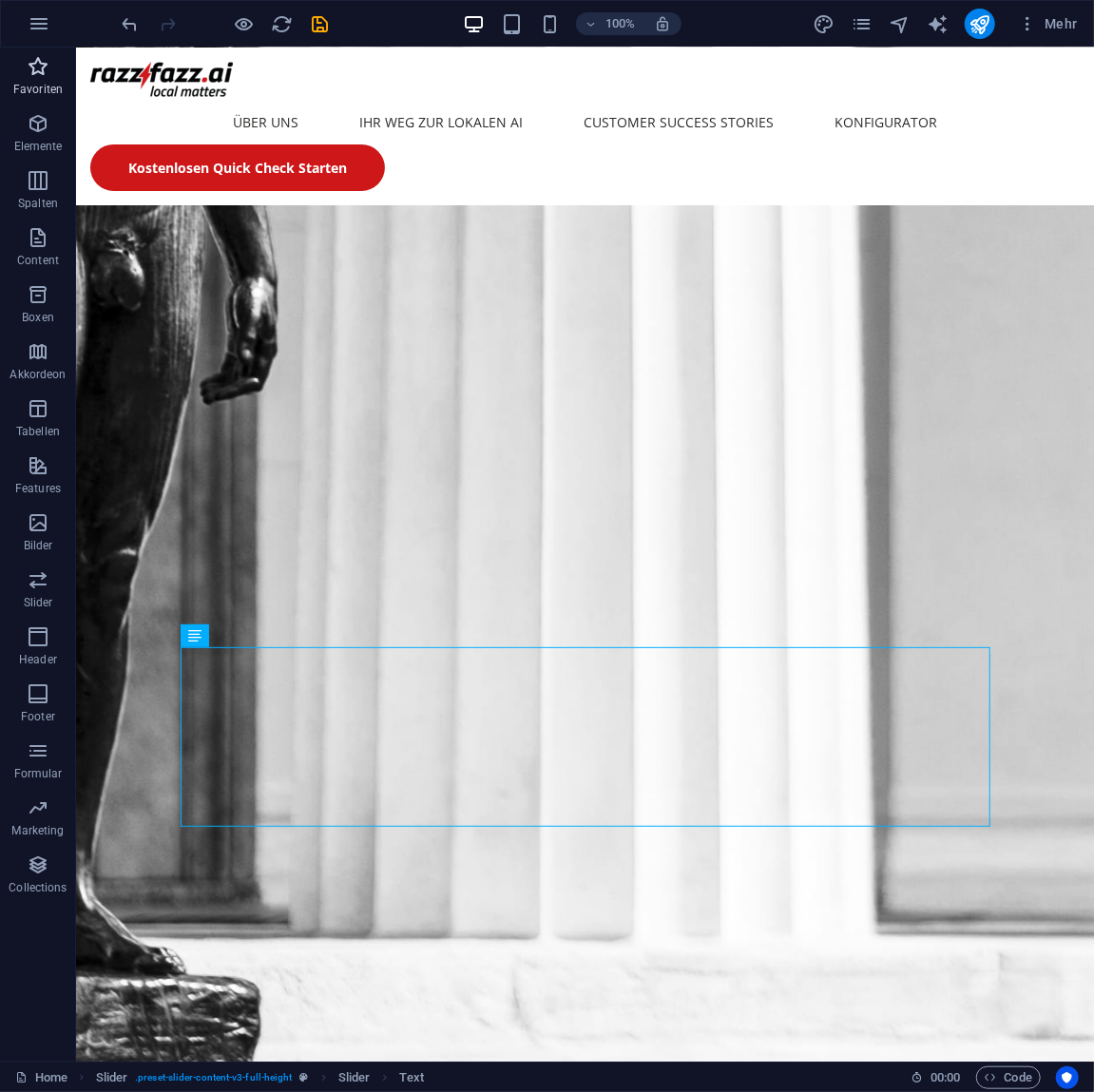 click at bounding box center (38, 67) 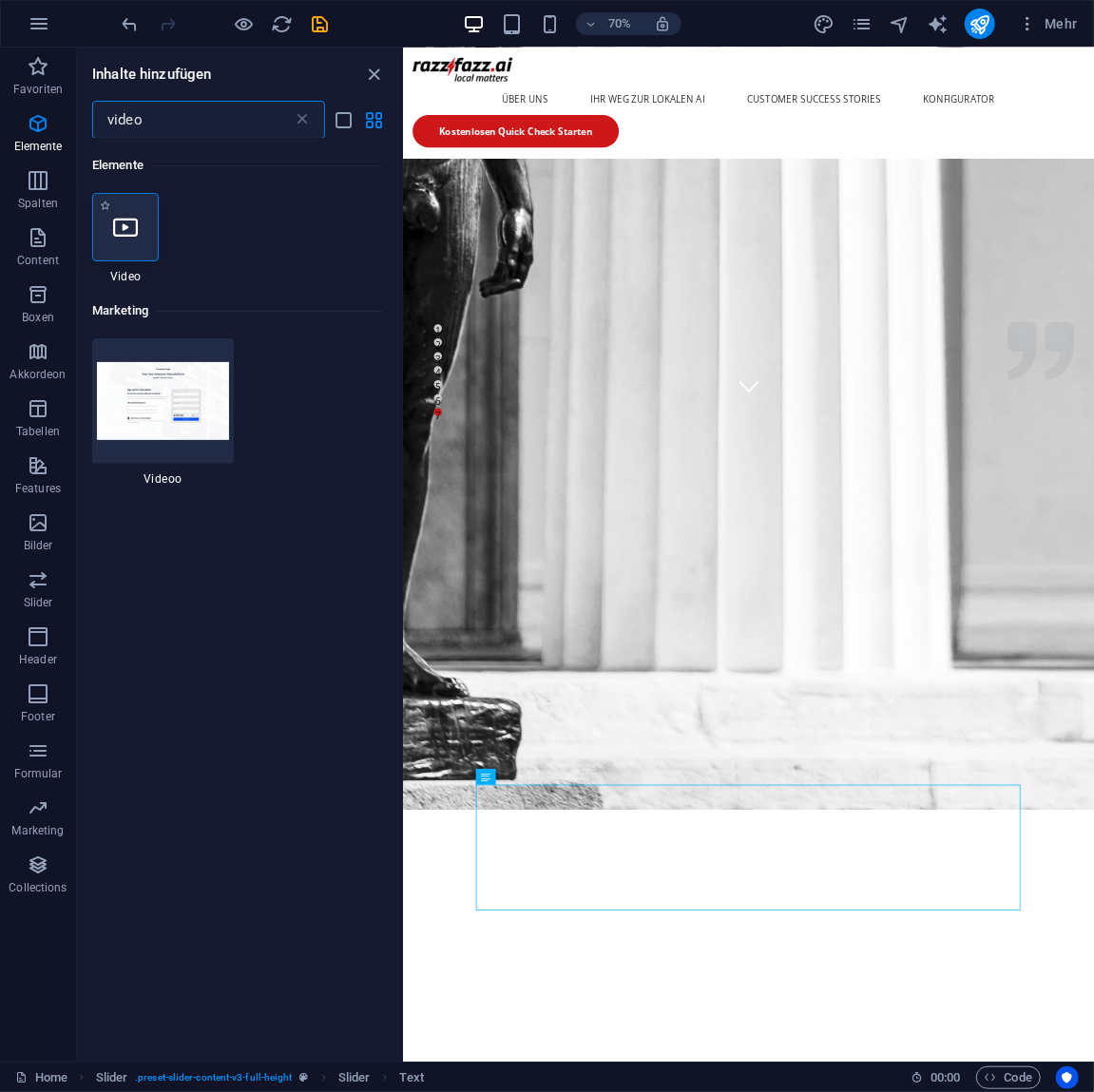 type on "video" 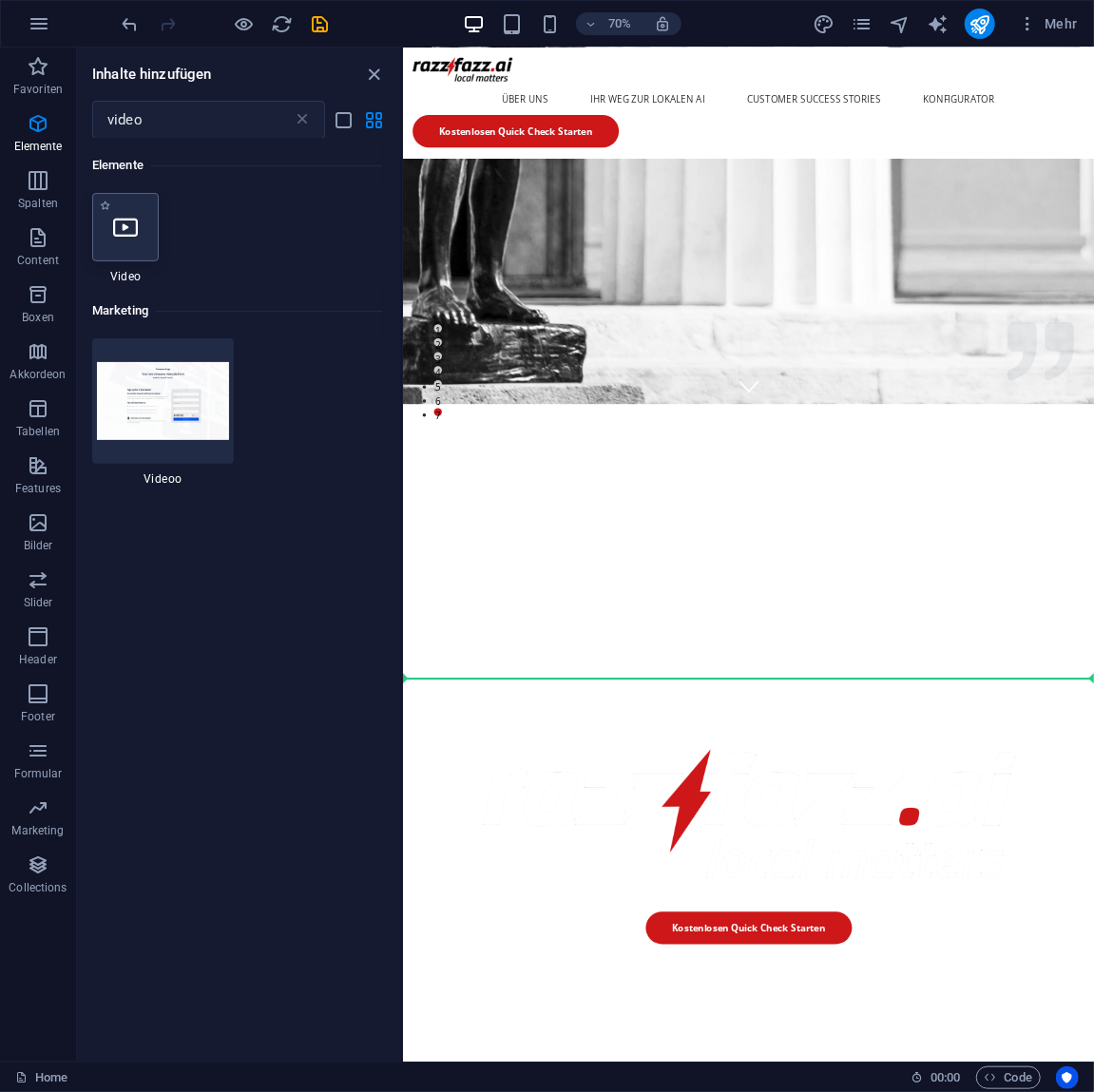 select on "%" 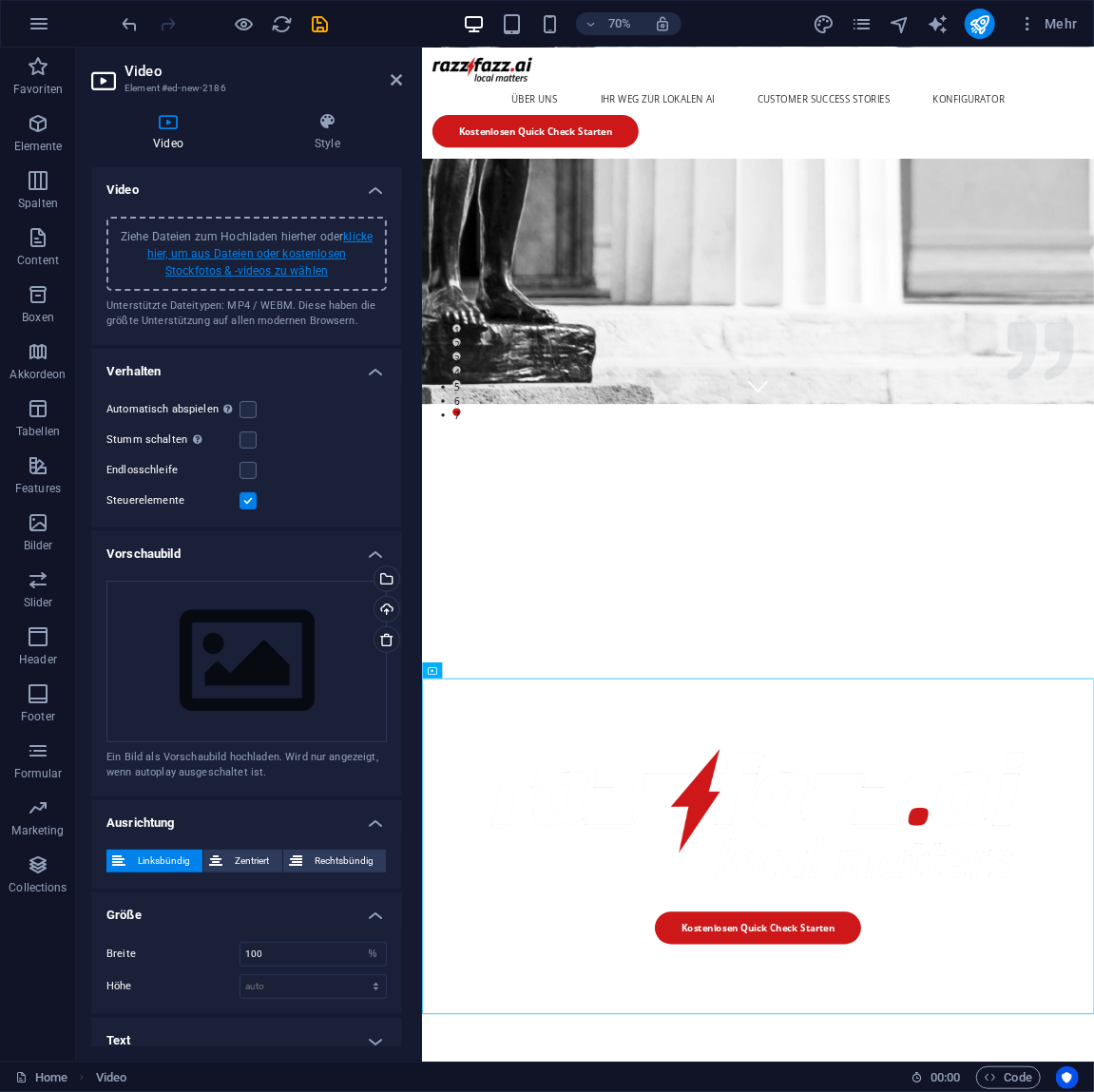 click on "klicke hier, um aus Dateien oder kostenlosen Stockfotos & -videos zu wählen" at bounding box center [259, 254] 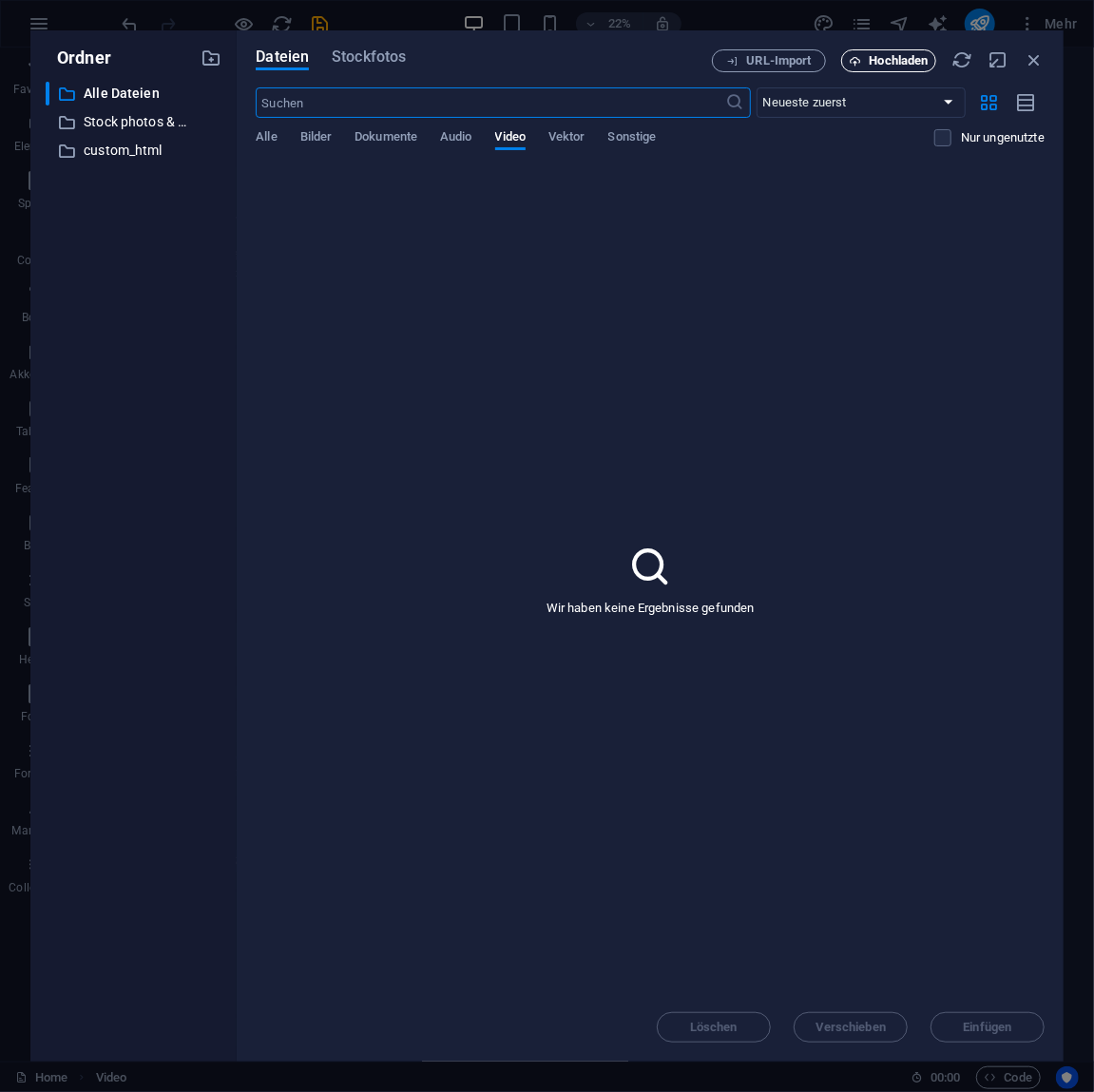 click on "Hochladen" at bounding box center [899, 61] 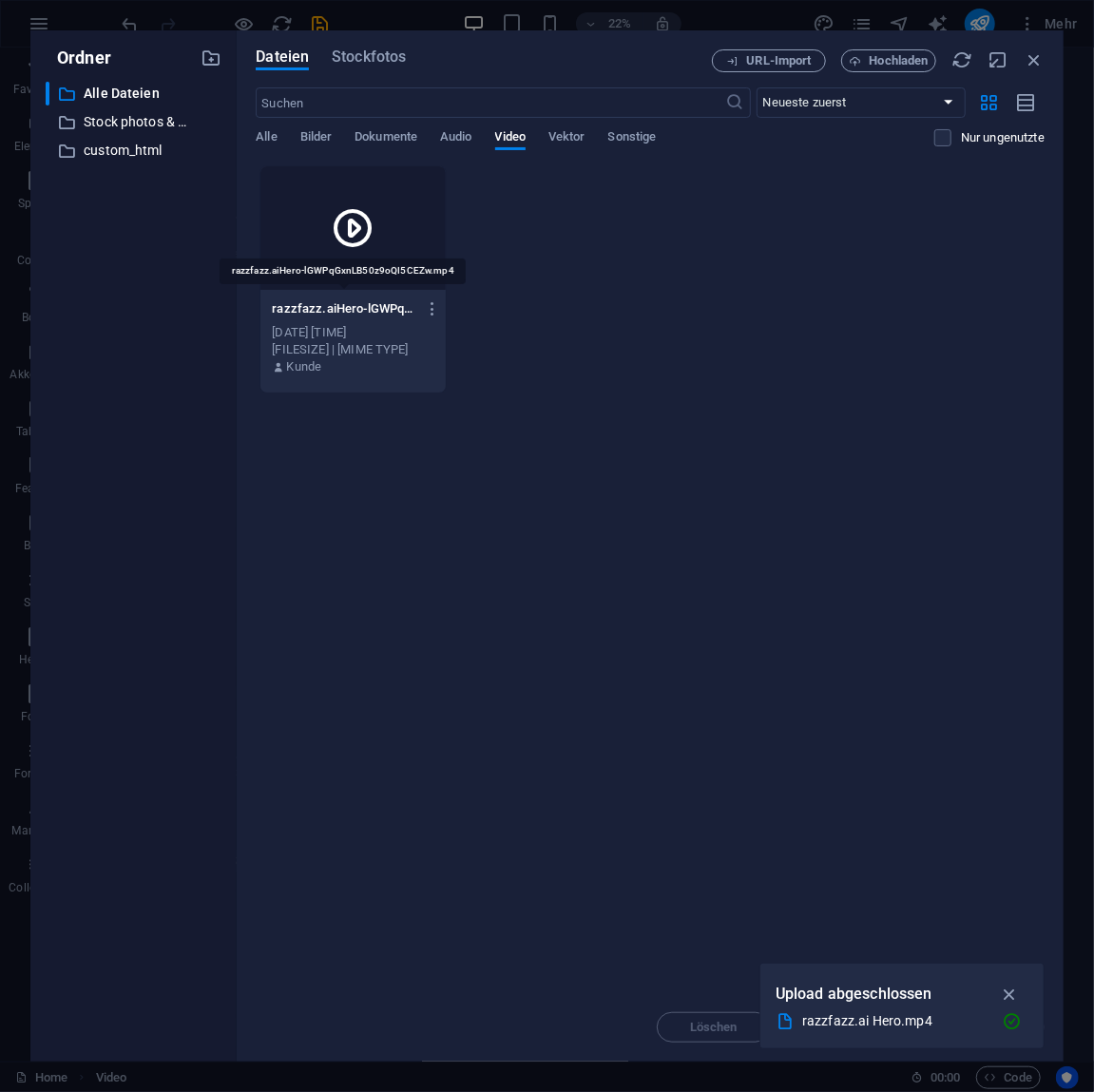 click on "razzfazz.aiHero-lGWPqGxnLB50z9oQI5CEZw.mp4" at bounding box center (344, 309) 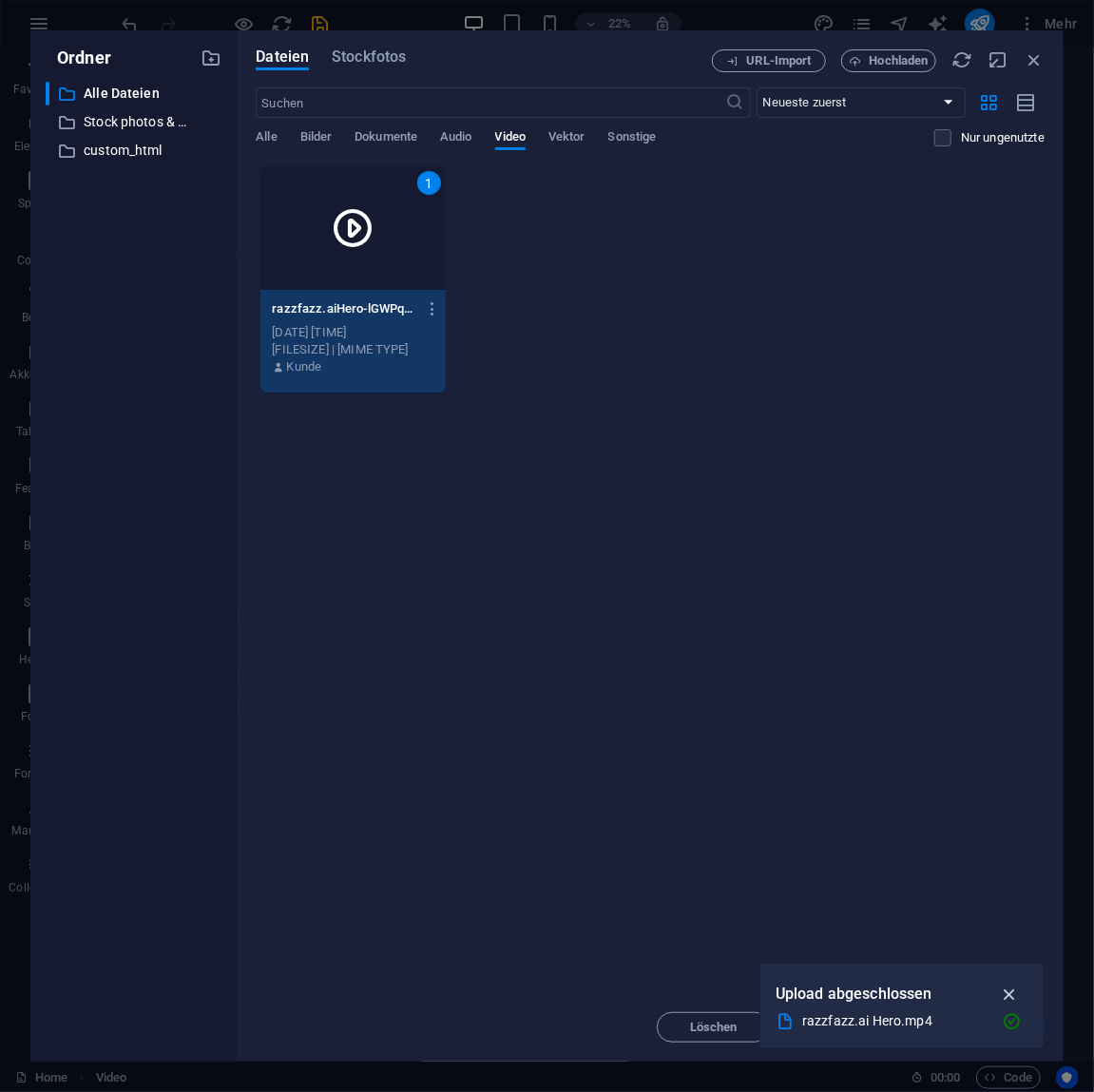 click at bounding box center [1009, 994] 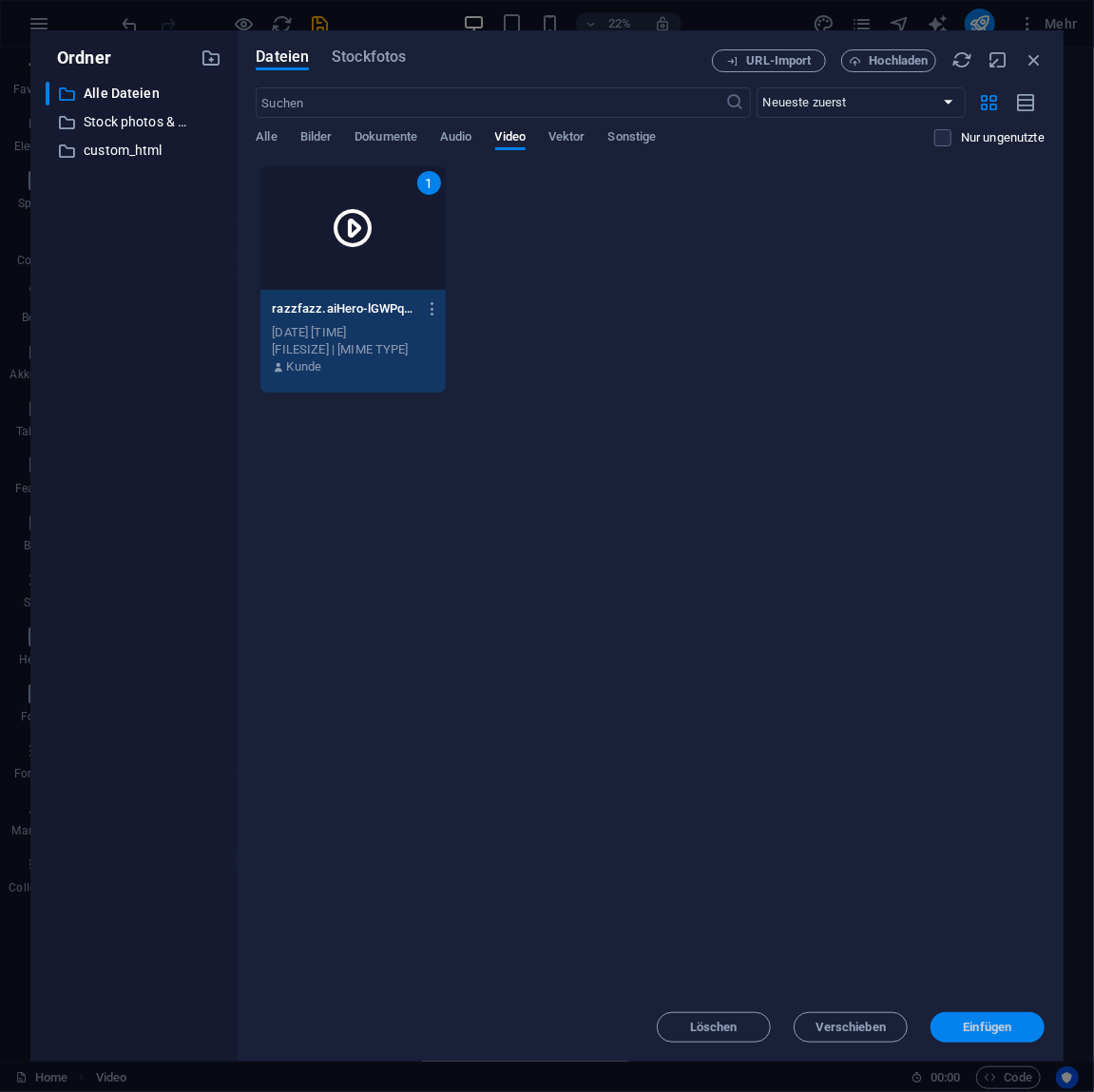 click on "Einfügen" at bounding box center [988, 1027] 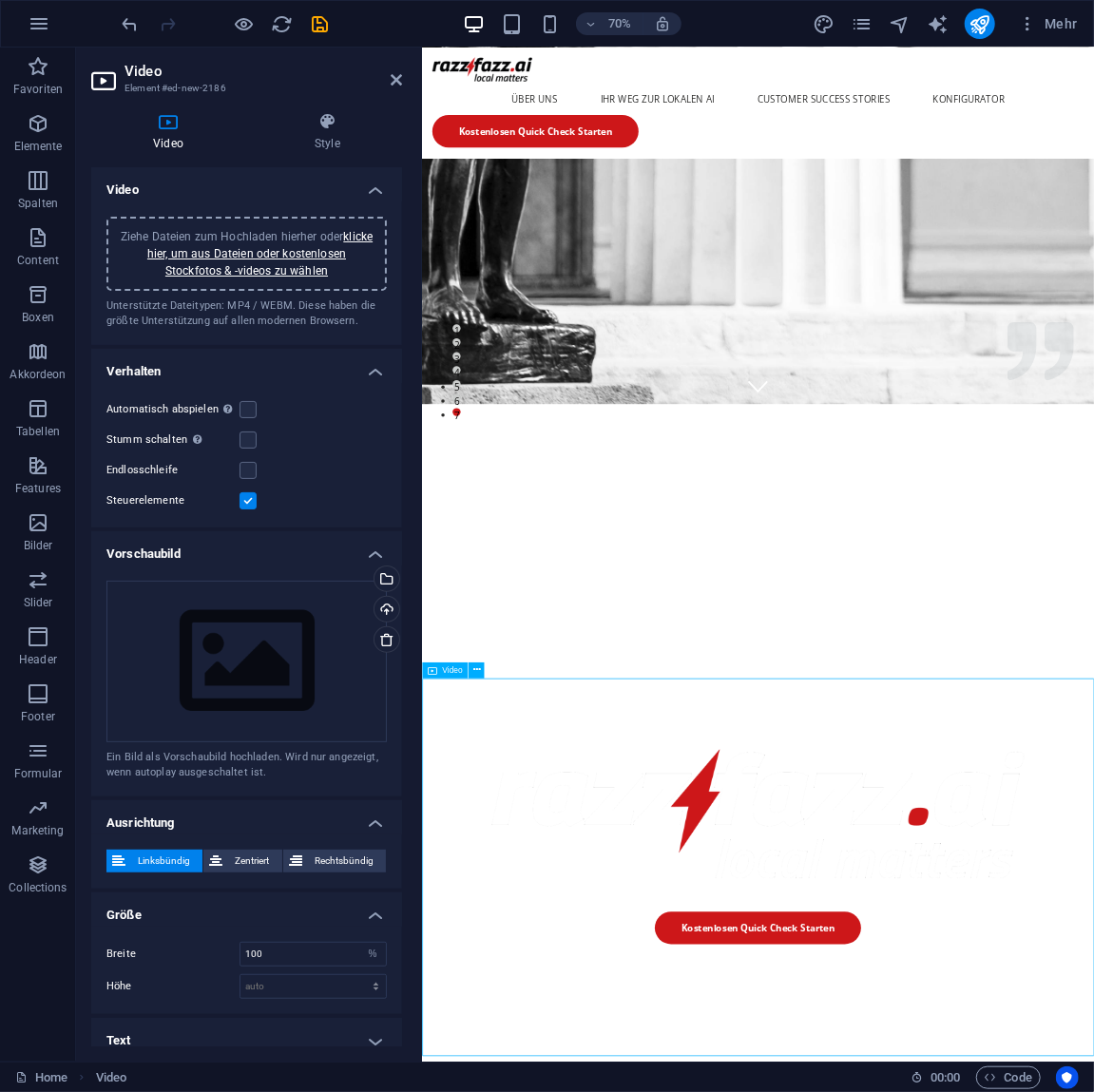 click at bounding box center [901, 2289] 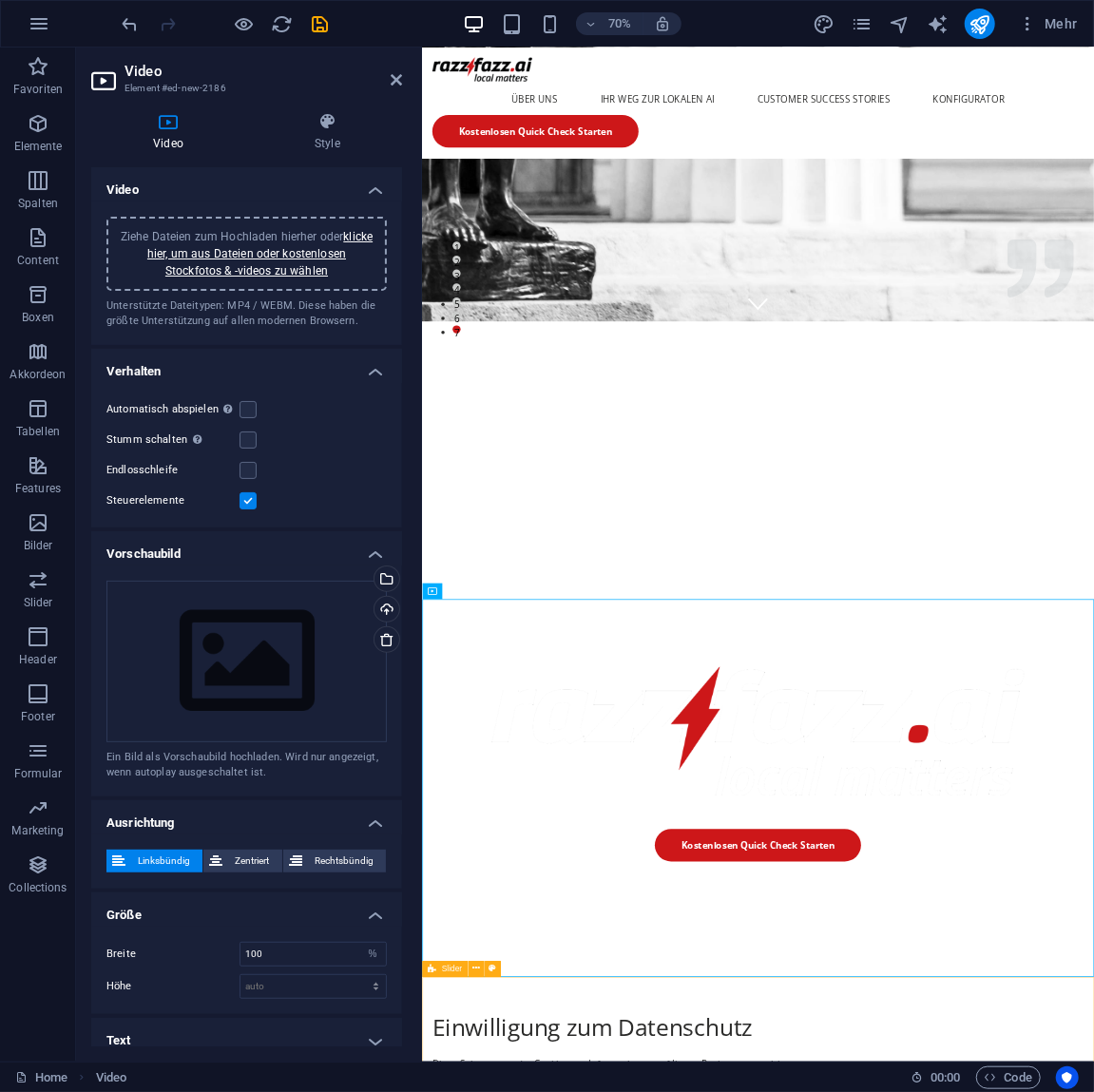 scroll, scrollTop: 1059, scrollLeft: 0, axis: vertical 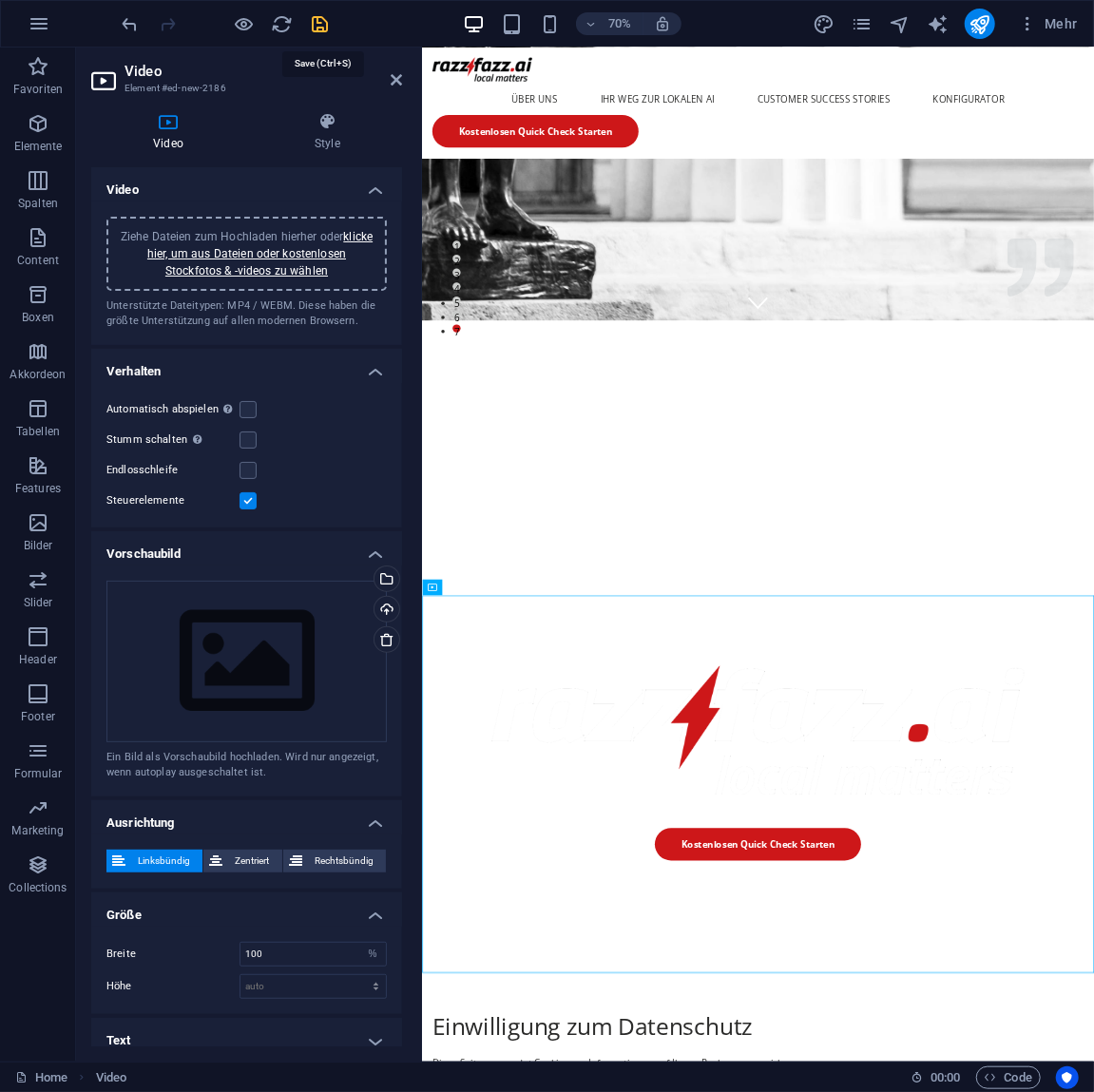 click at bounding box center (320, 24) 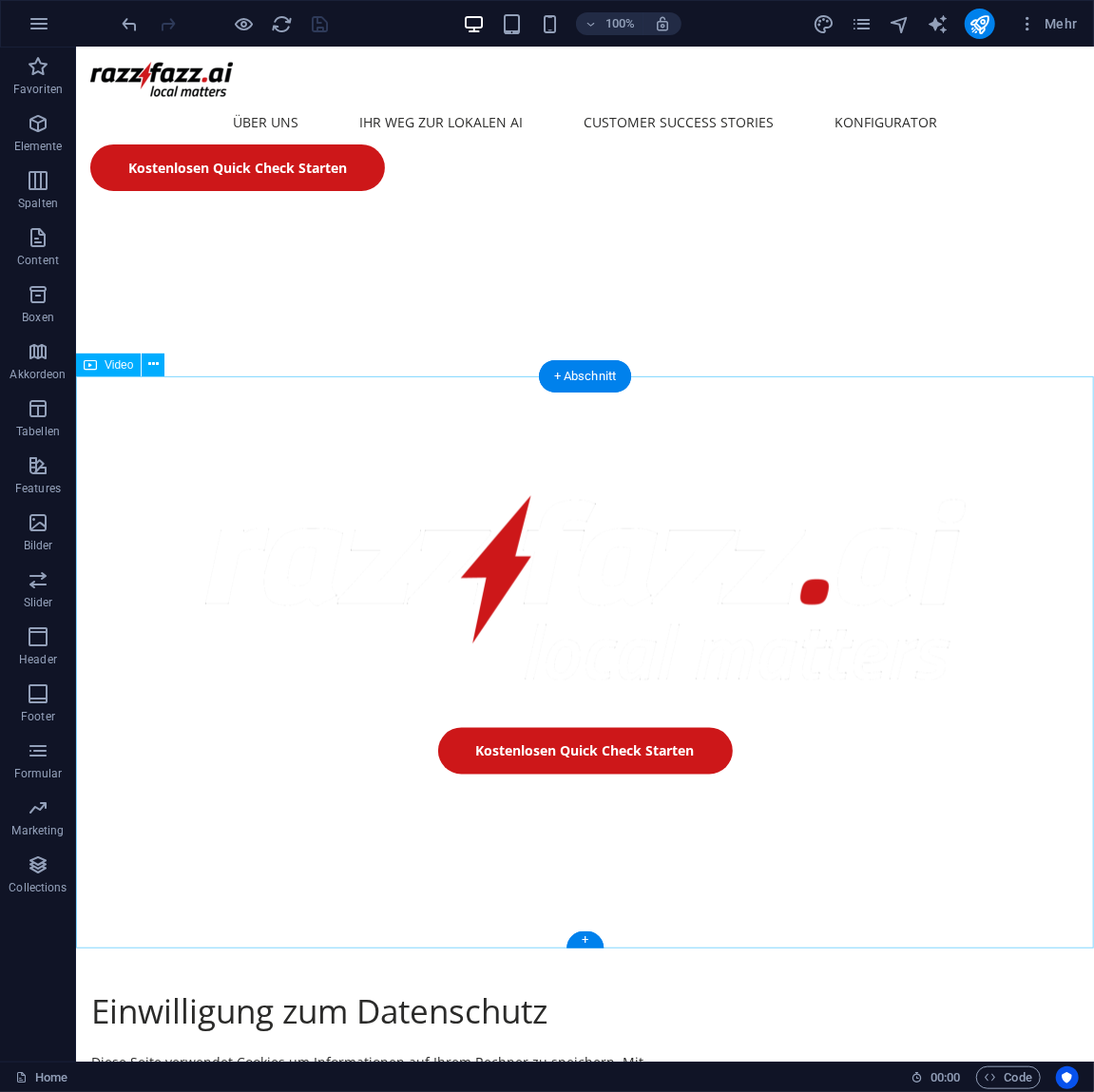 click at bounding box center [584, 1751] 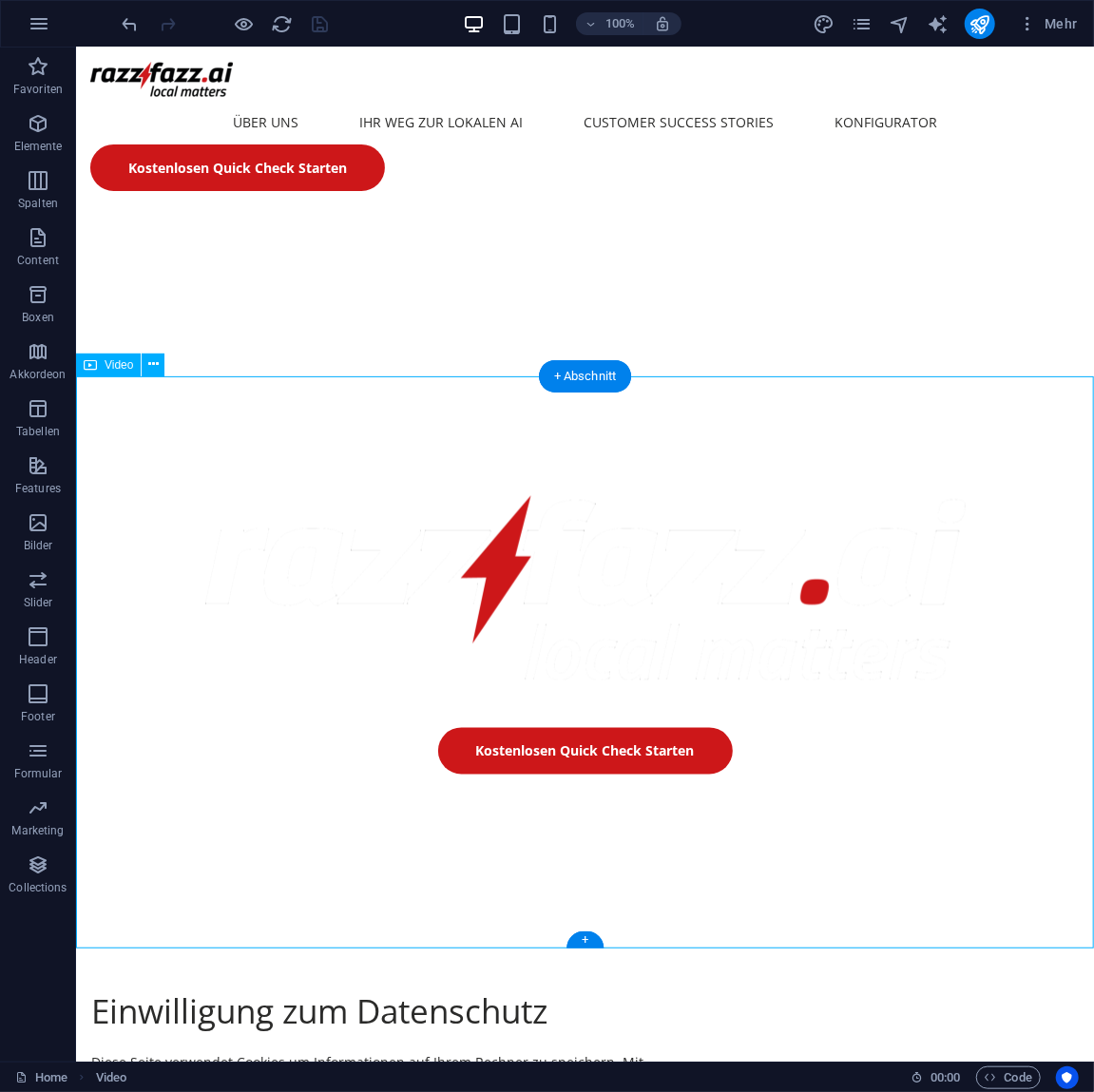 click at bounding box center (584, 1751) 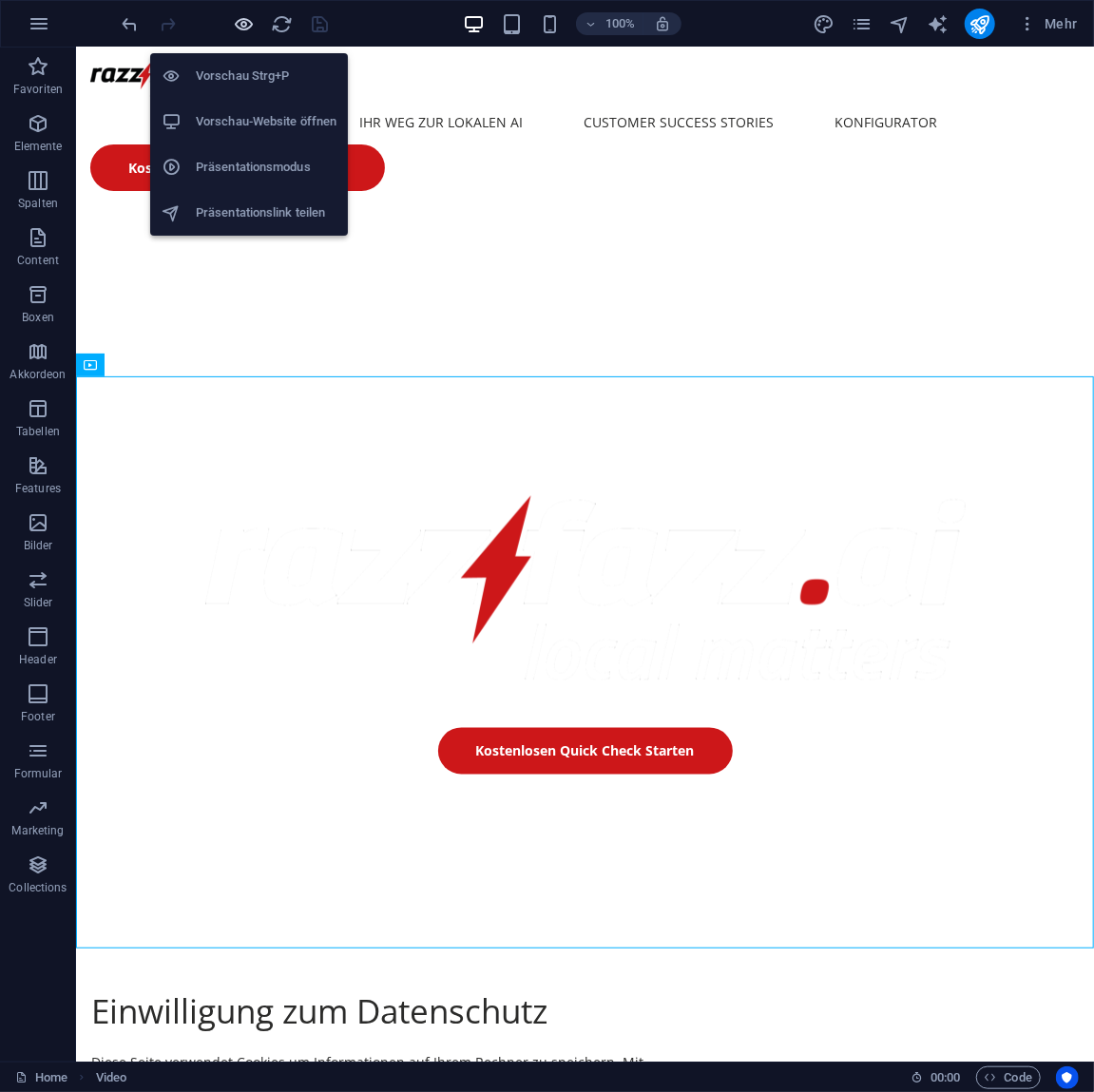 click at bounding box center [244, 24] 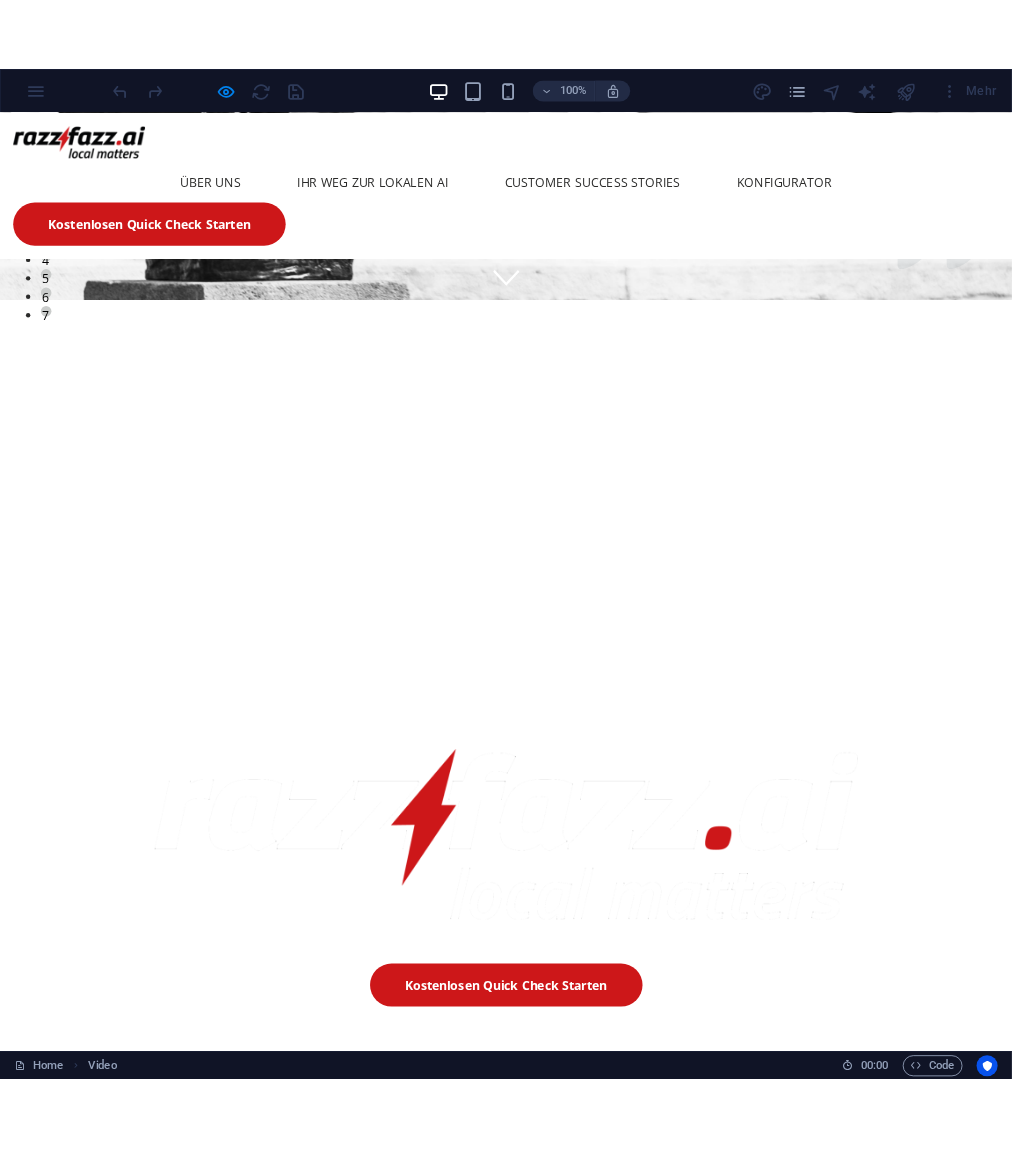 scroll, scrollTop: 858, scrollLeft: 0, axis: vertical 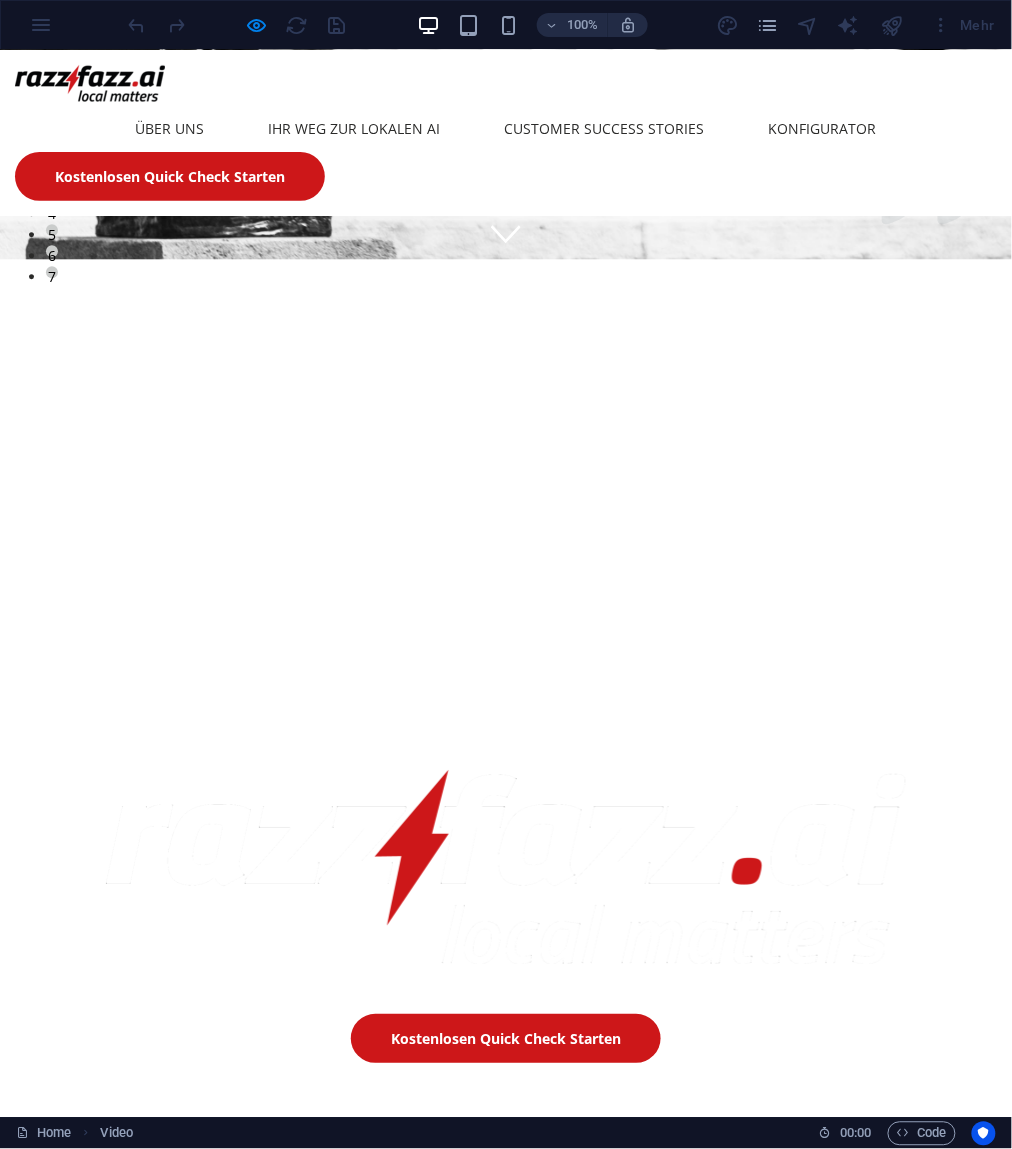 click at bounding box center [506, 1547] 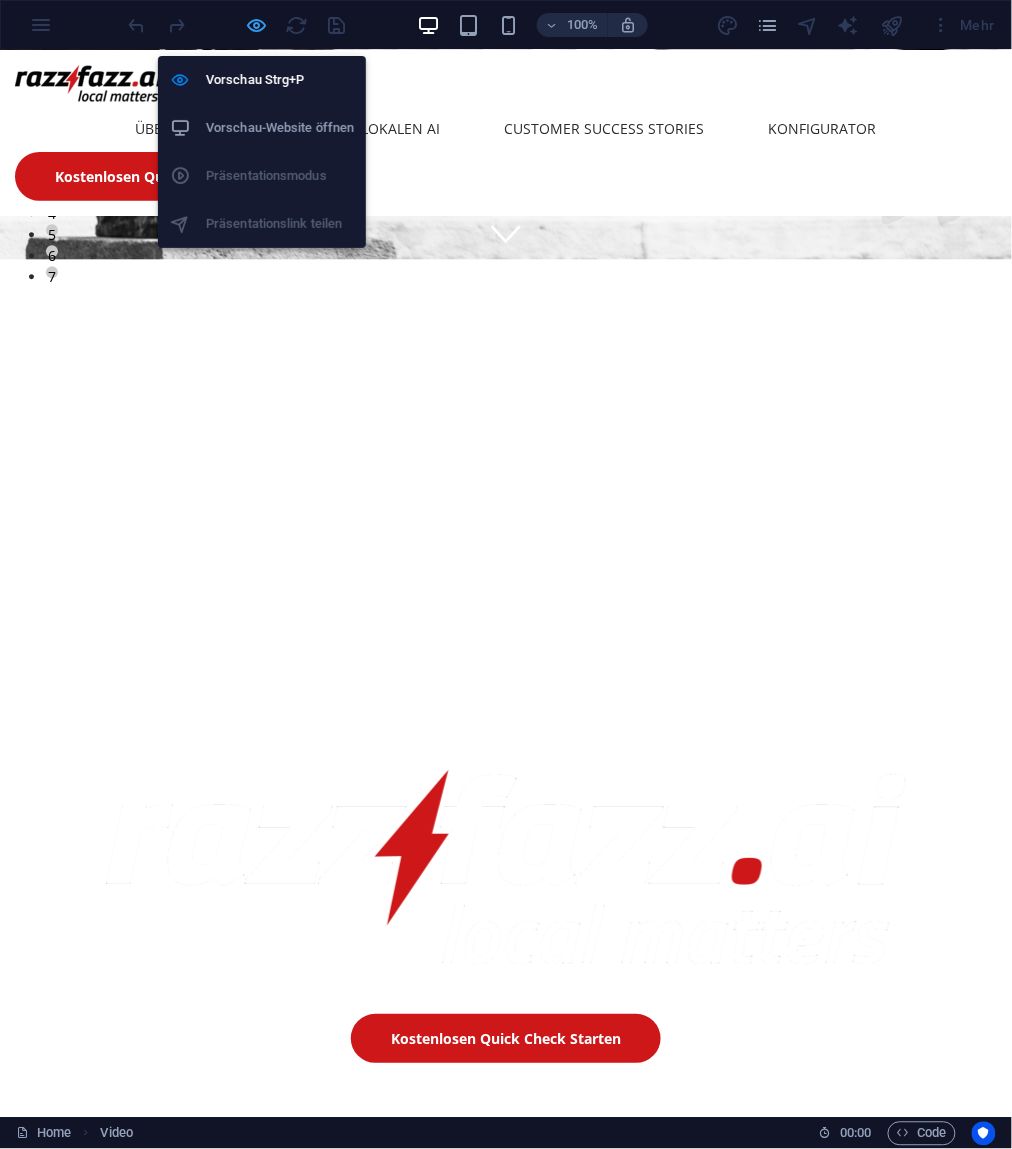 click at bounding box center [257, 25] 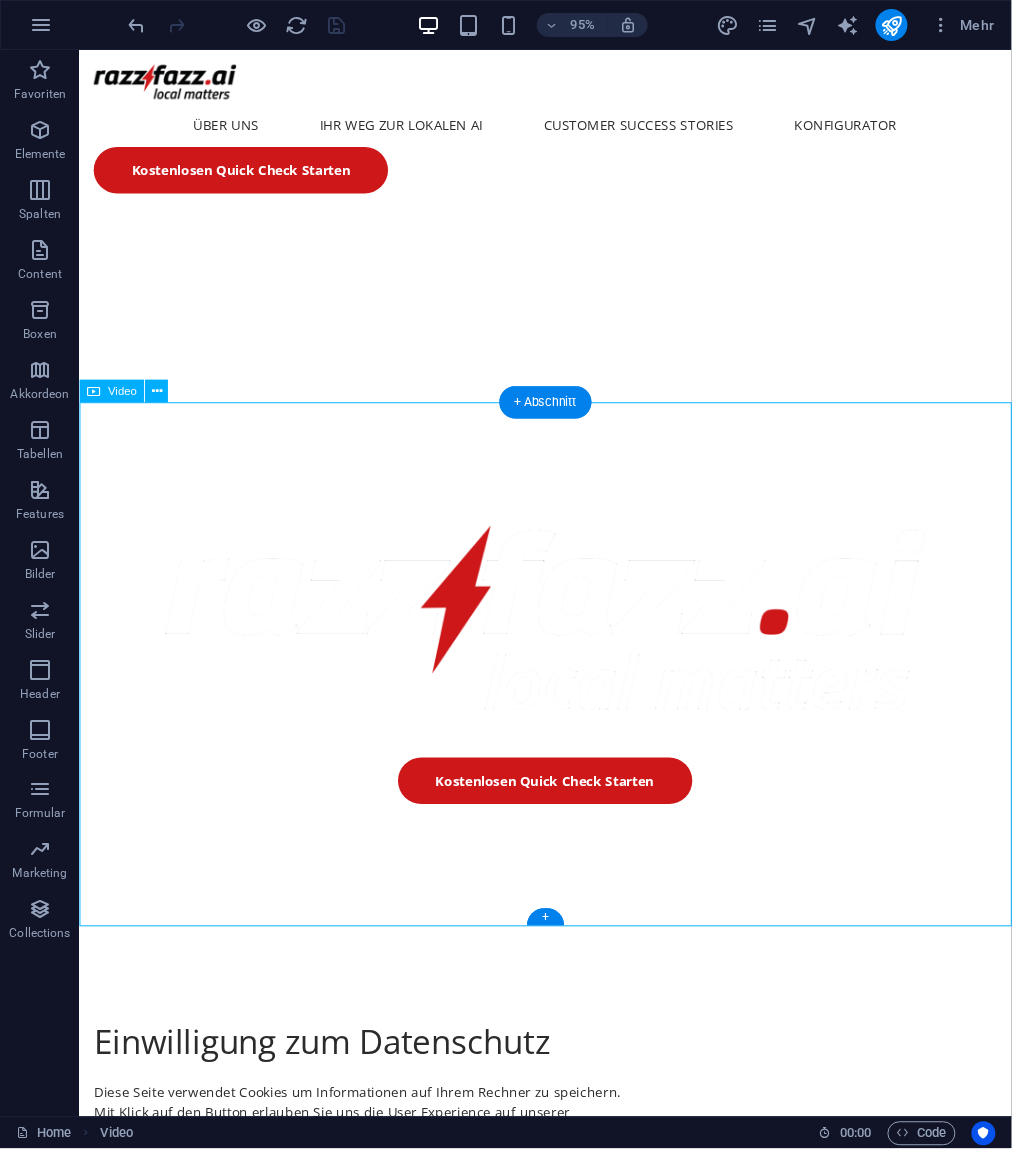 scroll, scrollTop: 1194, scrollLeft: 0, axis: vertical 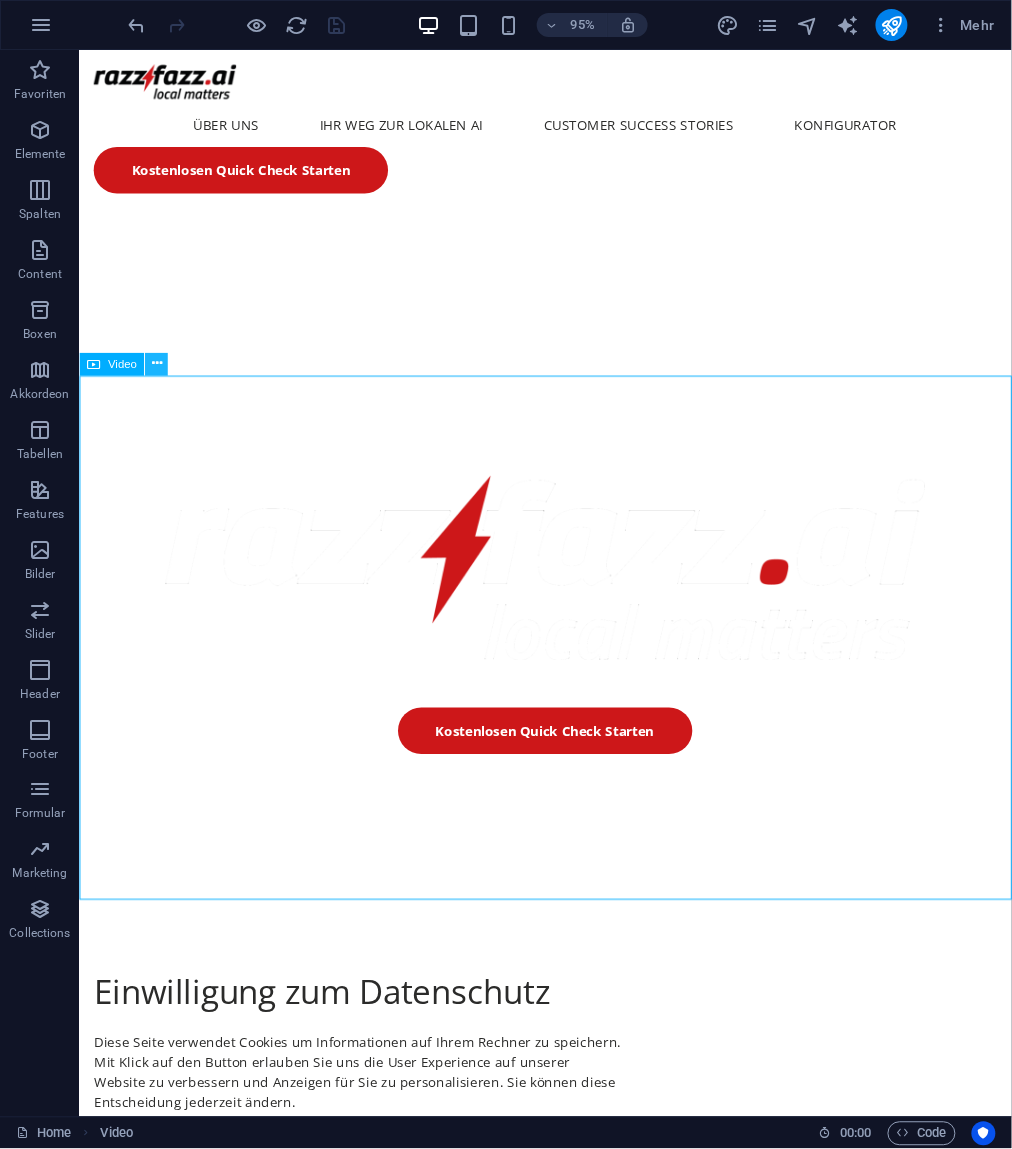 click at bounding box center (157, 364) 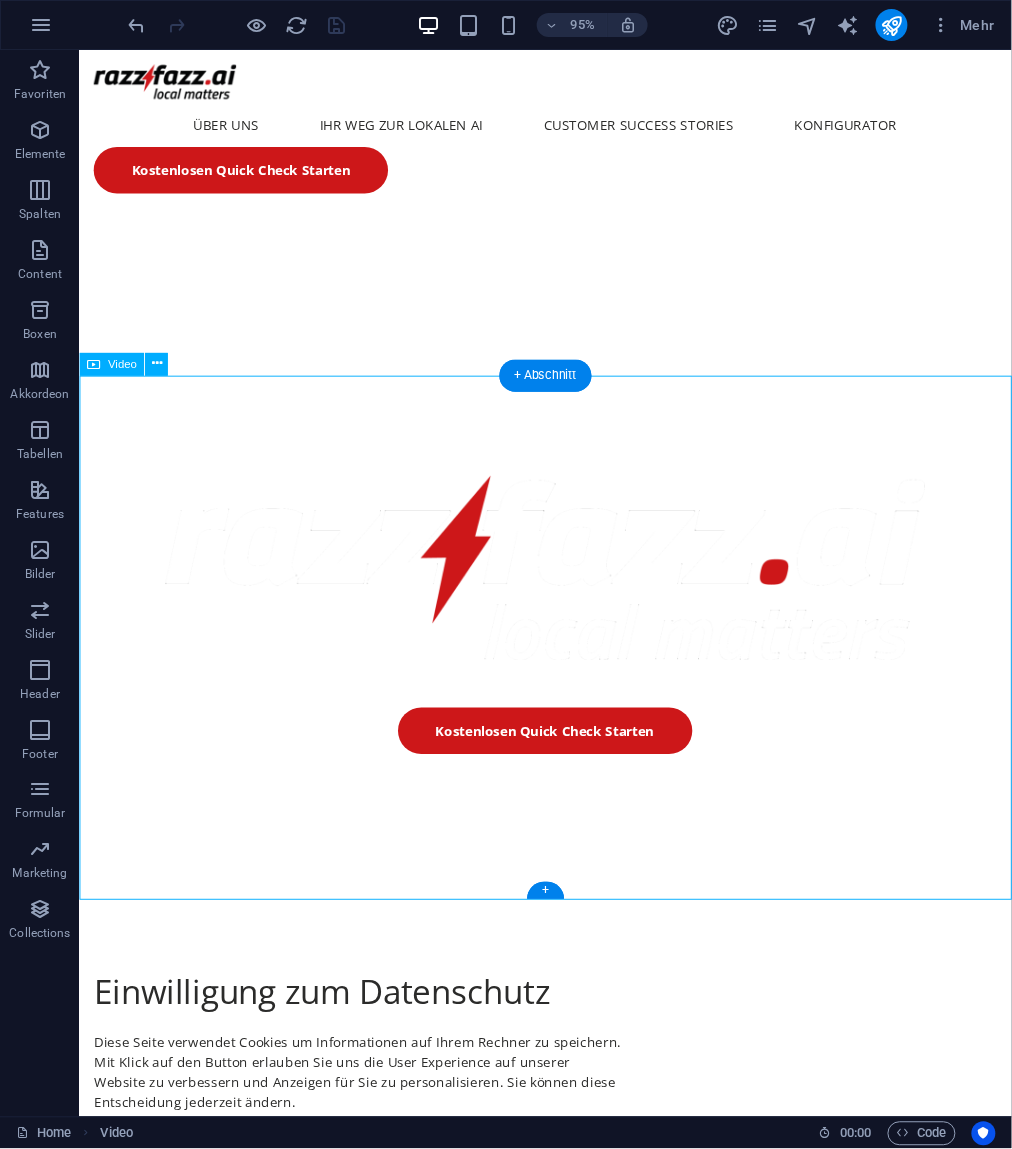 click at bounding box center (569, 1796) 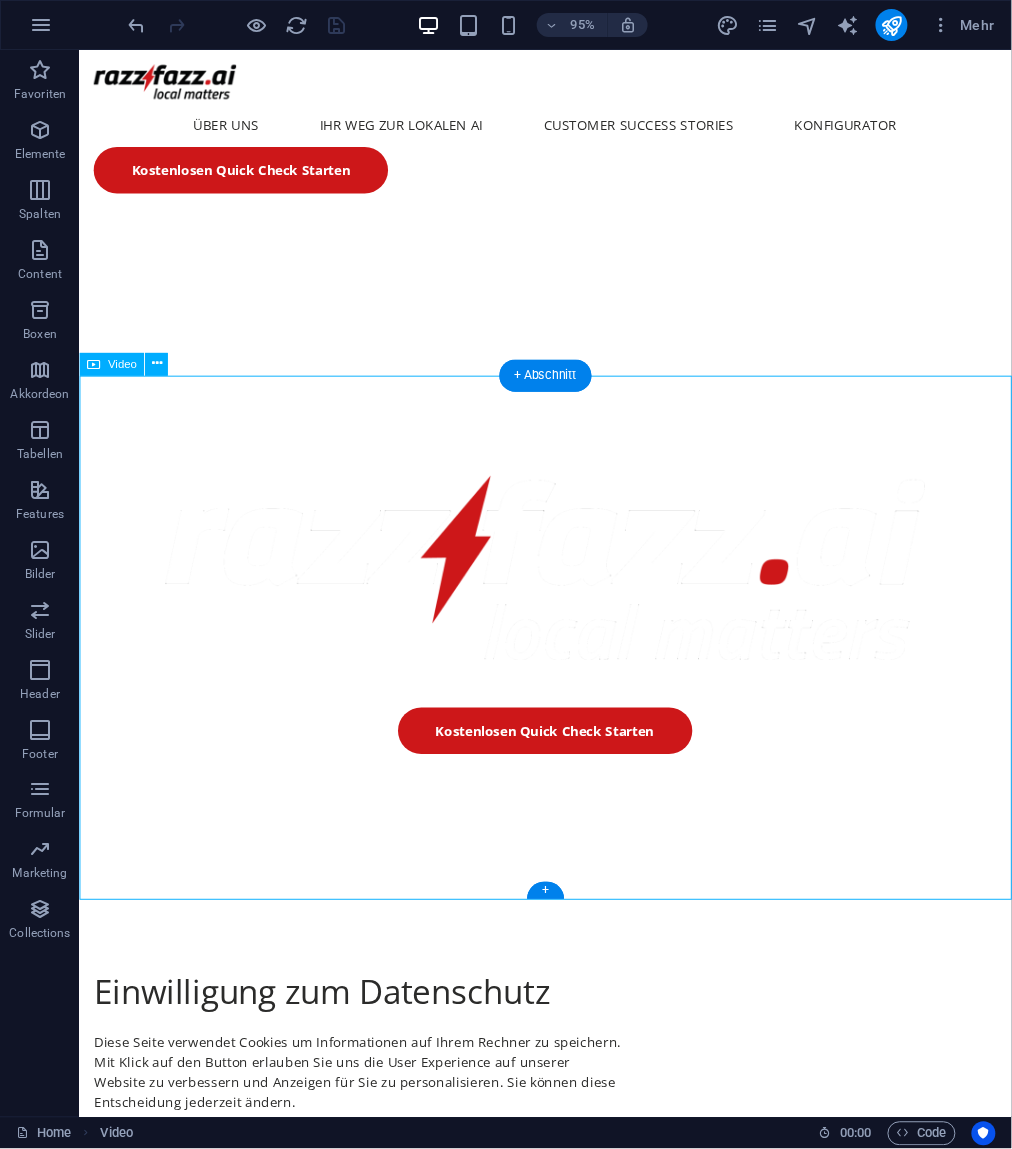 click at bounding box center [569, 1796] 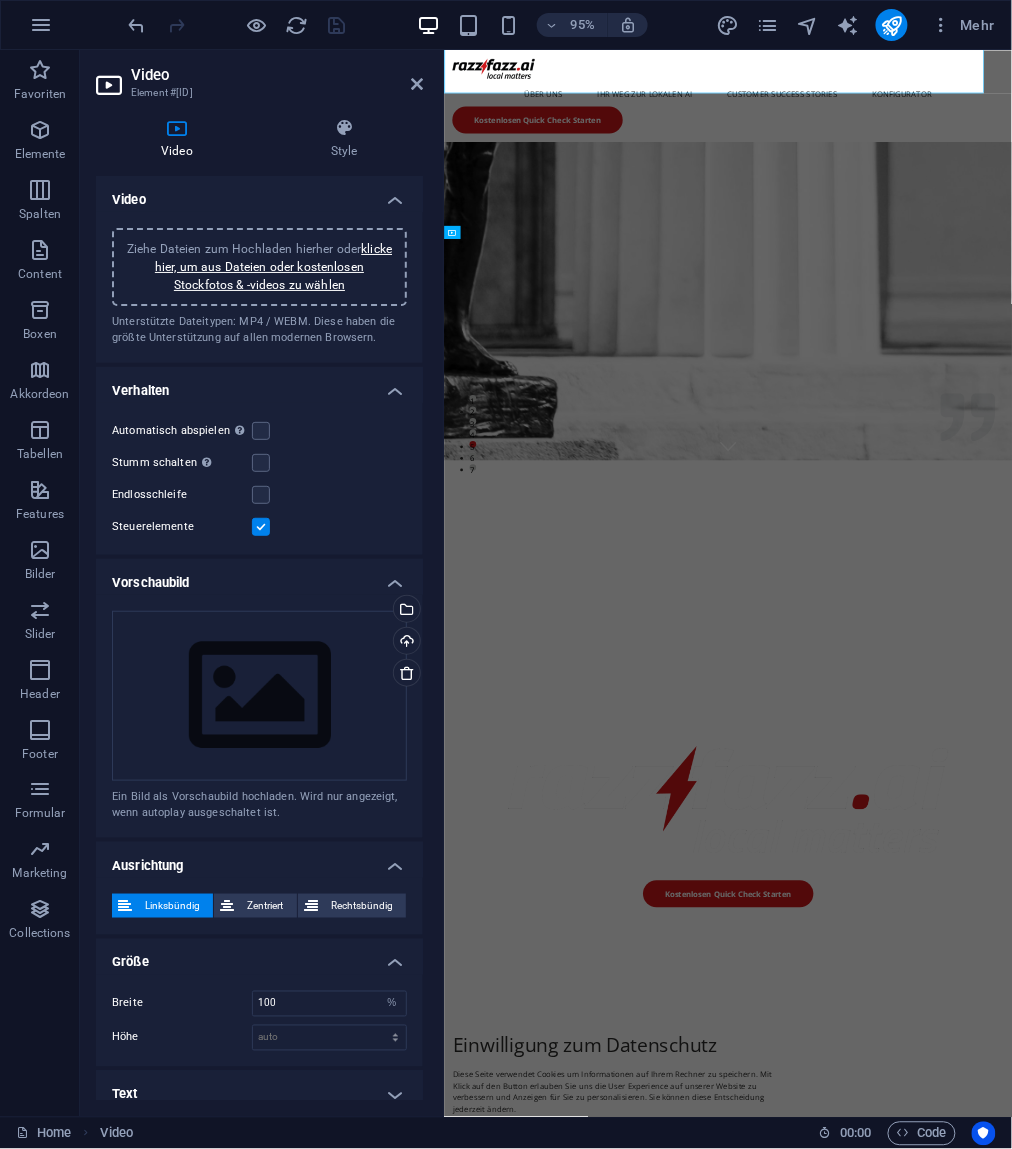 scroll, scrollTop: 2011, scrollLeft: 0, axis: vertical 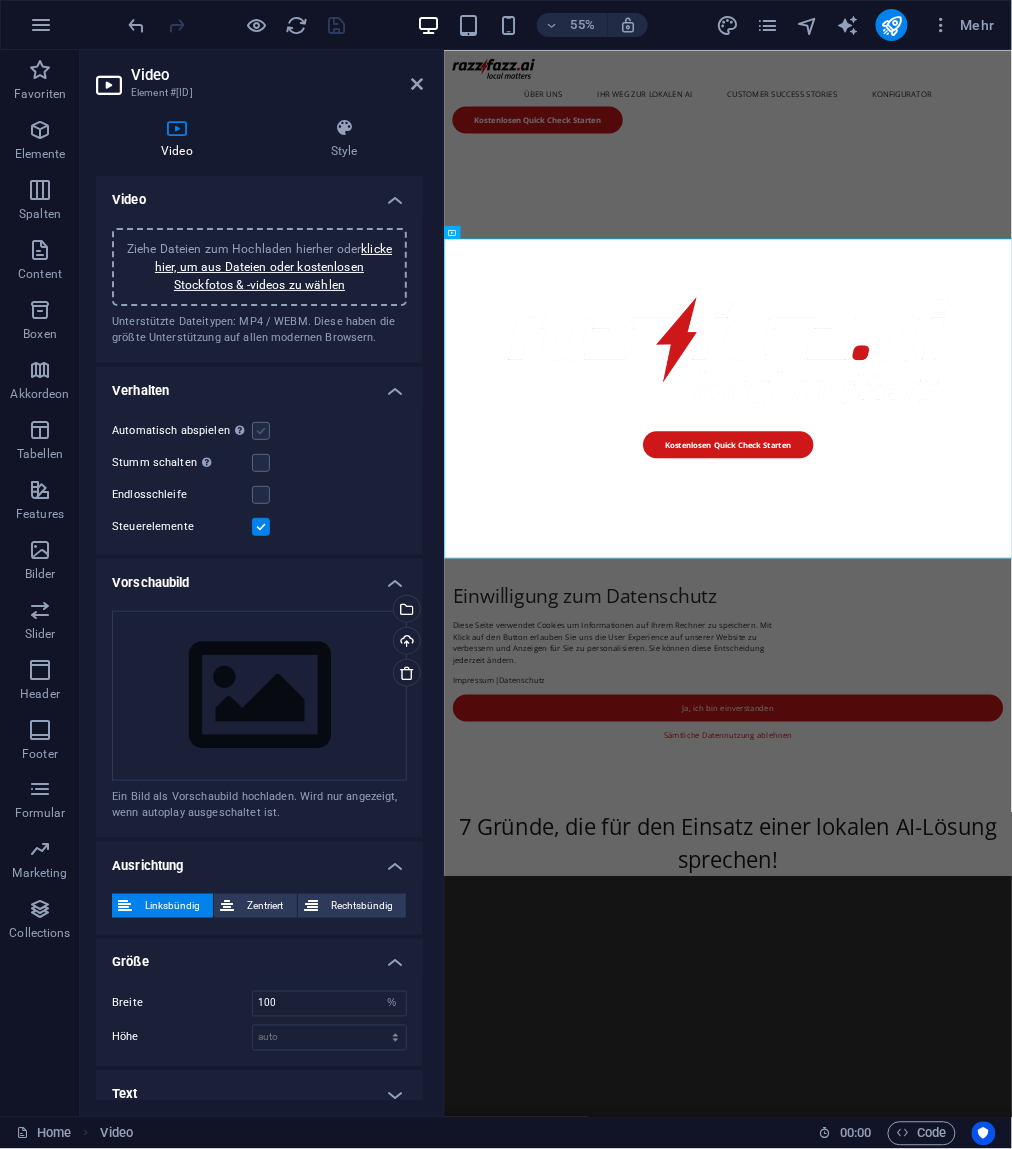 click at bounding box center (261, 431) 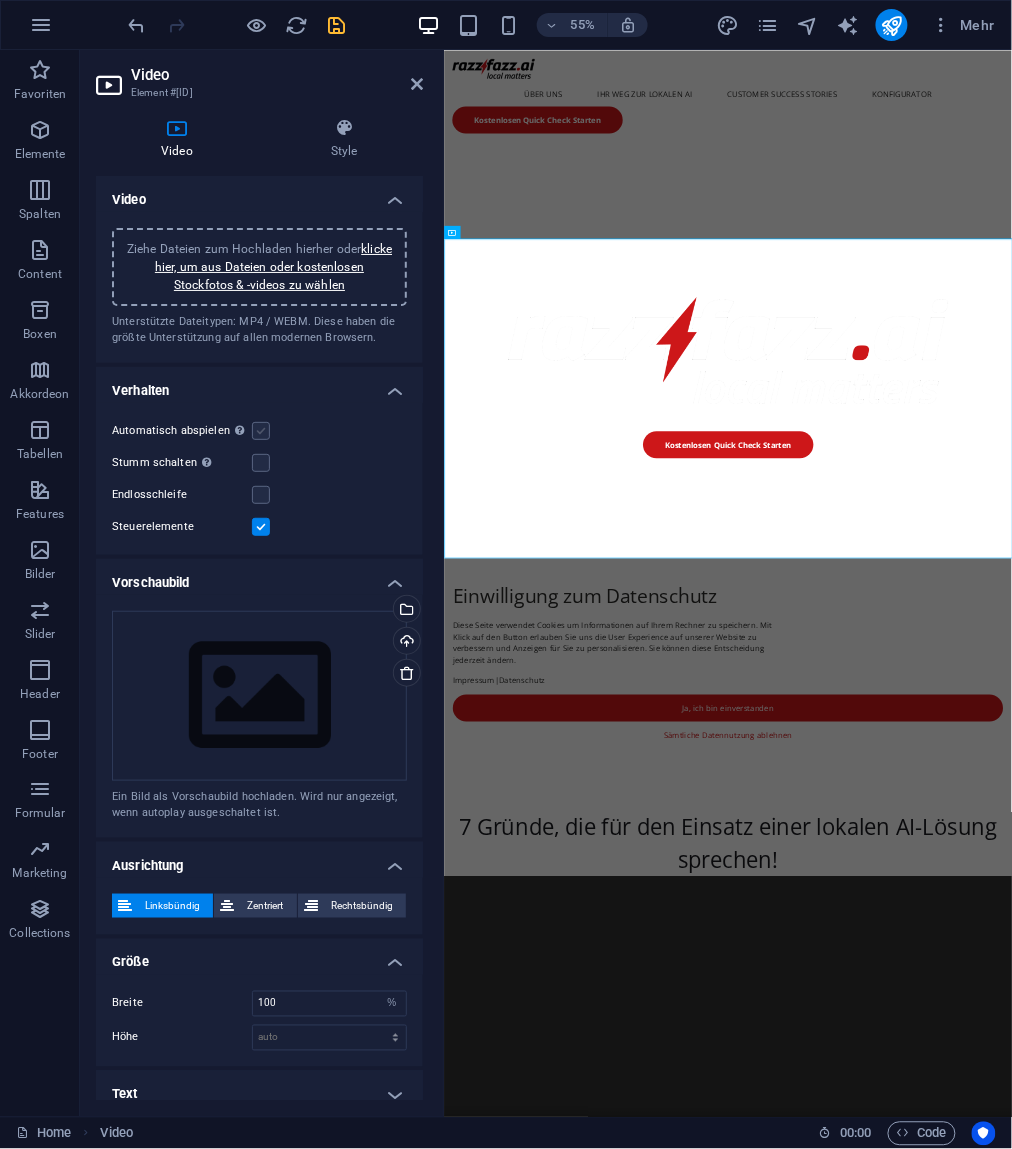 click at bounding box center [261, 431] 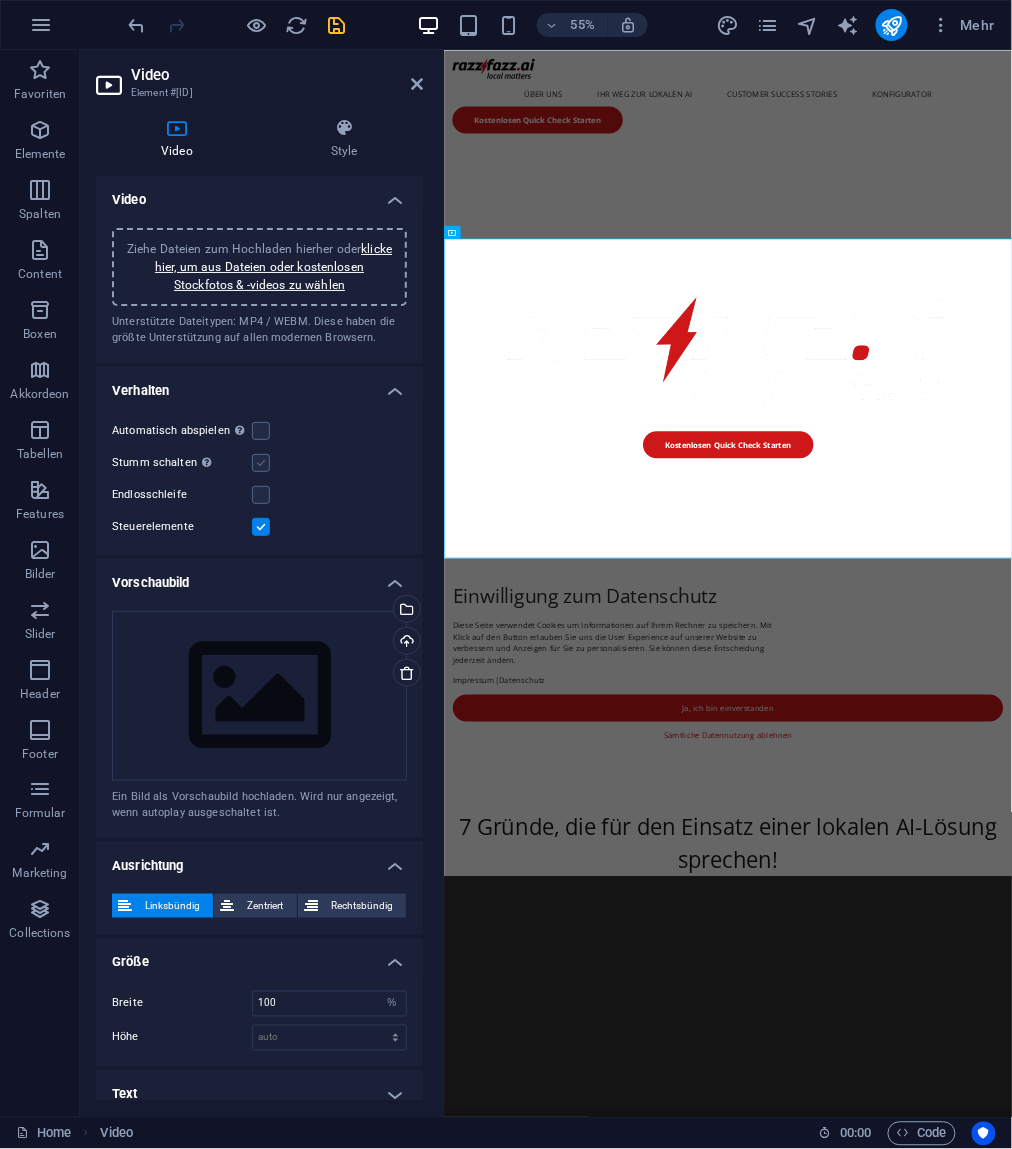 click at bounding box center (261, 463) 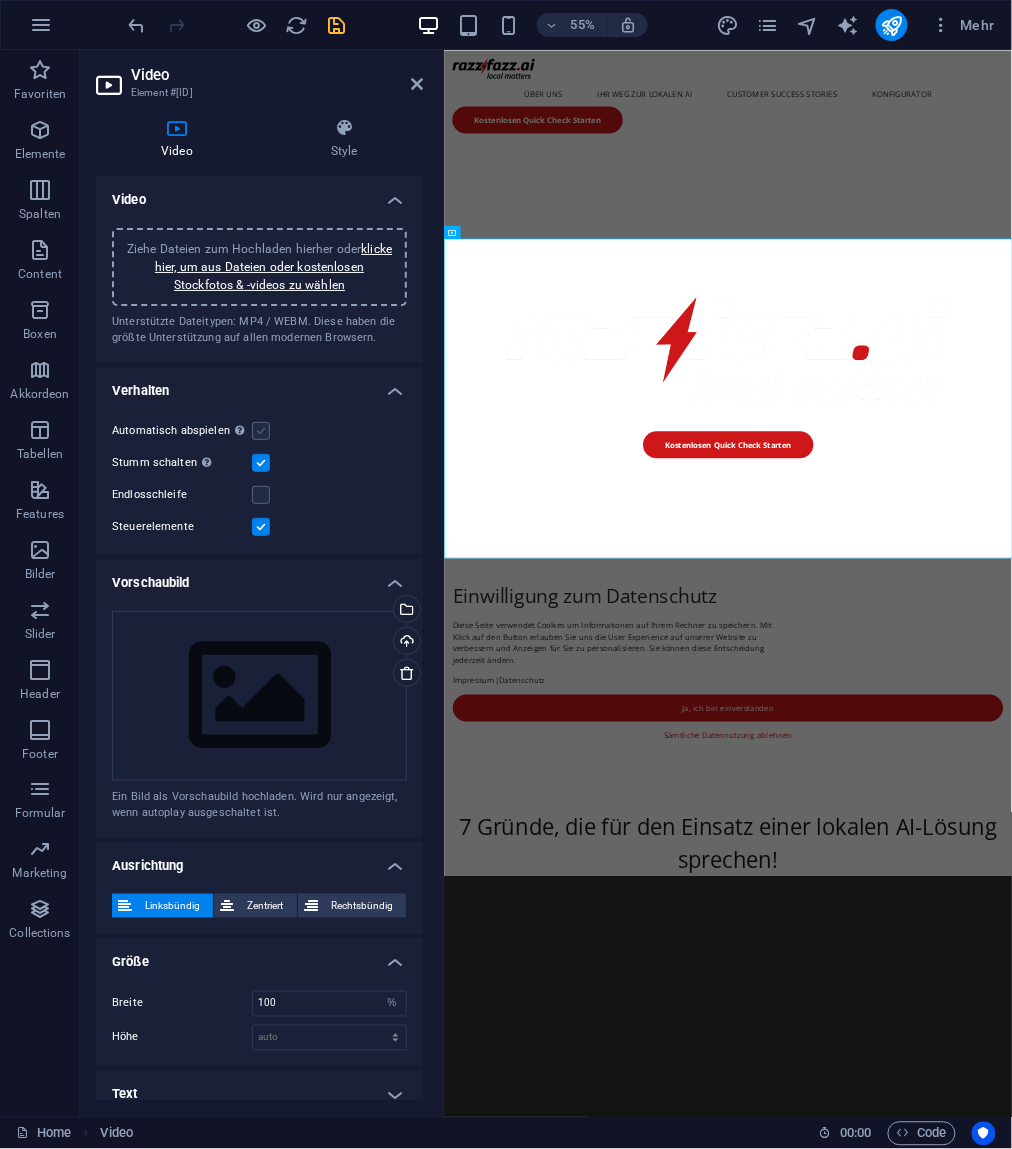 click at bounding box center (261, 431) 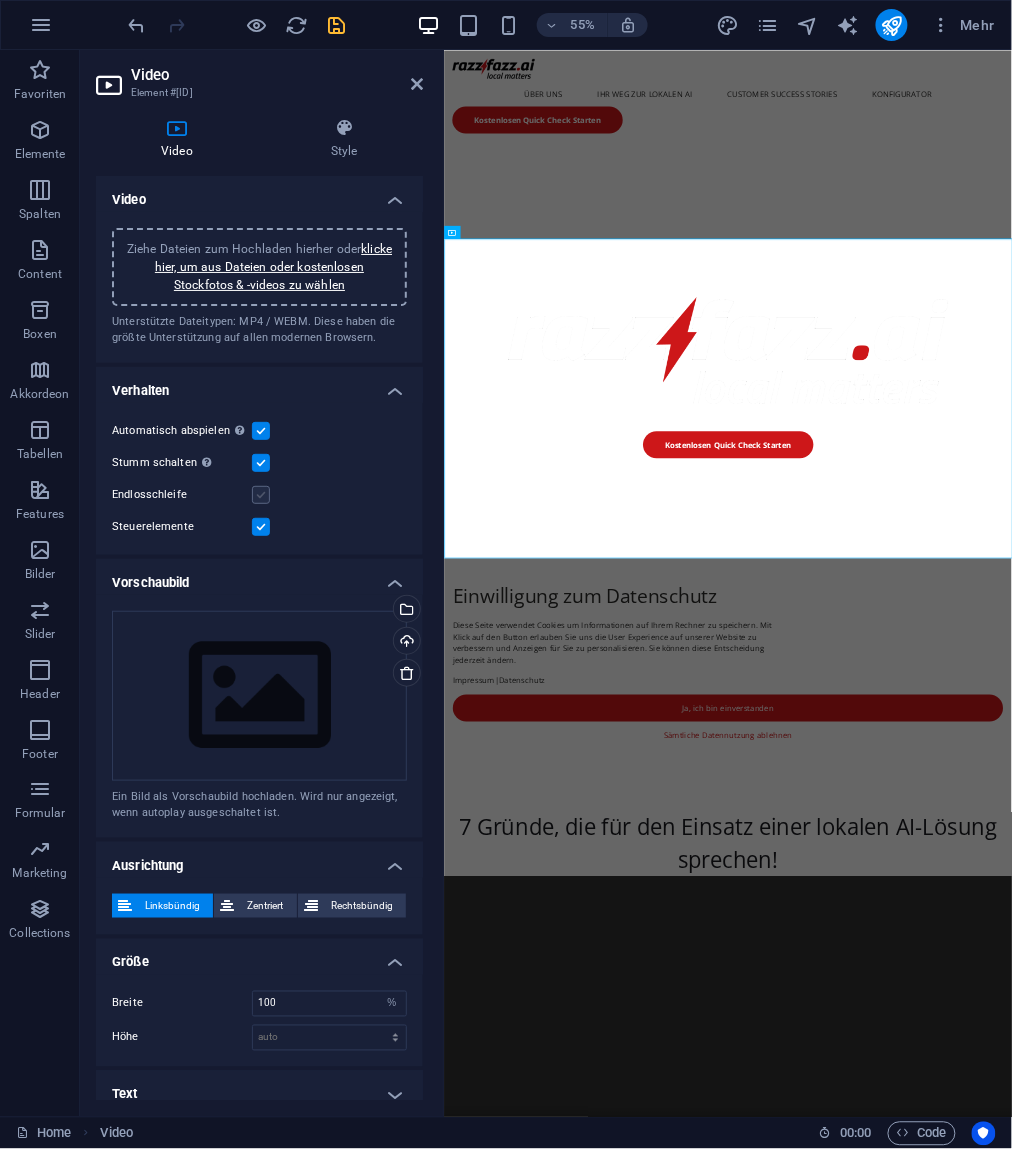 click at bounding box center [261, 495] 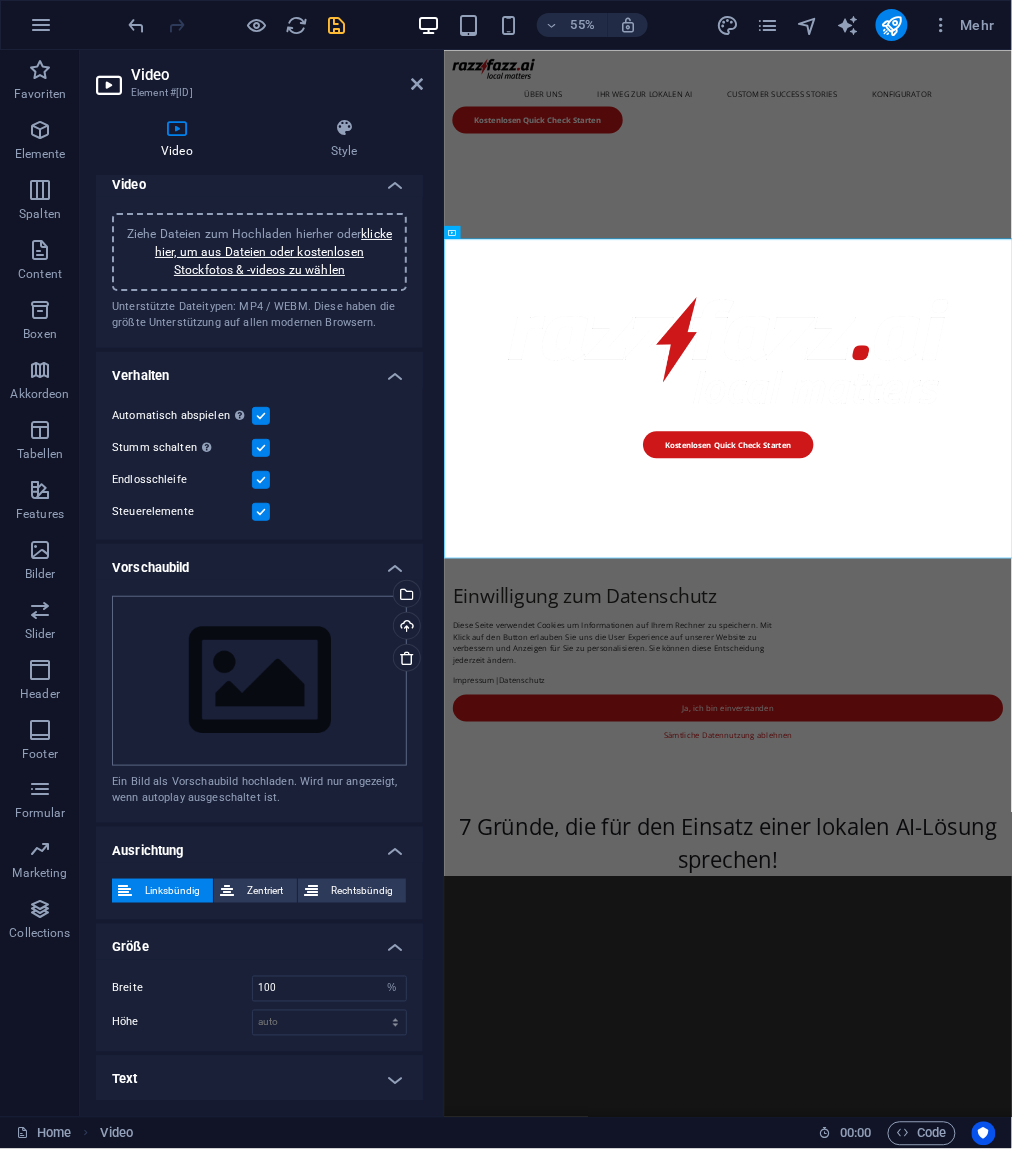 scroll, scrollTop: 0, scrollLeft: 0, axis: both 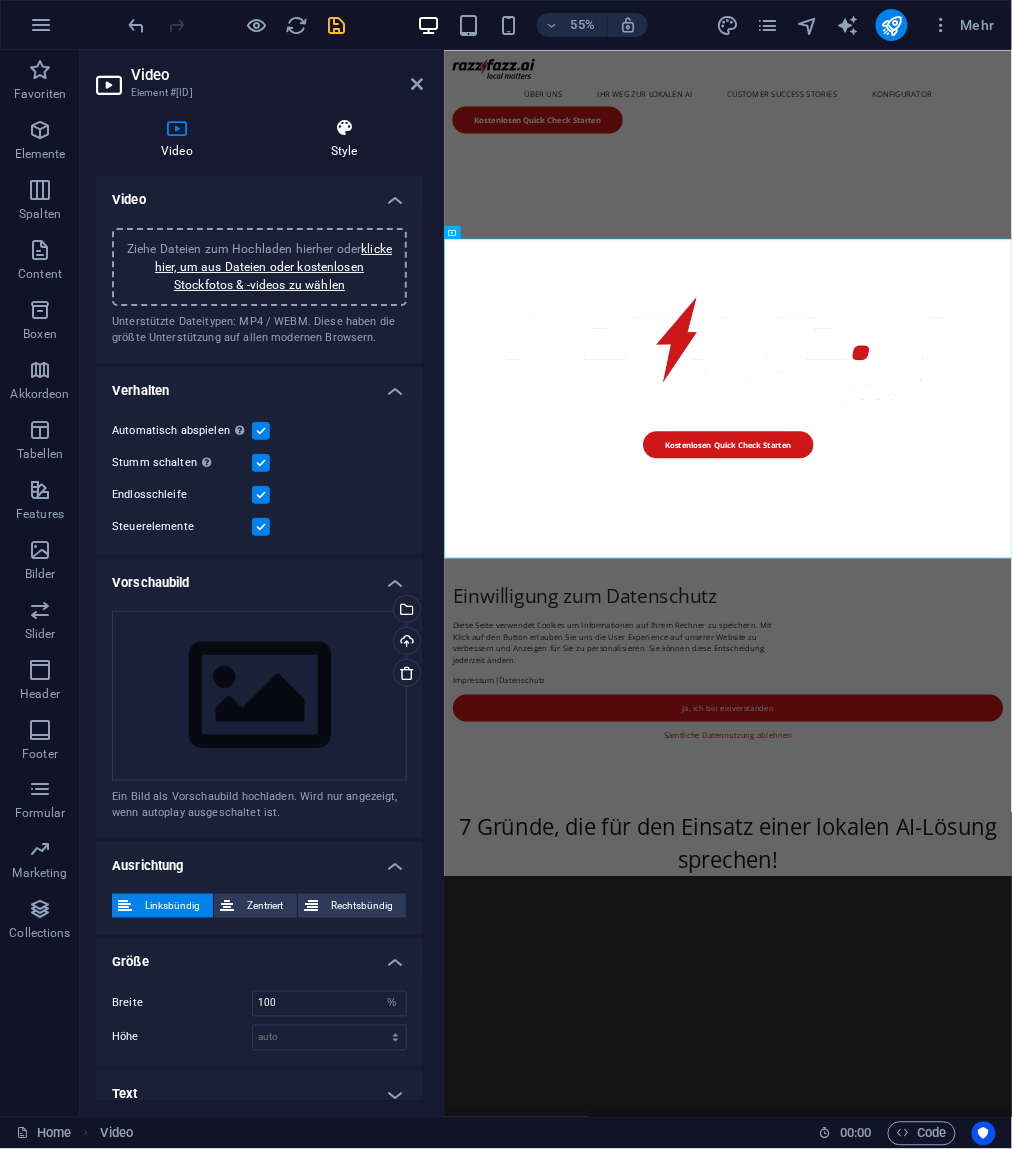 click on "Style" at bounding box center [344, 139] 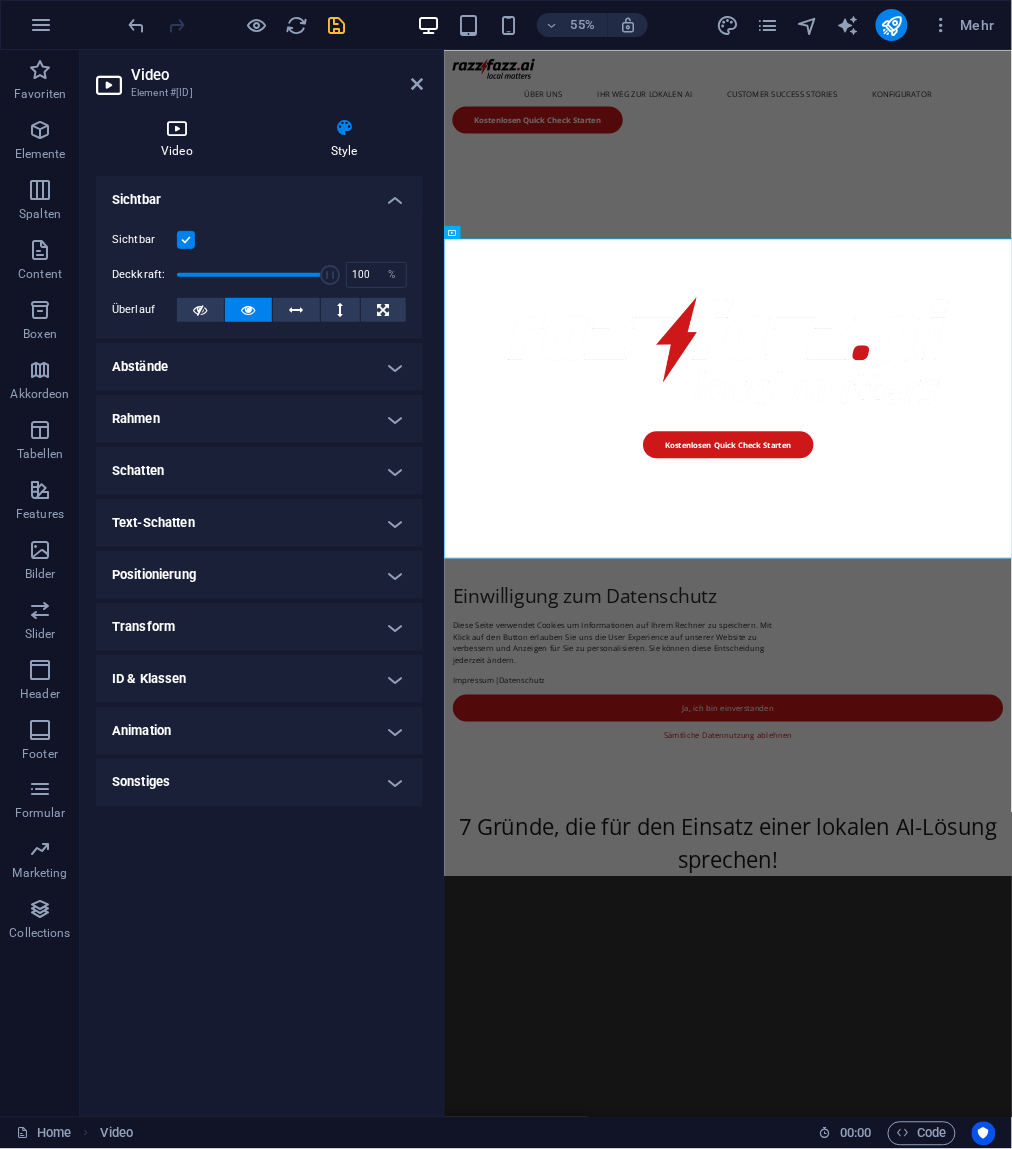 click on "Video" at bounding box center (181, 139) 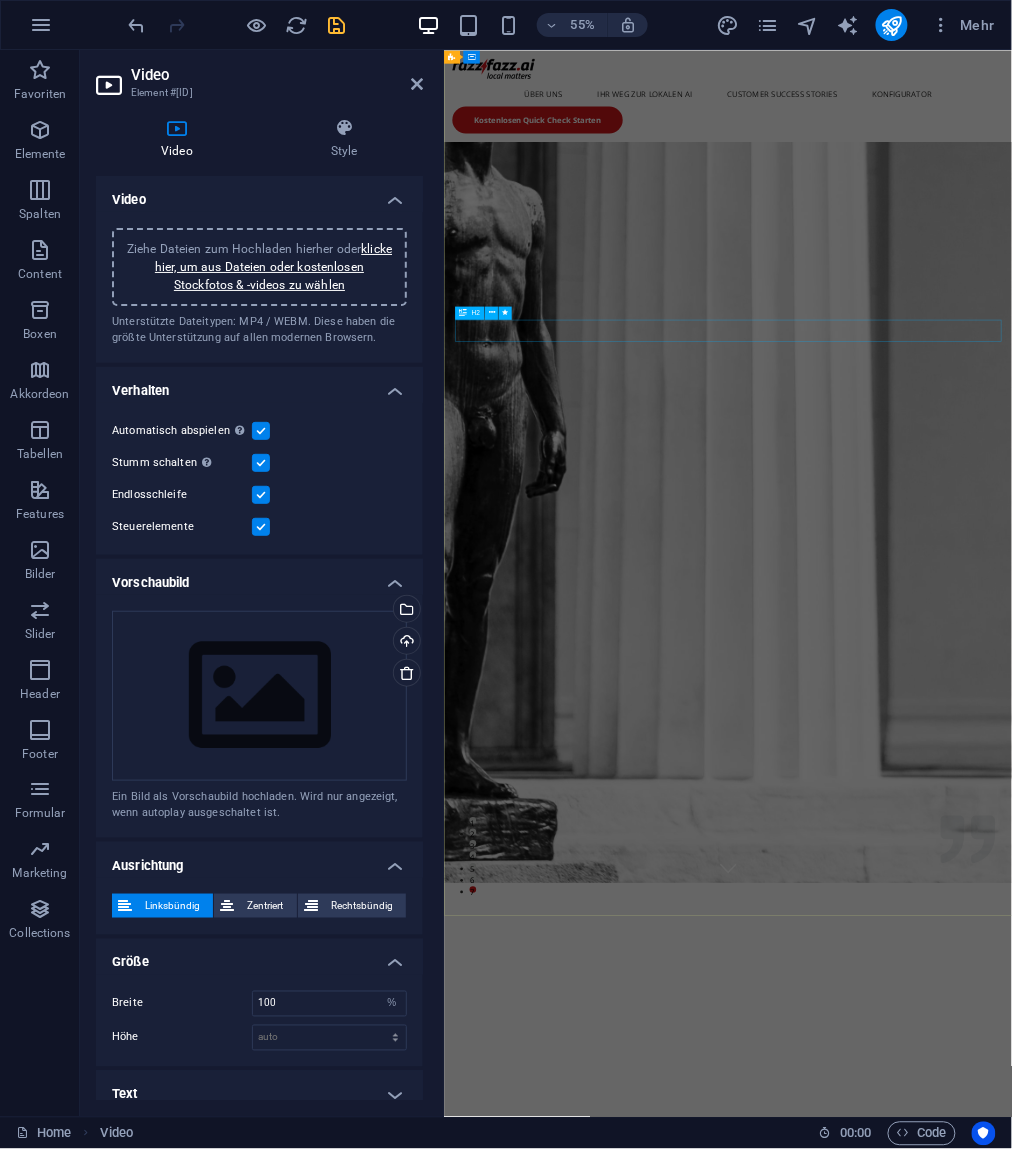 scroll, scrollTop: 0, scrollLeft: 0, axis: both 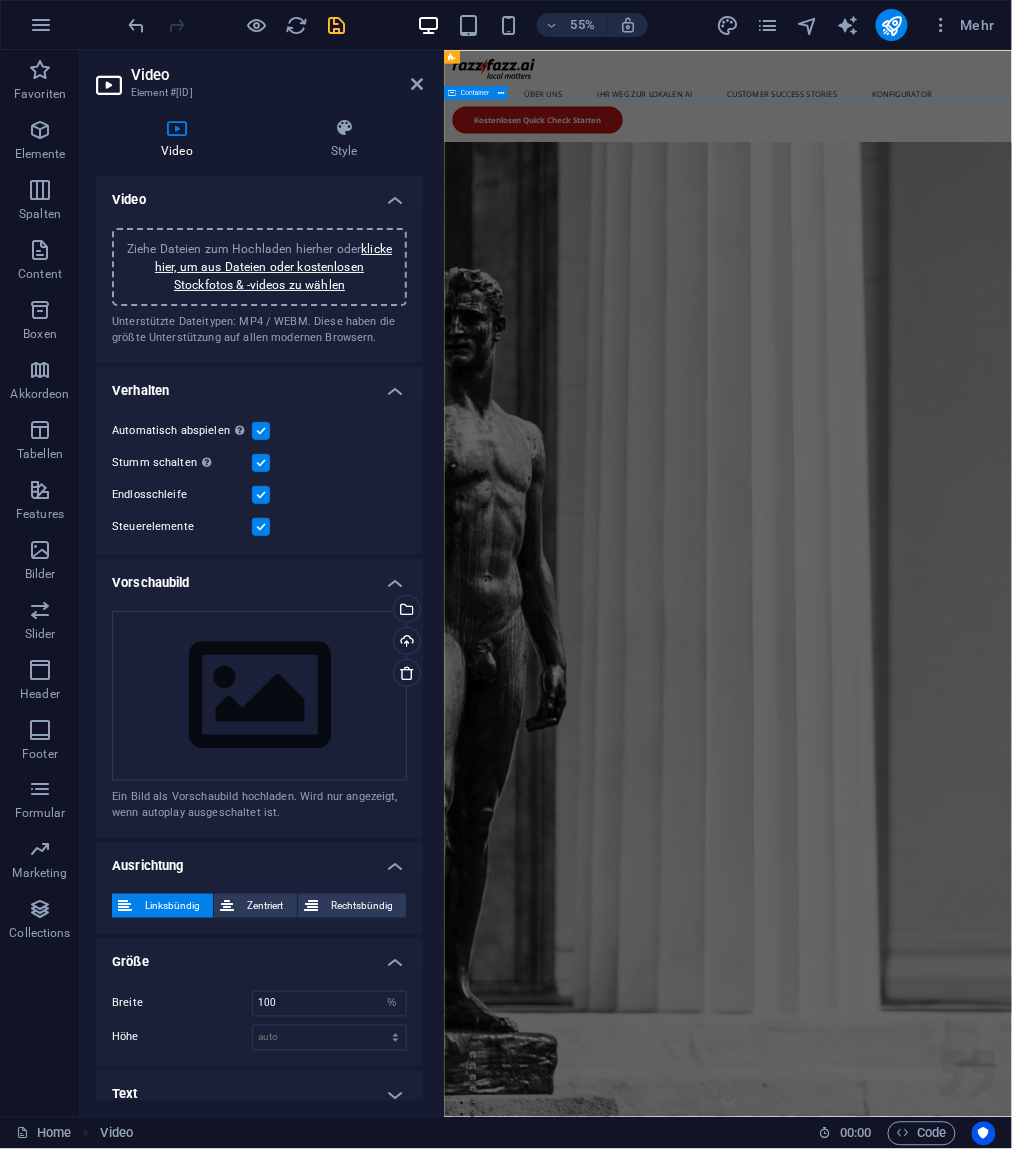 click on "DAS AI ZEITALTER LIEGT IN IHRER HAND LOKAL BEI IHNEN. OPEN SOURCE. UNABHÄNGIG. EUROPÄISCH. Kostenlosen Quick Check Starten" at bounding box center (959, 2496) 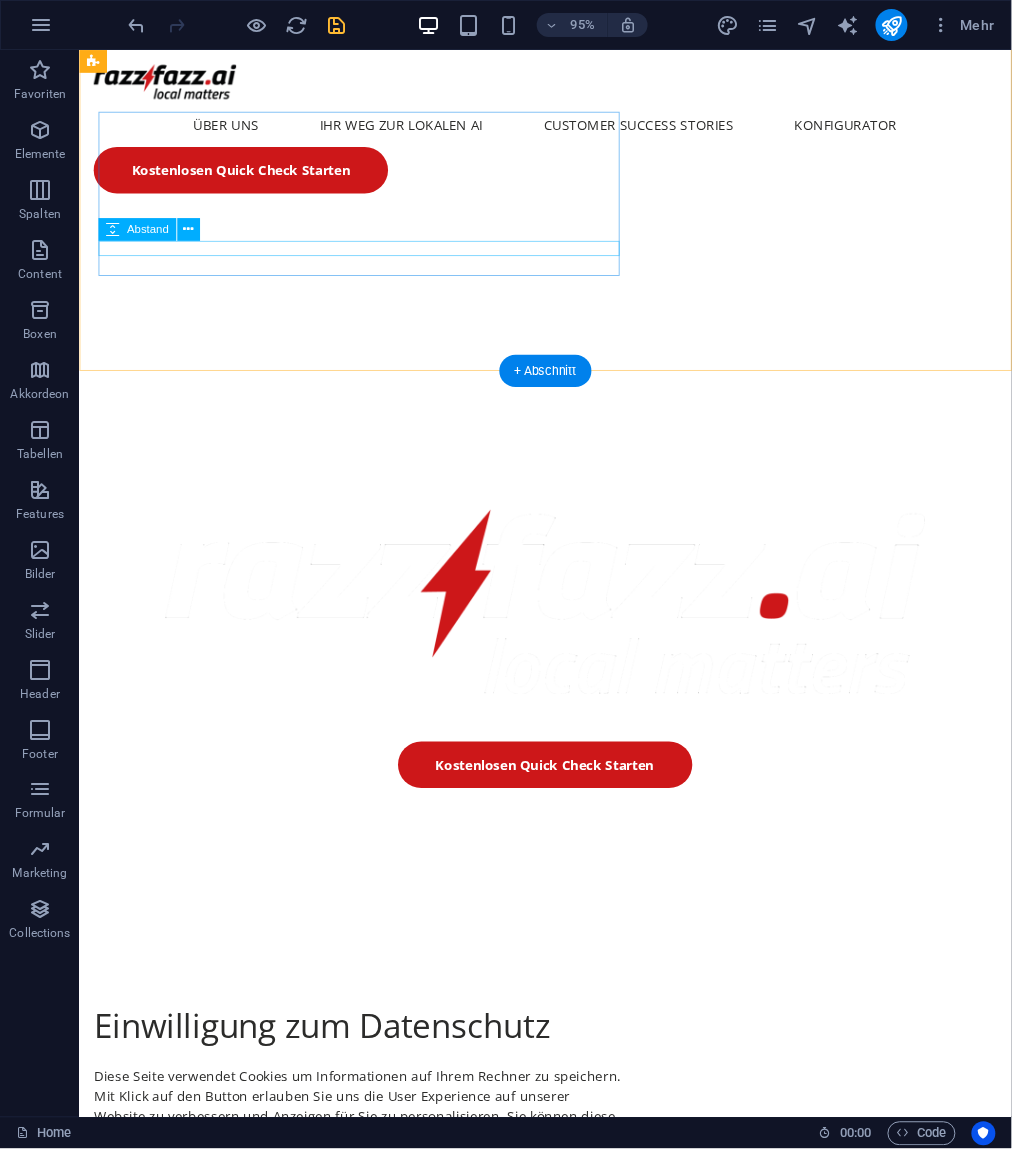 scroll, scrollTop: 1160, scrollLeft: 0, axis: vertical 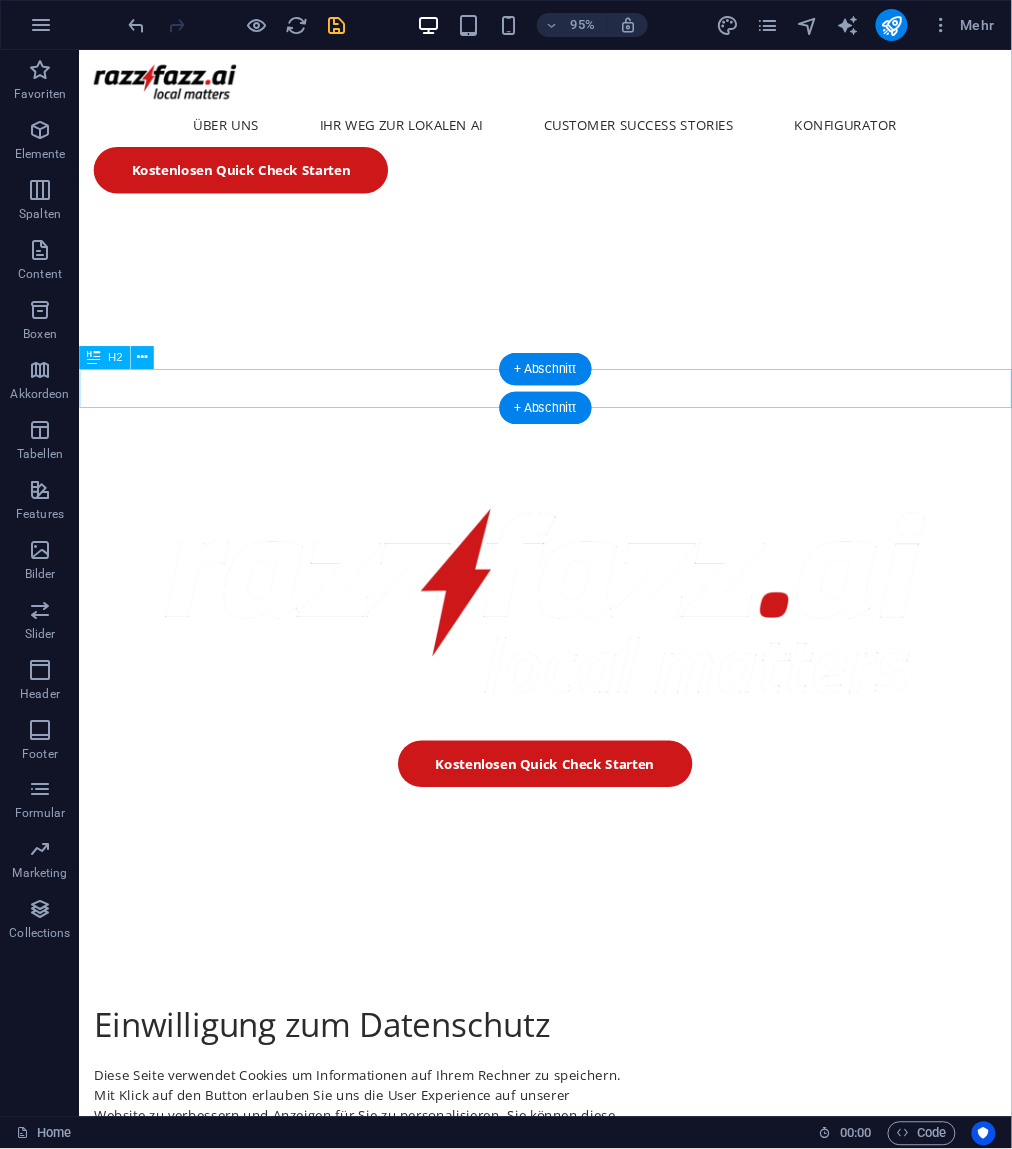click on "7 Gründe, die für den Einsatz einer lokalen AI-Lösung sprechen!" at bounding box center [569, 1525] 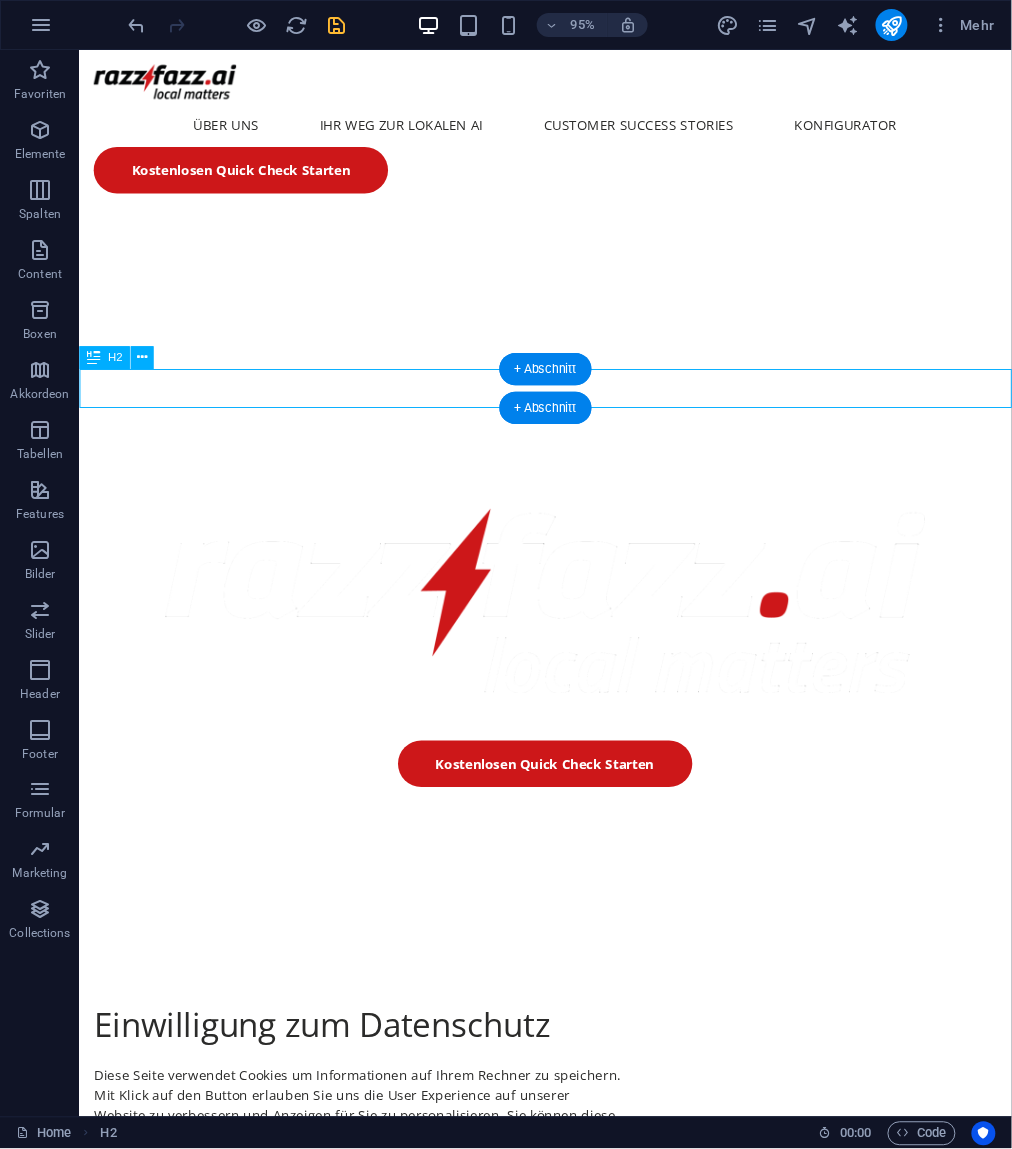 click on "7 Gründe, die für den Einsatz einer lokalen AI-Lösung sprechen!" at bounding box center [569, 1525] 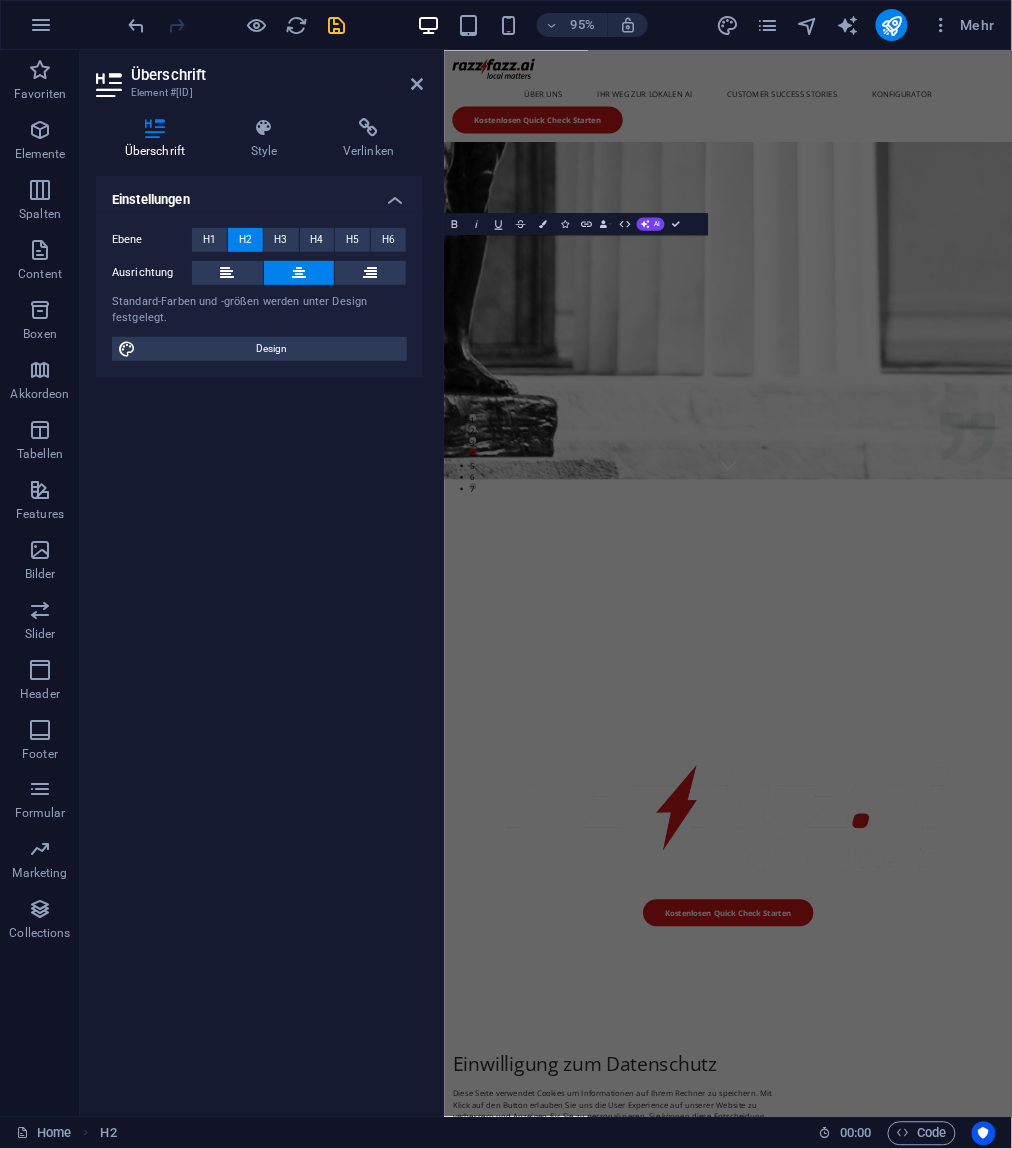 scroll, scrollTop: 1977, scrollLeft: 0, axis: vertical 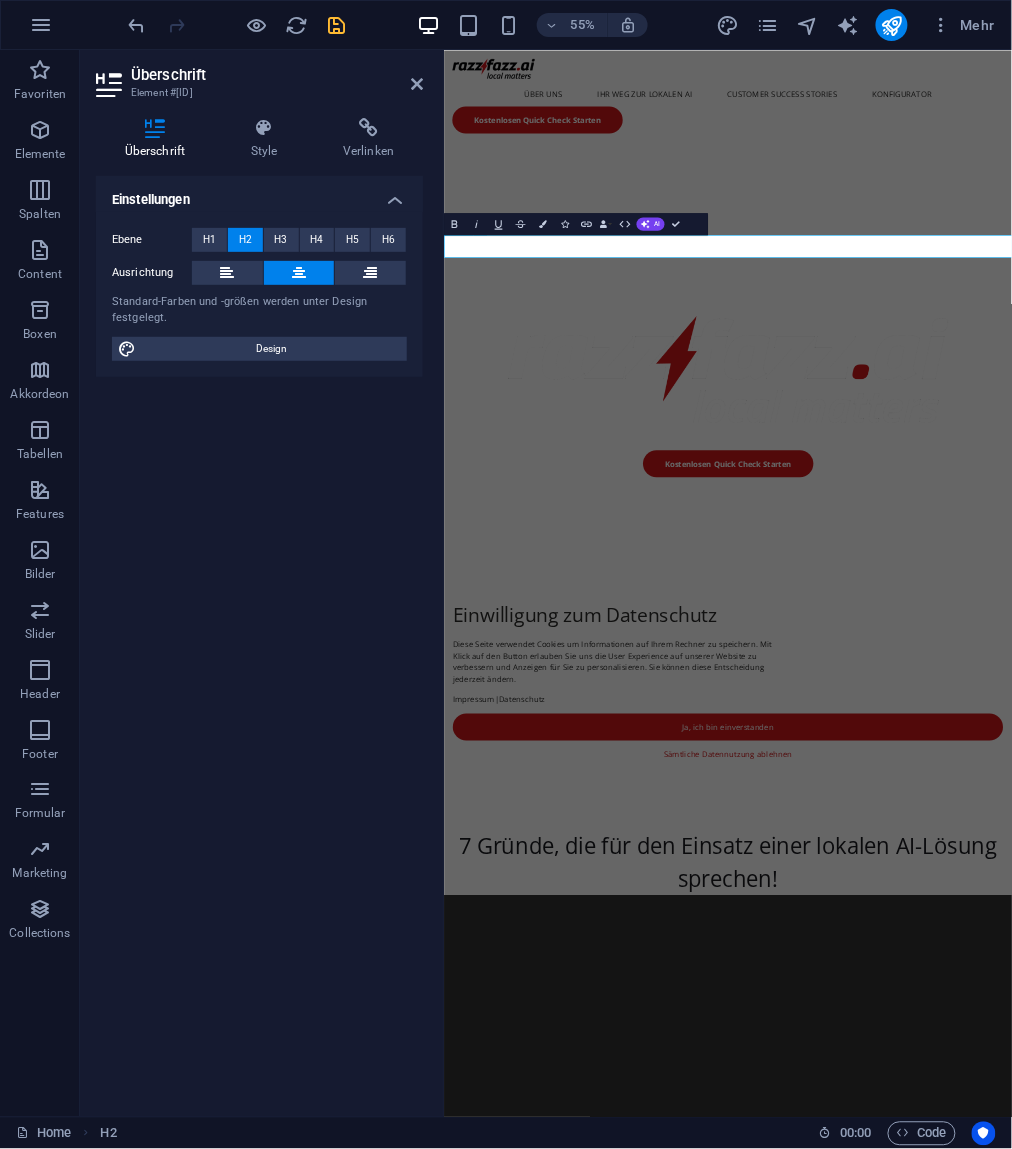 click on "7 Gründe, die für den Einsatz einer lokalen AI-Lösung sprechen!" at bounding box center (959, 1525) 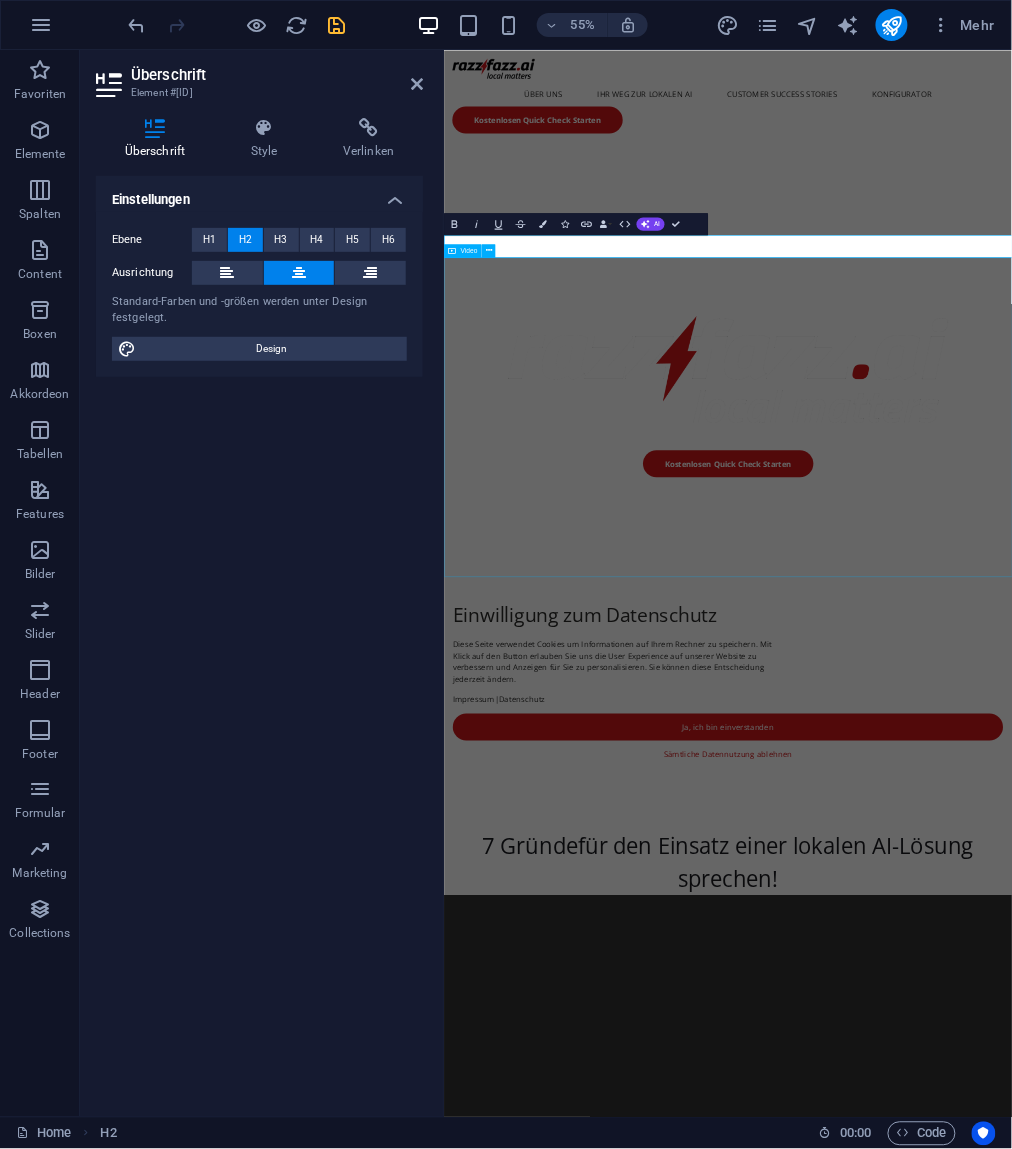 type 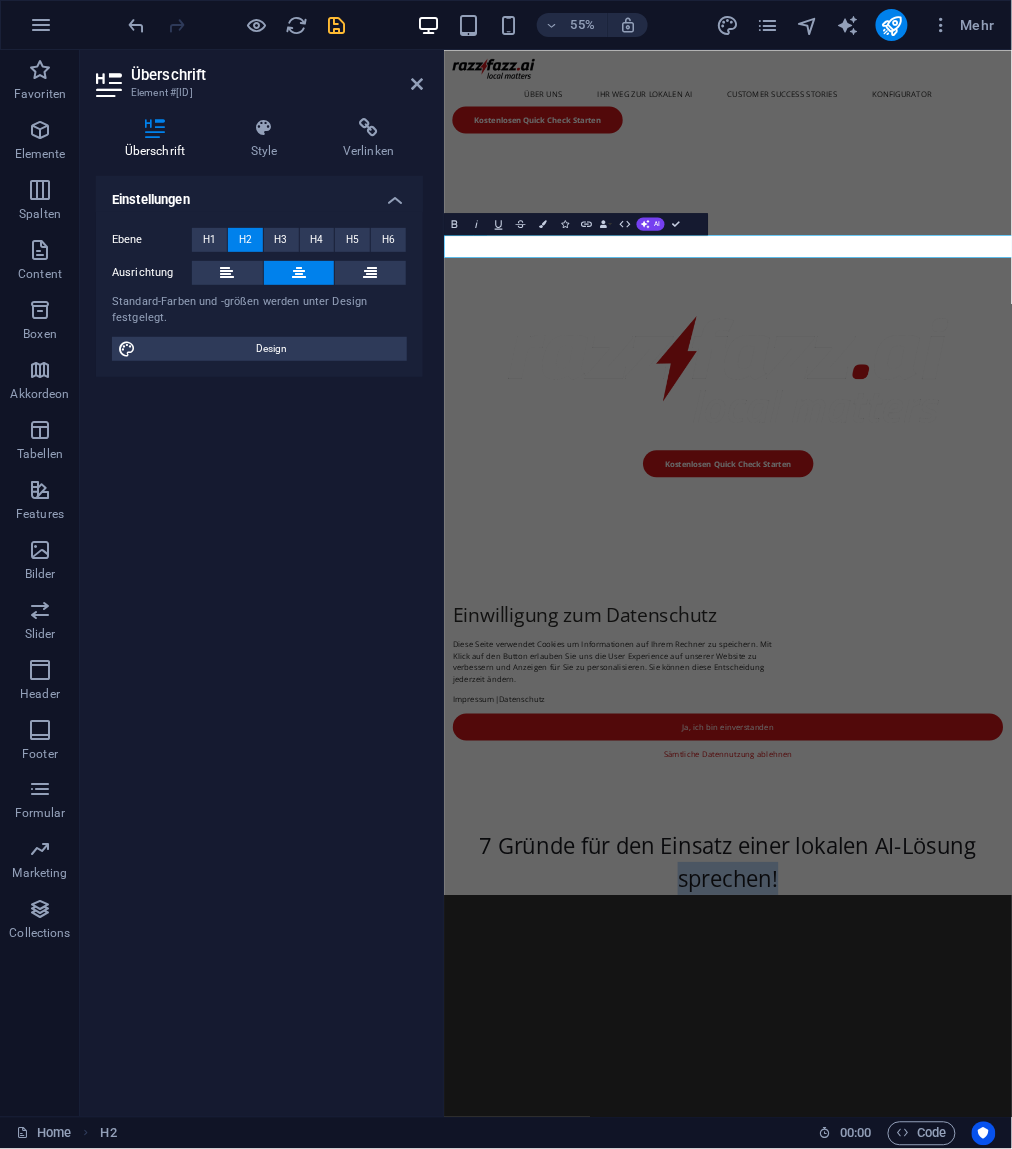 drag, startPoint x: 1209, startPoint y: 401, endPoint x: 1367, endPoint y: 420, distance: 159.1383 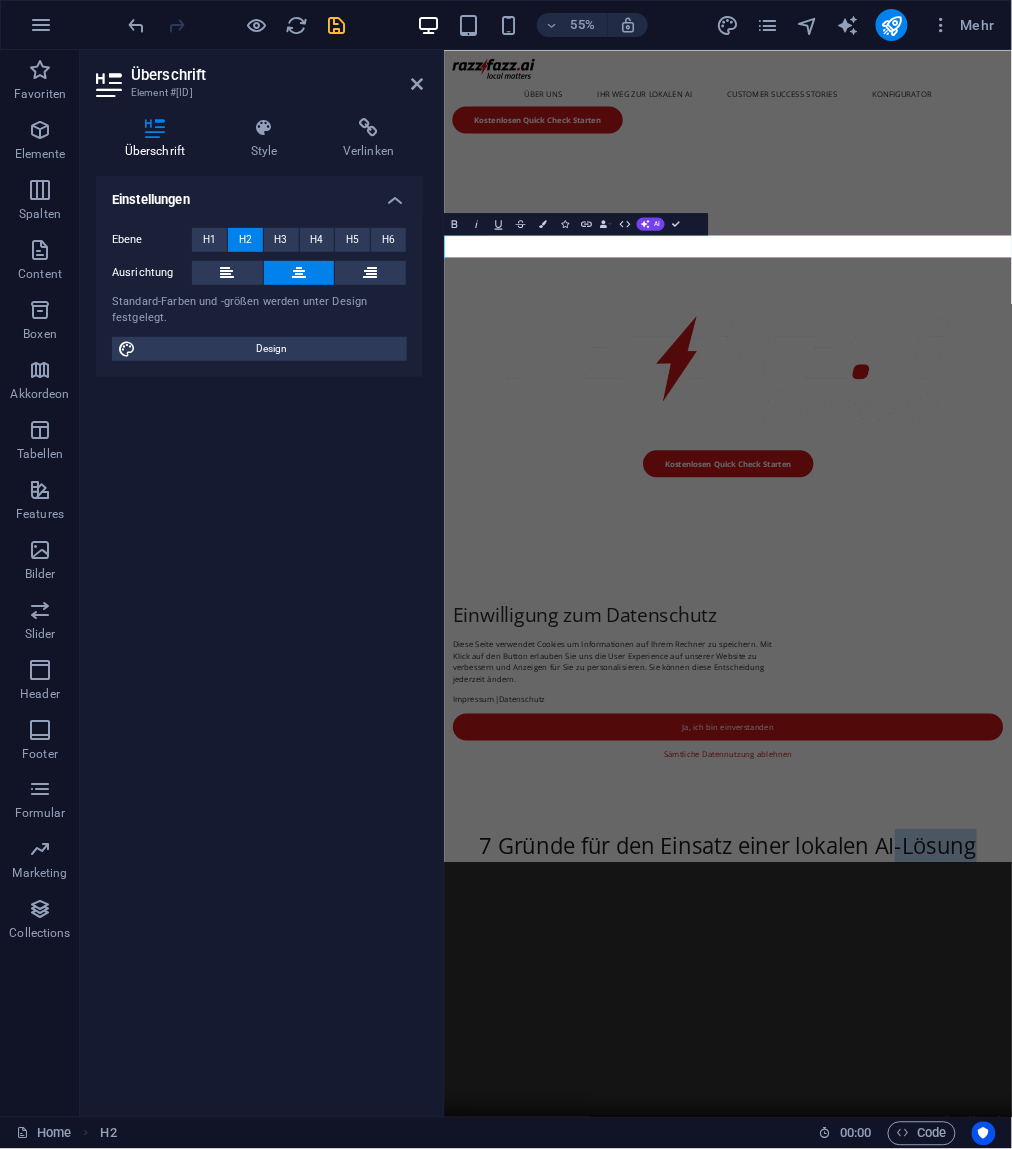 drag, startPoint x: 1282, startPoint y: 404, endPoint x: 1166, endPoint y: 405, distance: 116.00431 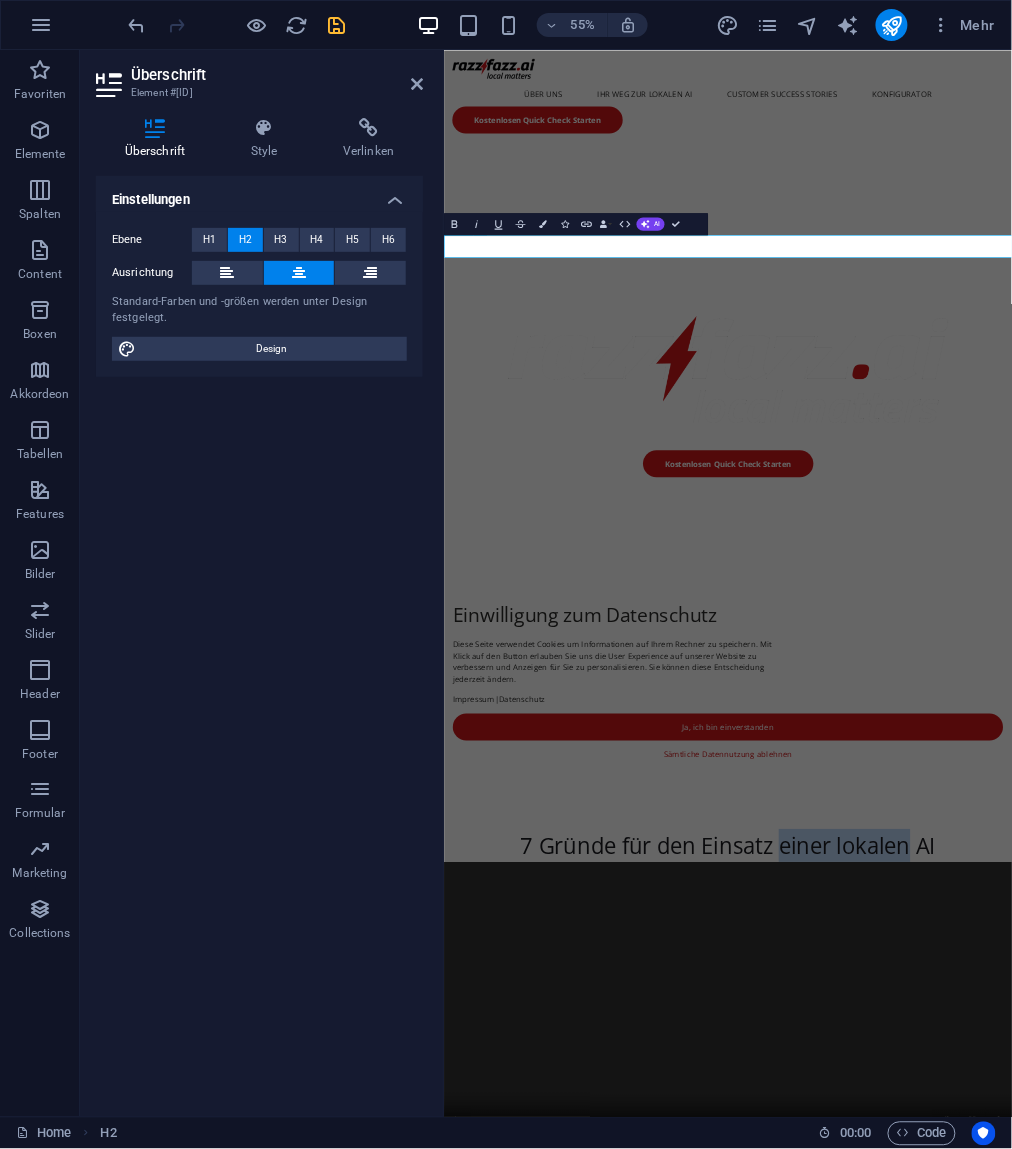 drag, startPoint x: 1185, startPoint y: 407, endPoint x: 1023, endPoint y: 407, distance: 162 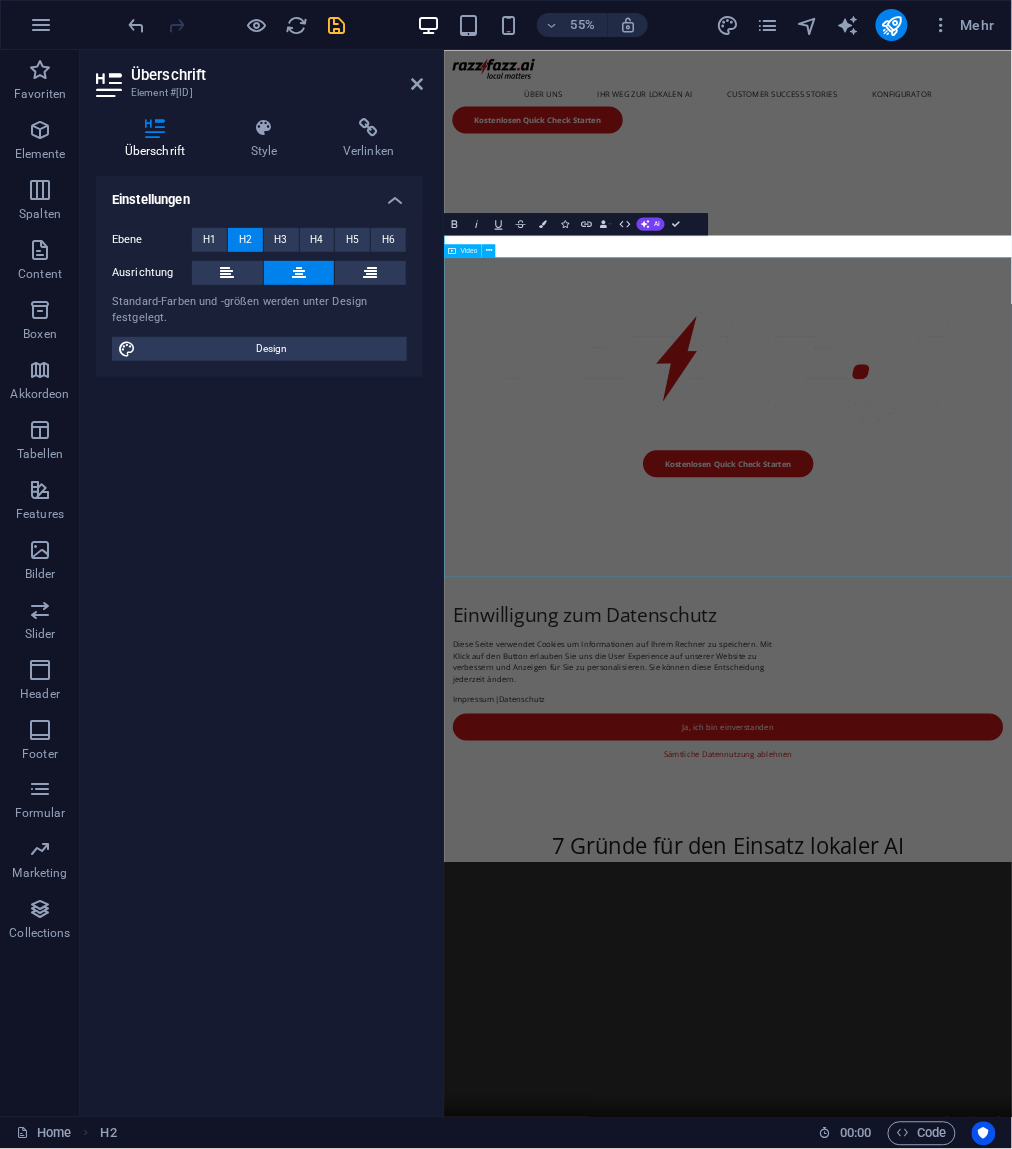 click at bounding box center (959, 1783) 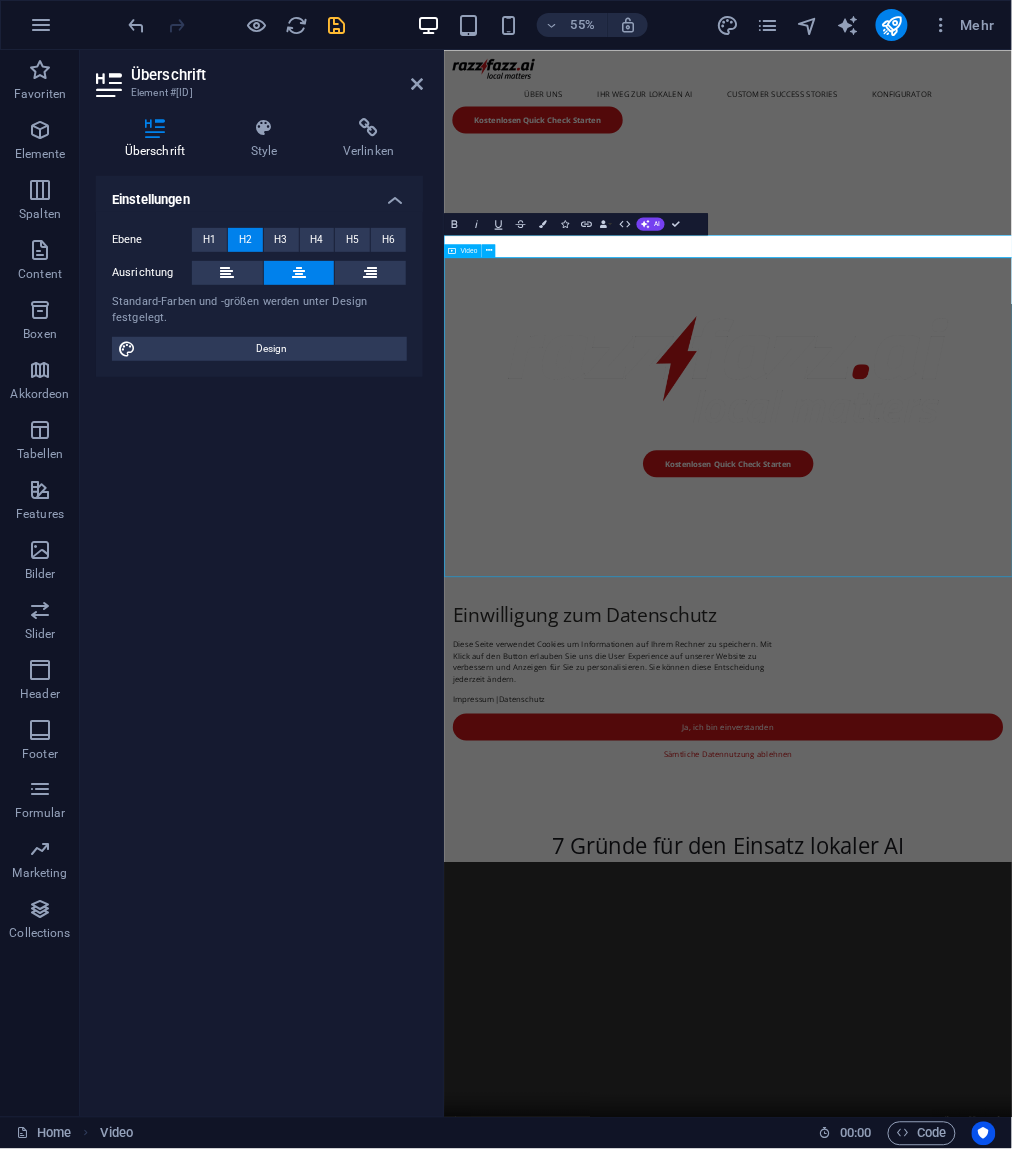 scroll, scrollTop: 1160, scrollLeft: 0, axis: vertical 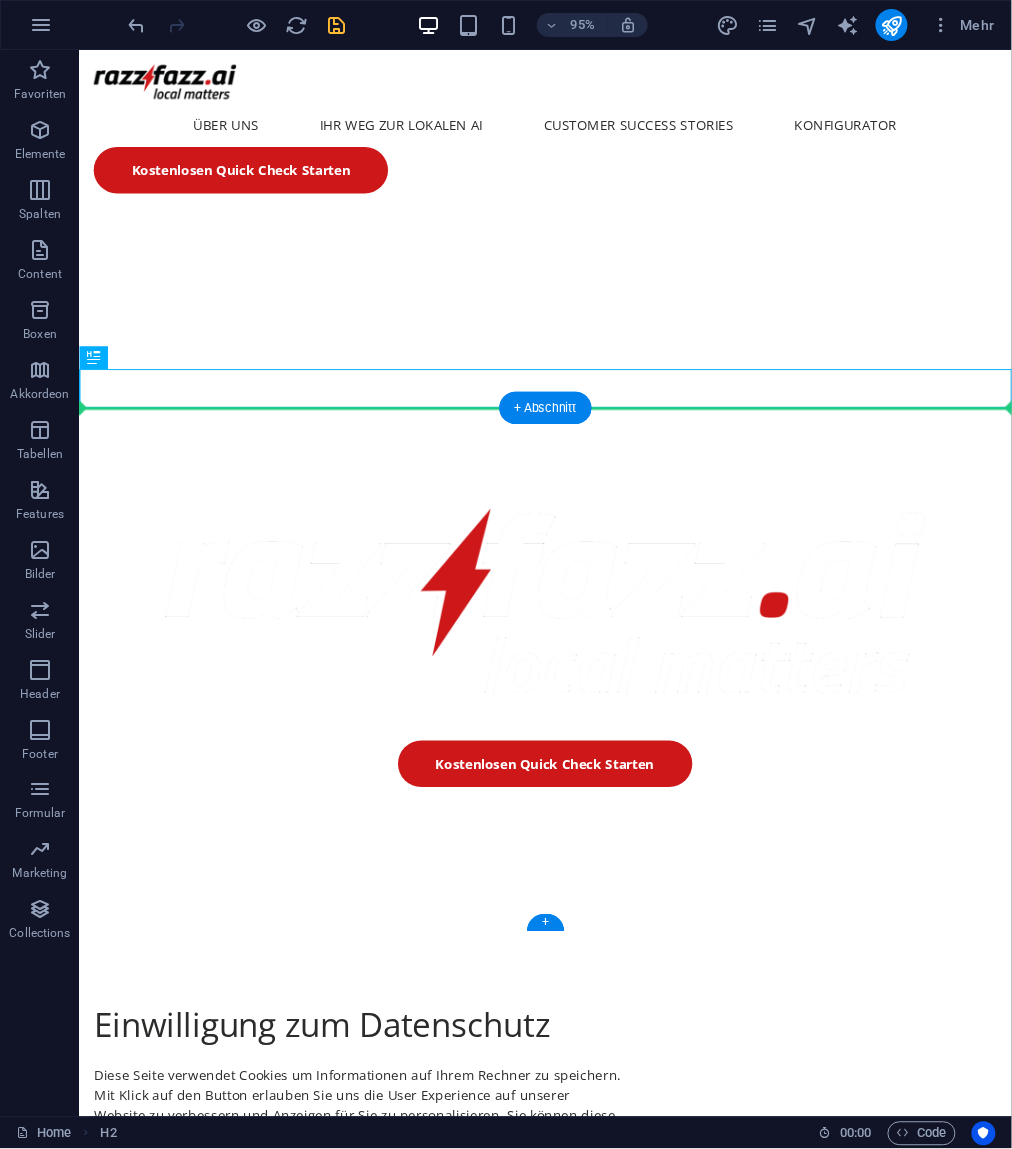 drag, startPoint x: 694, startPoint y: 412, endPoint x: 680, endPoint y: 478, distance: 67.46851 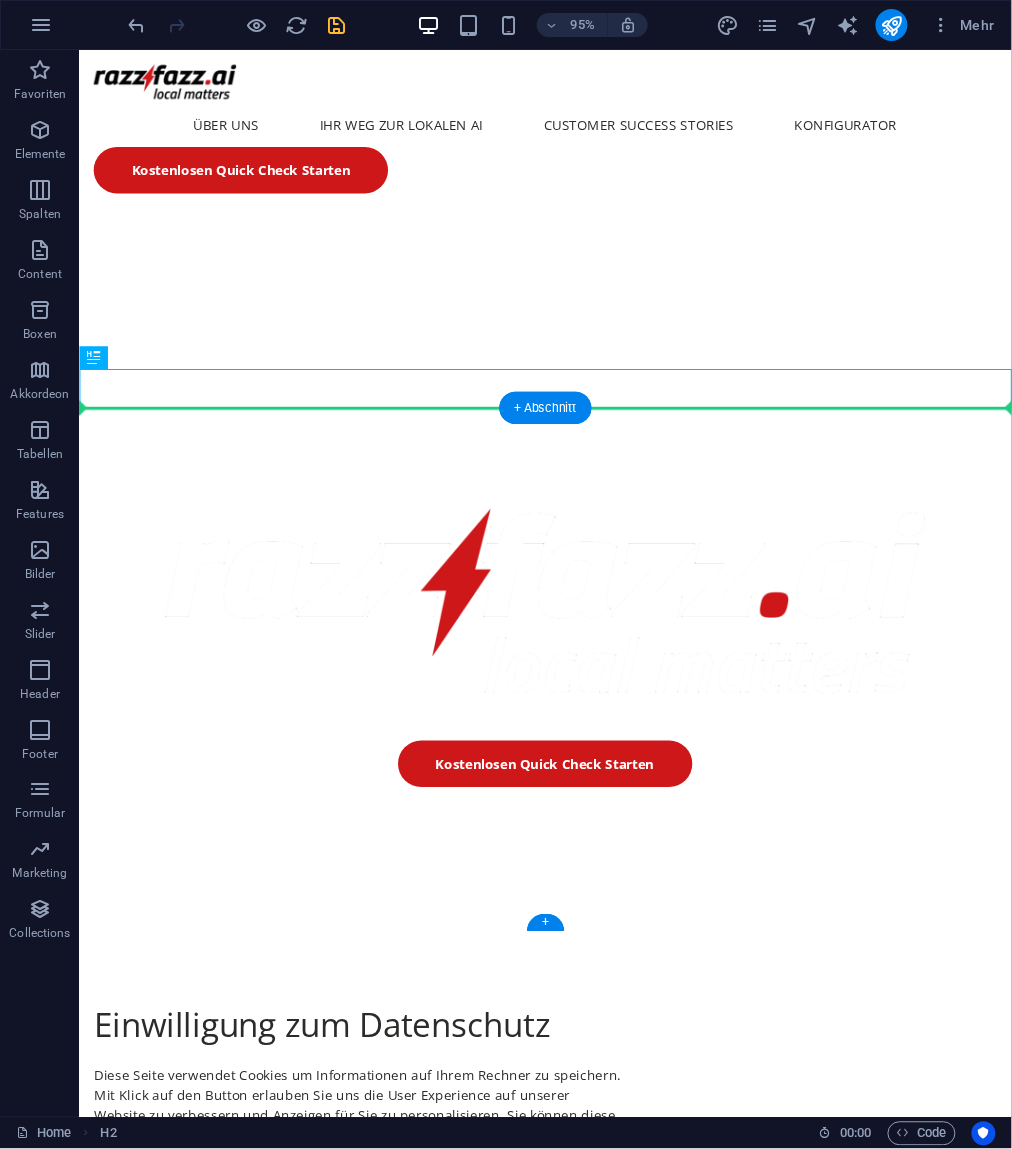 drag, startPoint x: 692, startPoint y: 400, endPoint x: 688, endPoint y: 480, distance: 80.09994 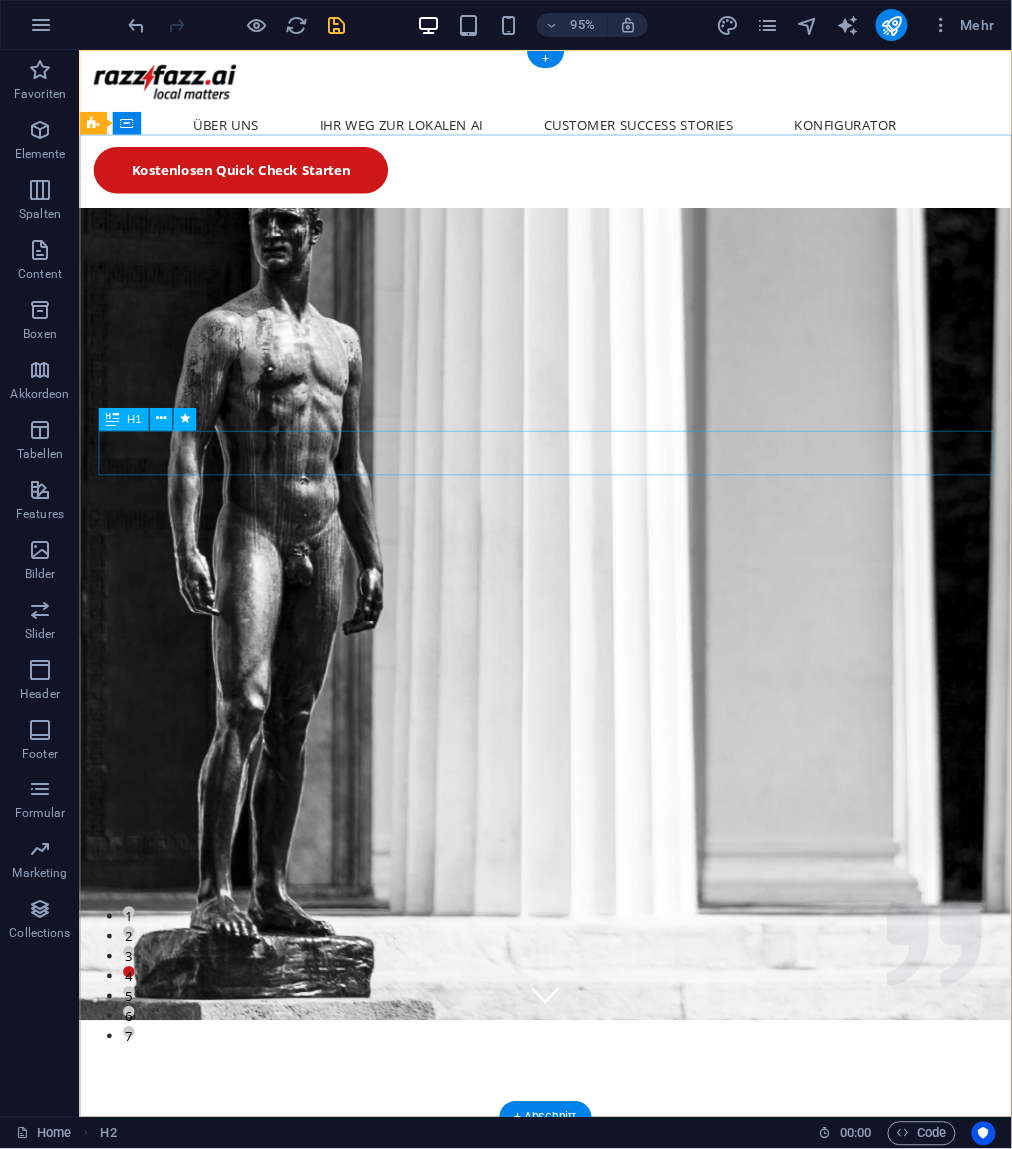scroll, scrollTop: 0, scrollLeft: 0, axis: both 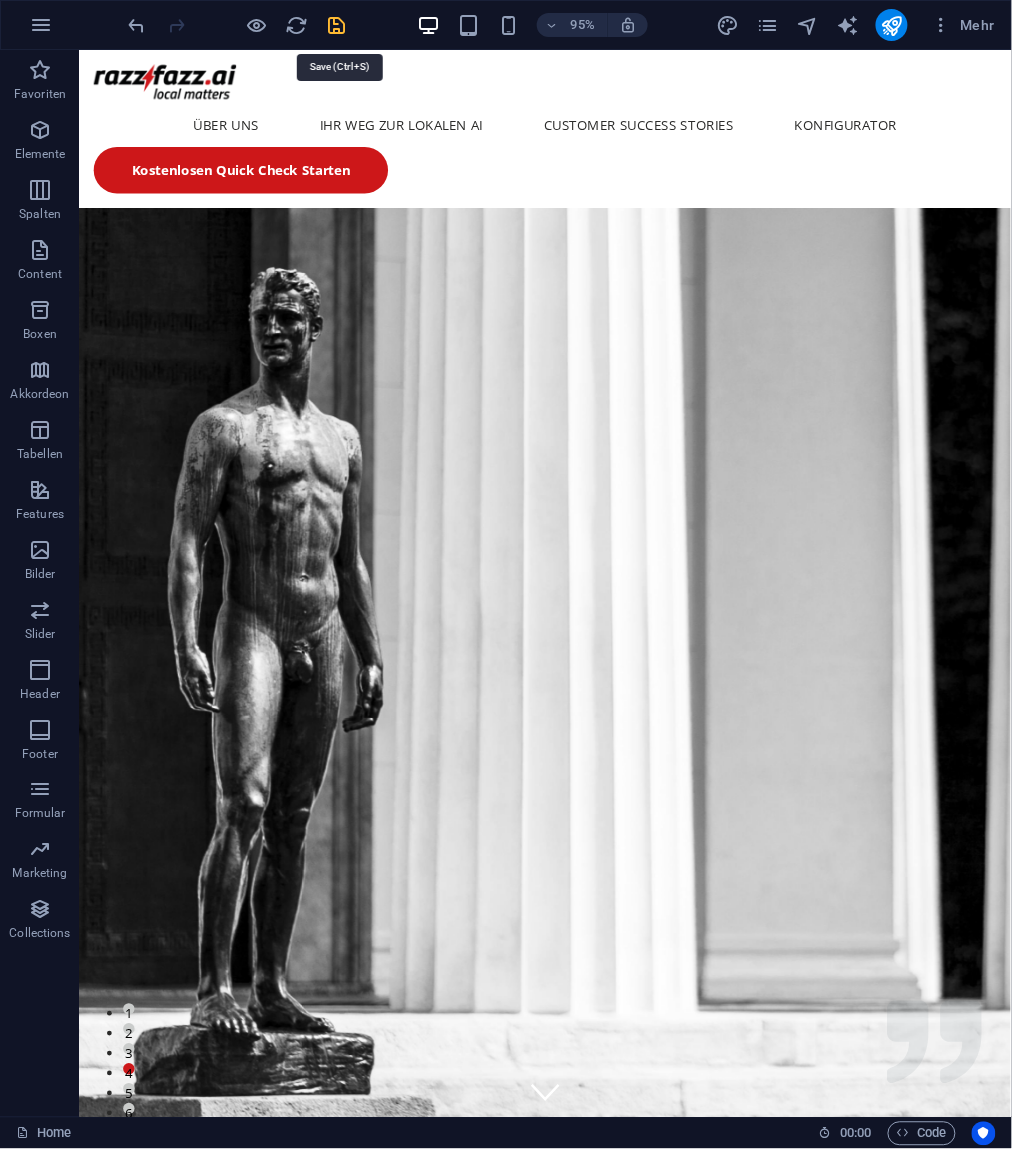 click at bounding box center (337, 25) 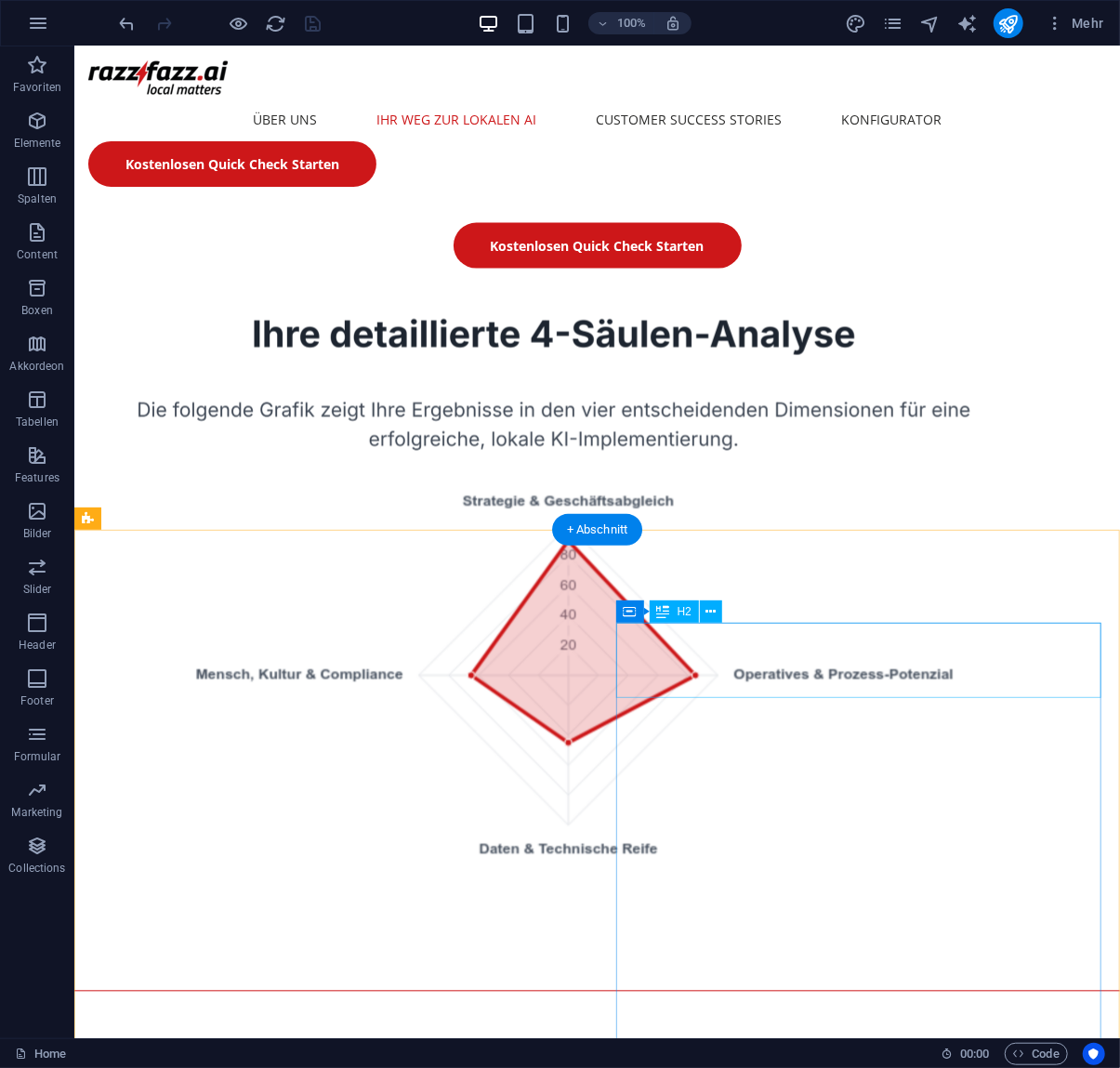 scroll, scrollTop: 4664, scrollLeft: 0, axis: vertical 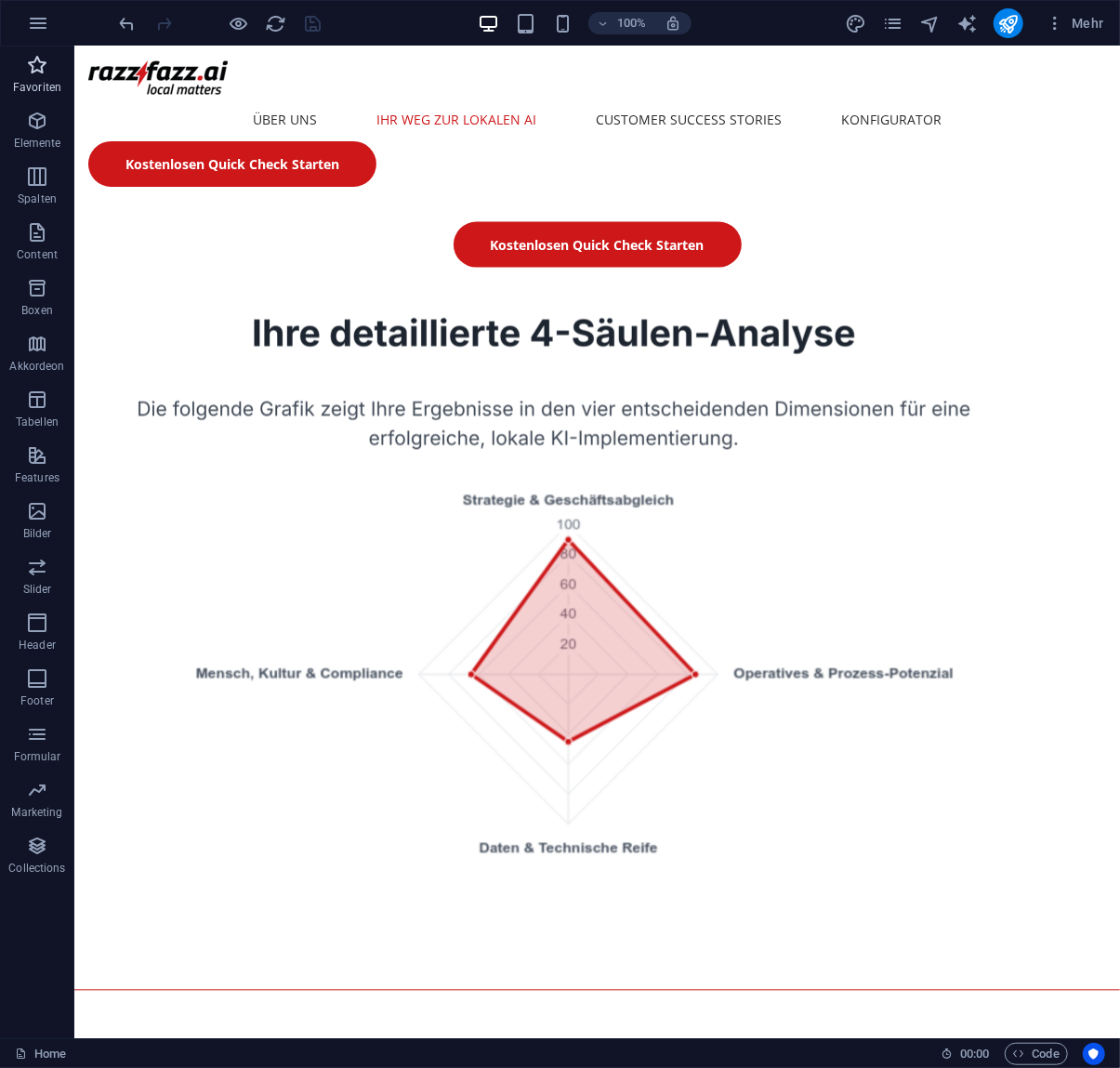 click at bounding box center [37, 65] 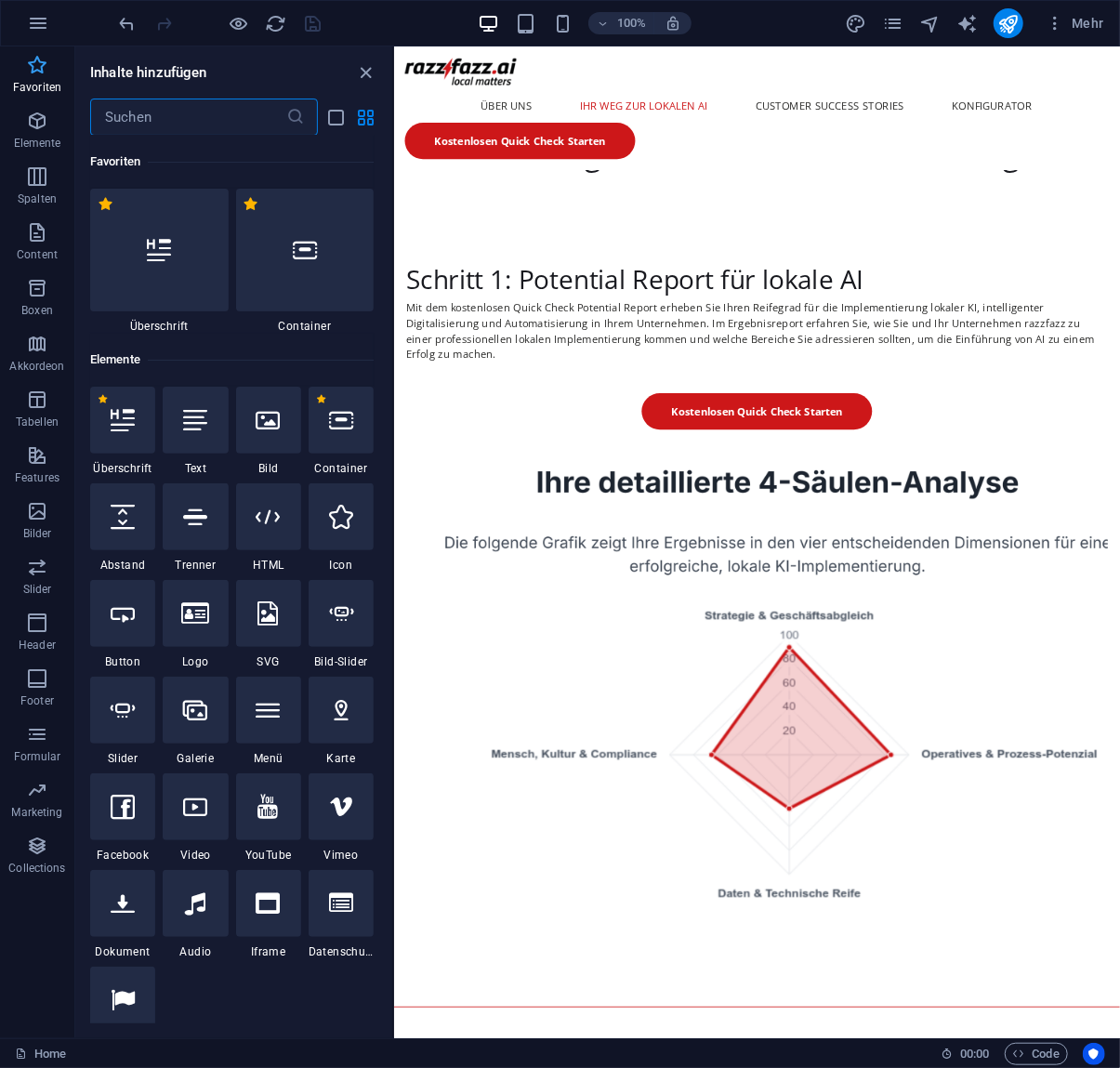 scroll, scrollTop: 4791, scrollLeft: 0, axis: vertical 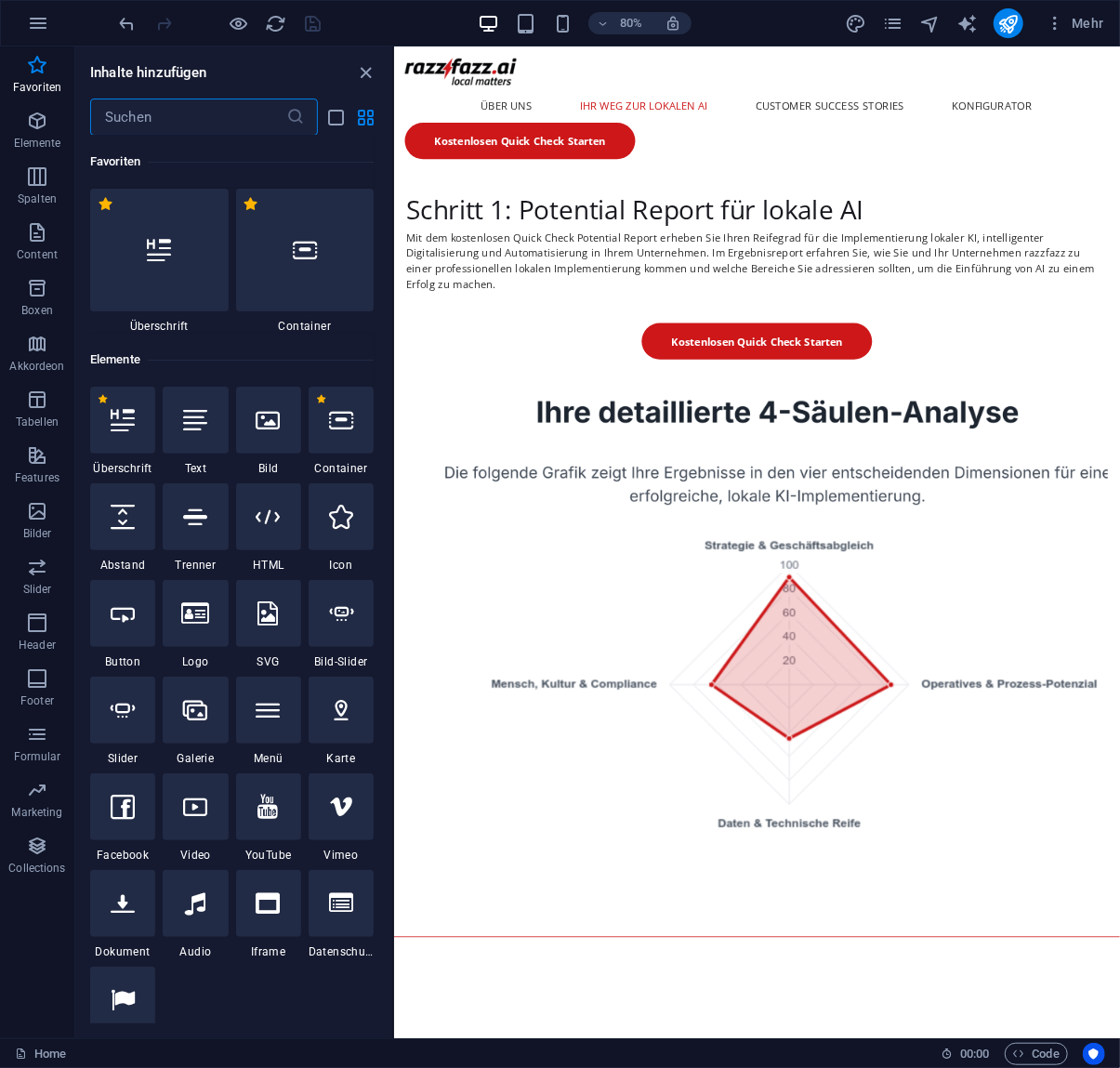 click at bounding box center (188, 117) 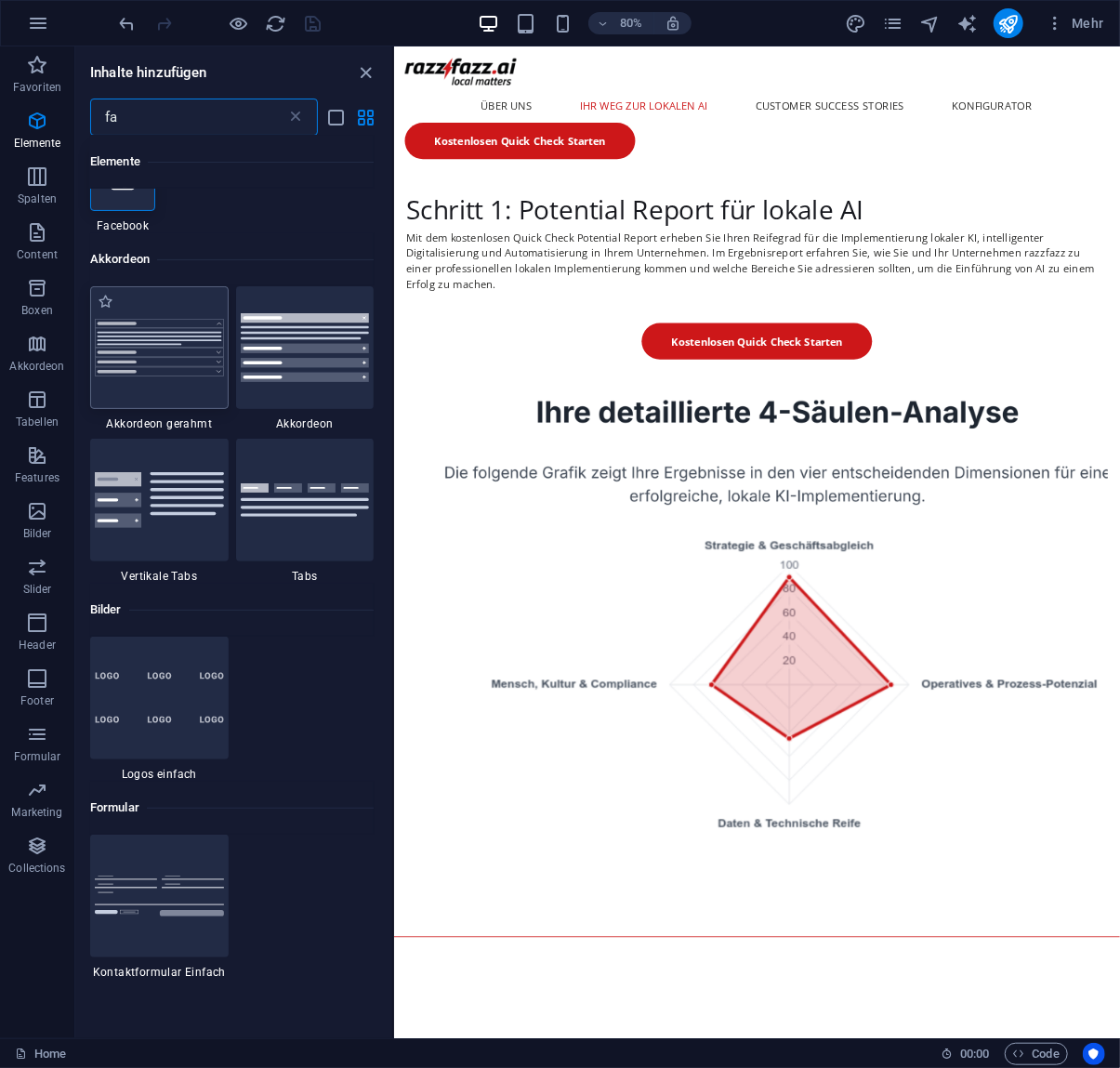 scroll, scrollTop: 0, scrollLeft: 0, axis: both 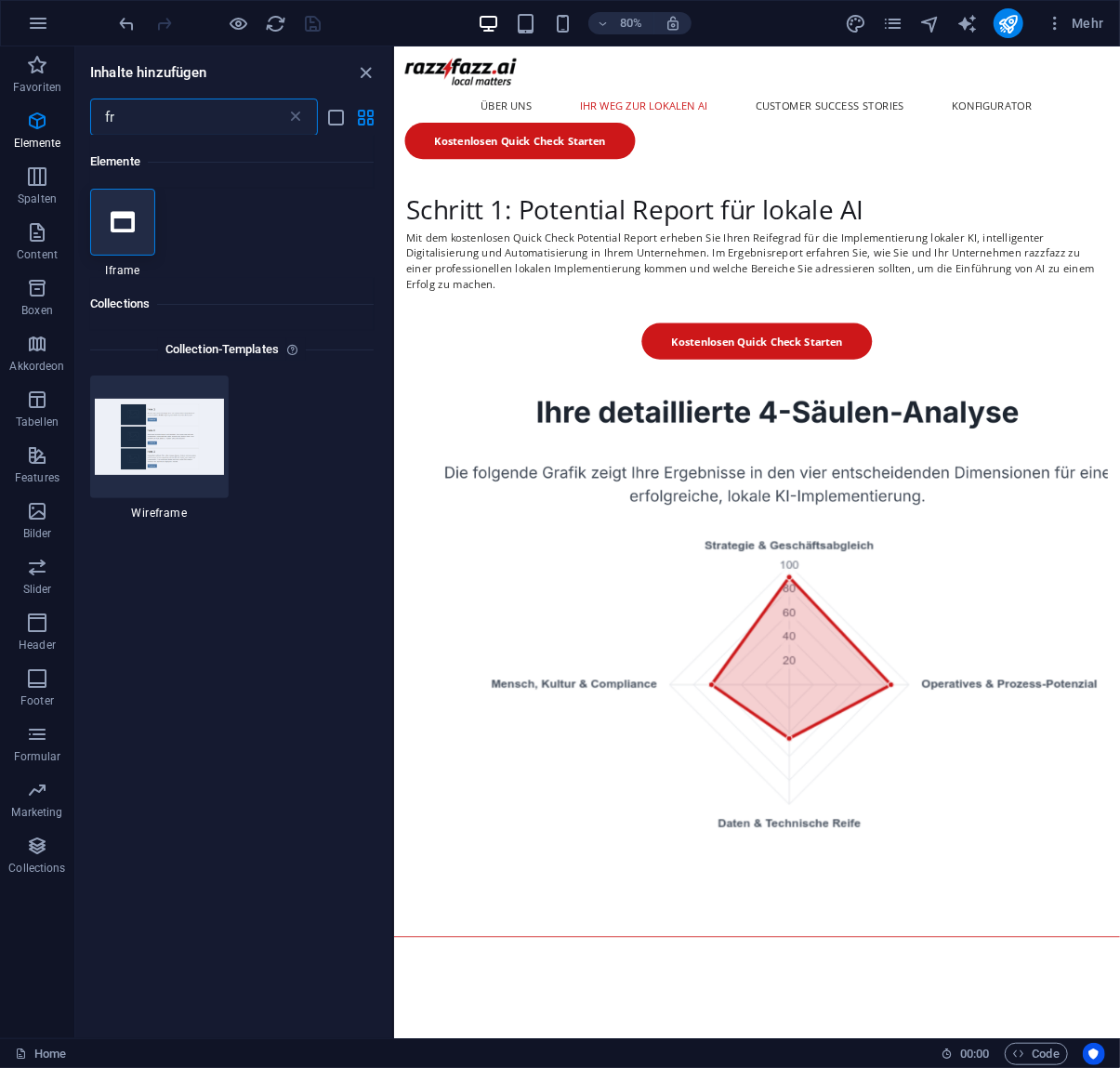 type on "f" 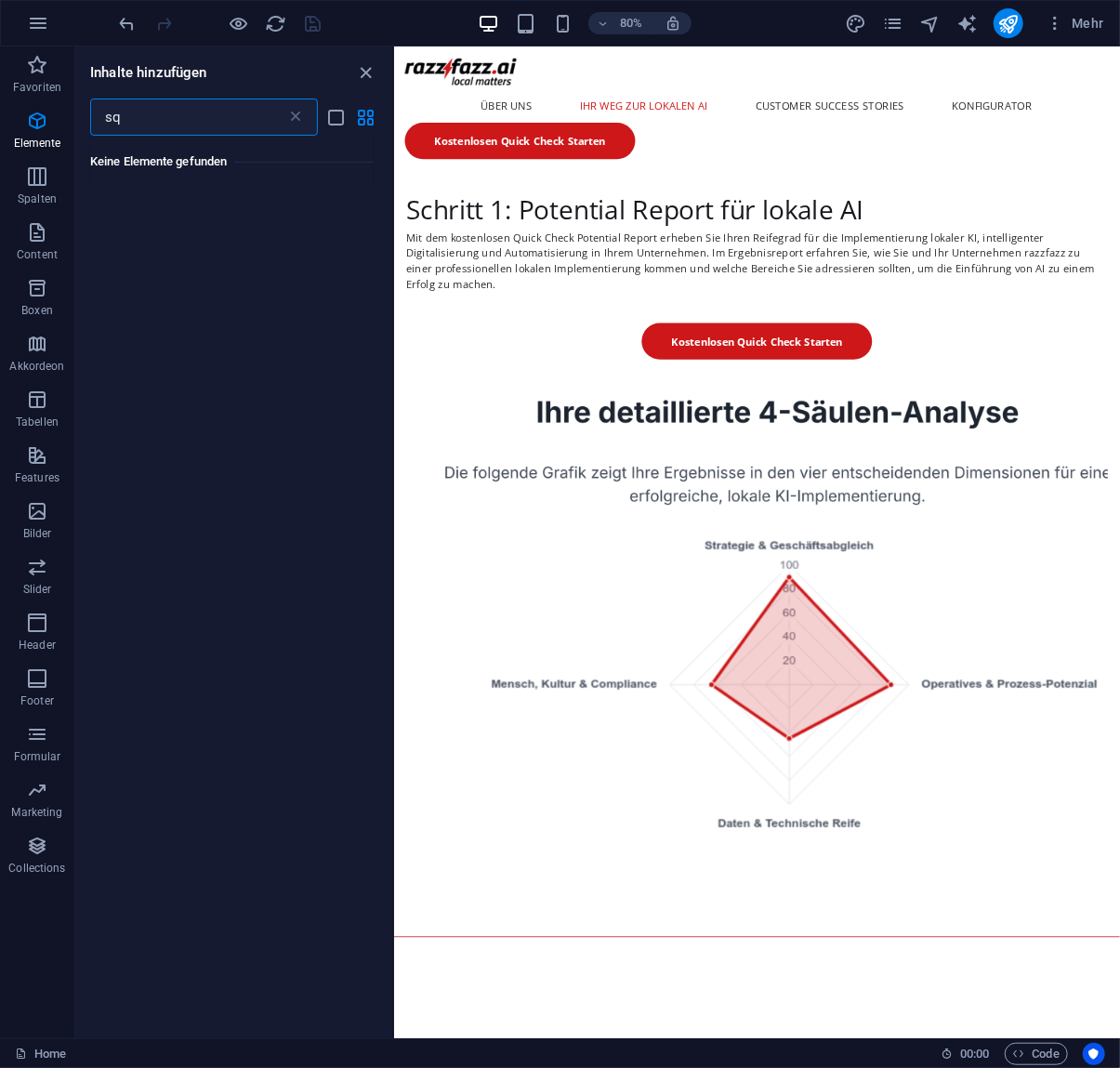 type on "s" 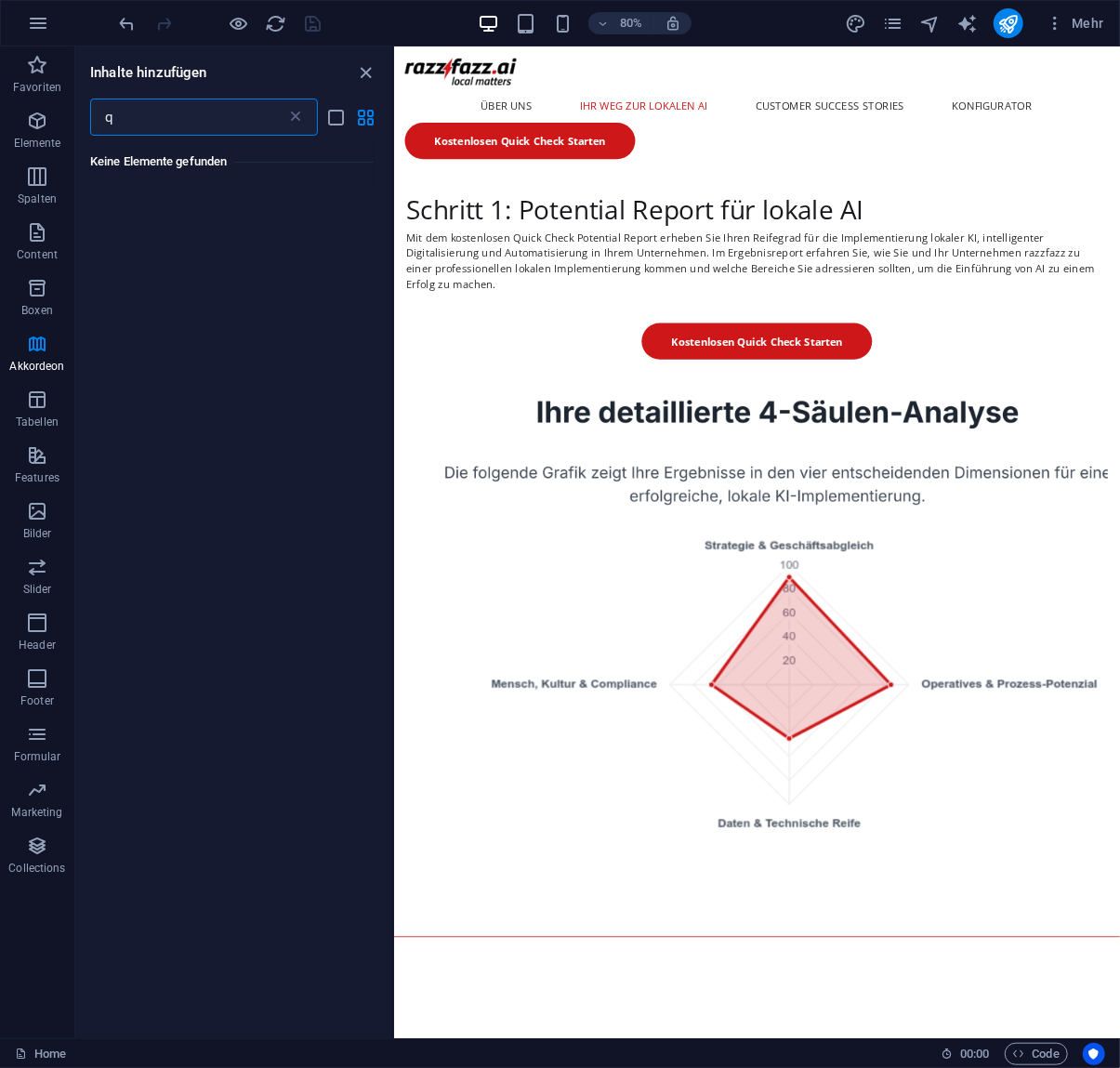 type on "q" 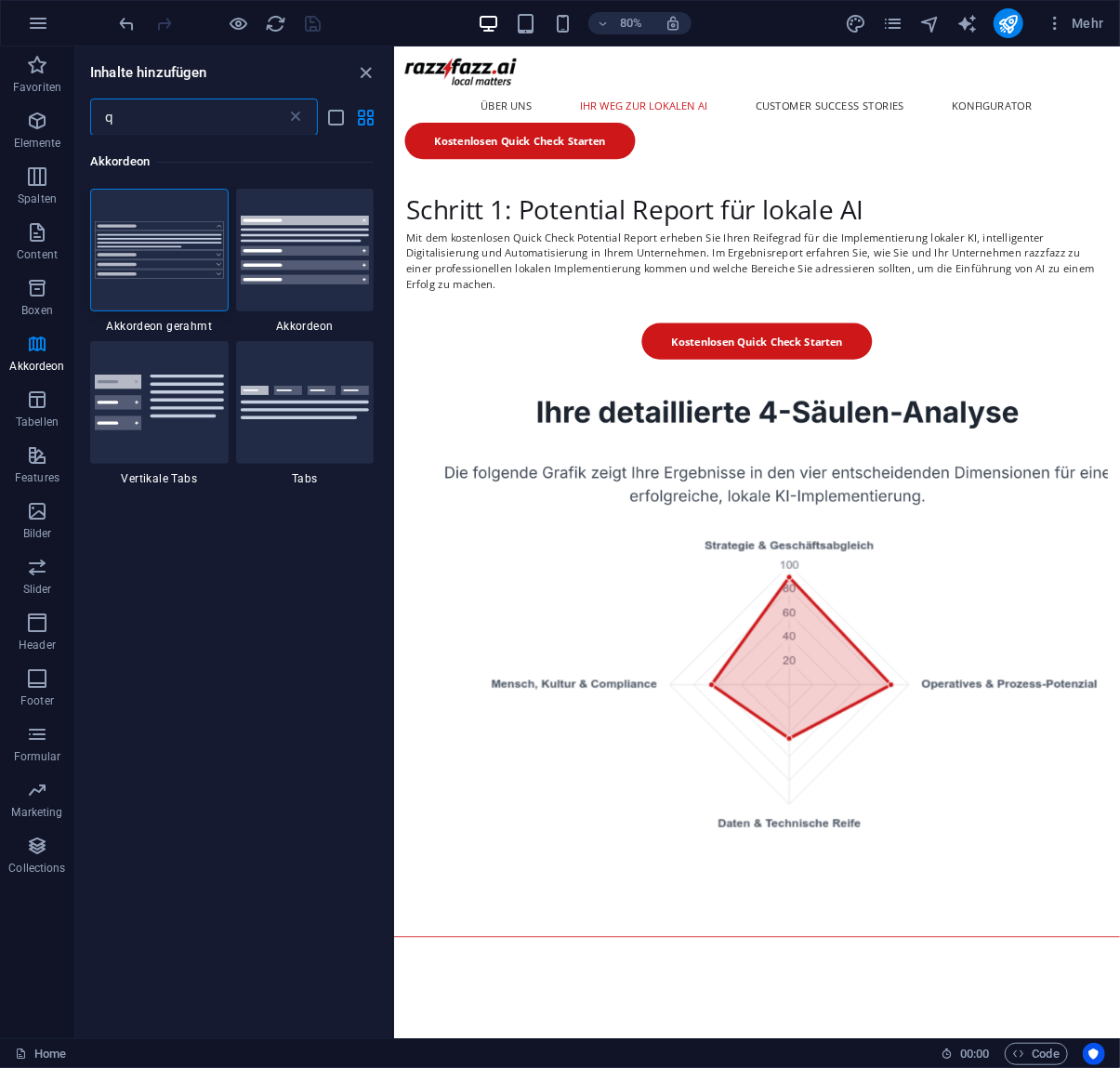 type 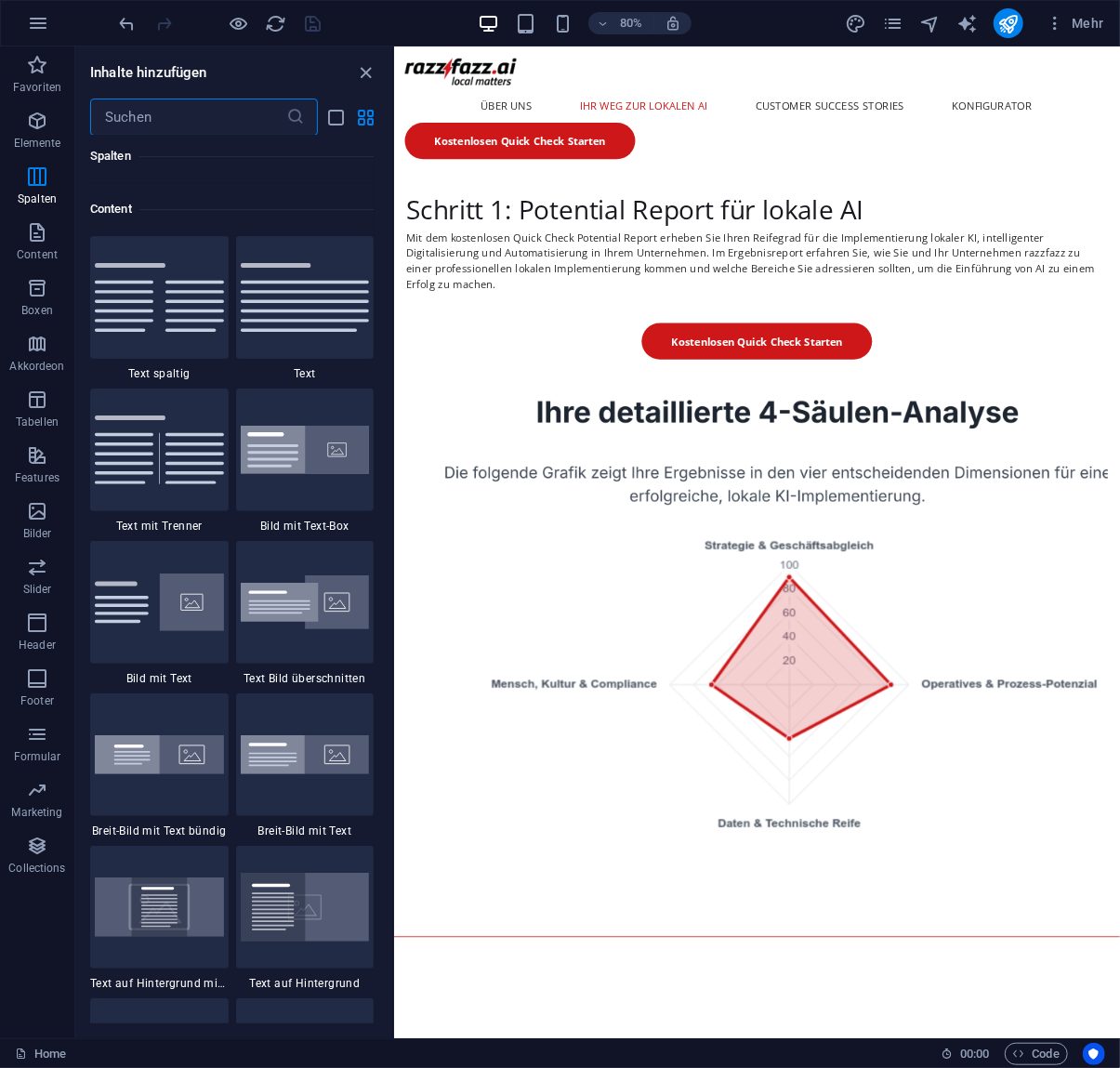 scroll, scrollTop: 3205, scrollLeft: 0, axis: vertical 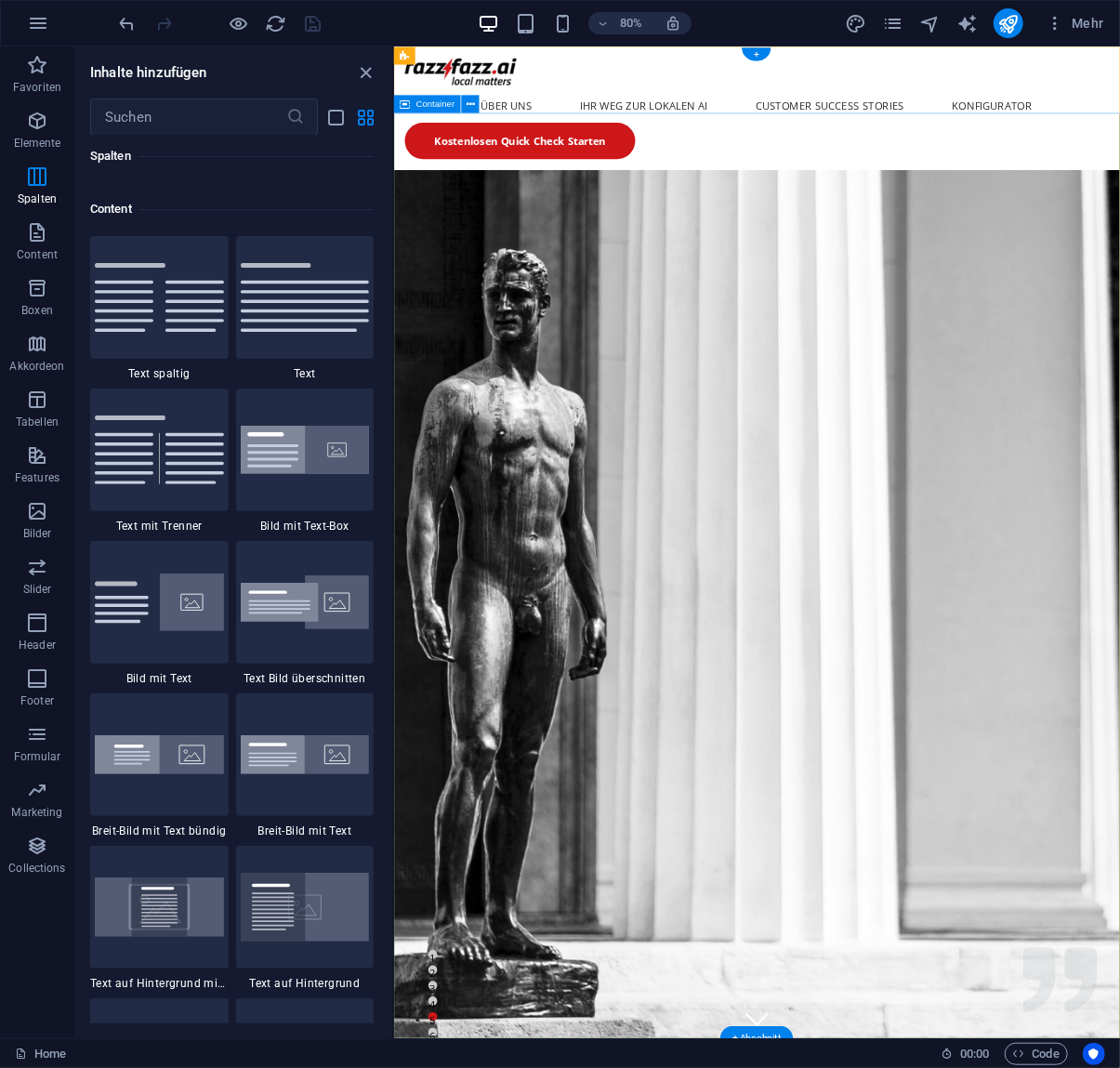 click on "DAS AI ZEITALTER LIEGT IN IHRER HAND LOKAL BEI IHNEN. OPEN SOURCE. UNABHÄNGIG. EUROPÄISCH. Kostenlosen Quick Check Starten" at bounding box center [847, 1756] 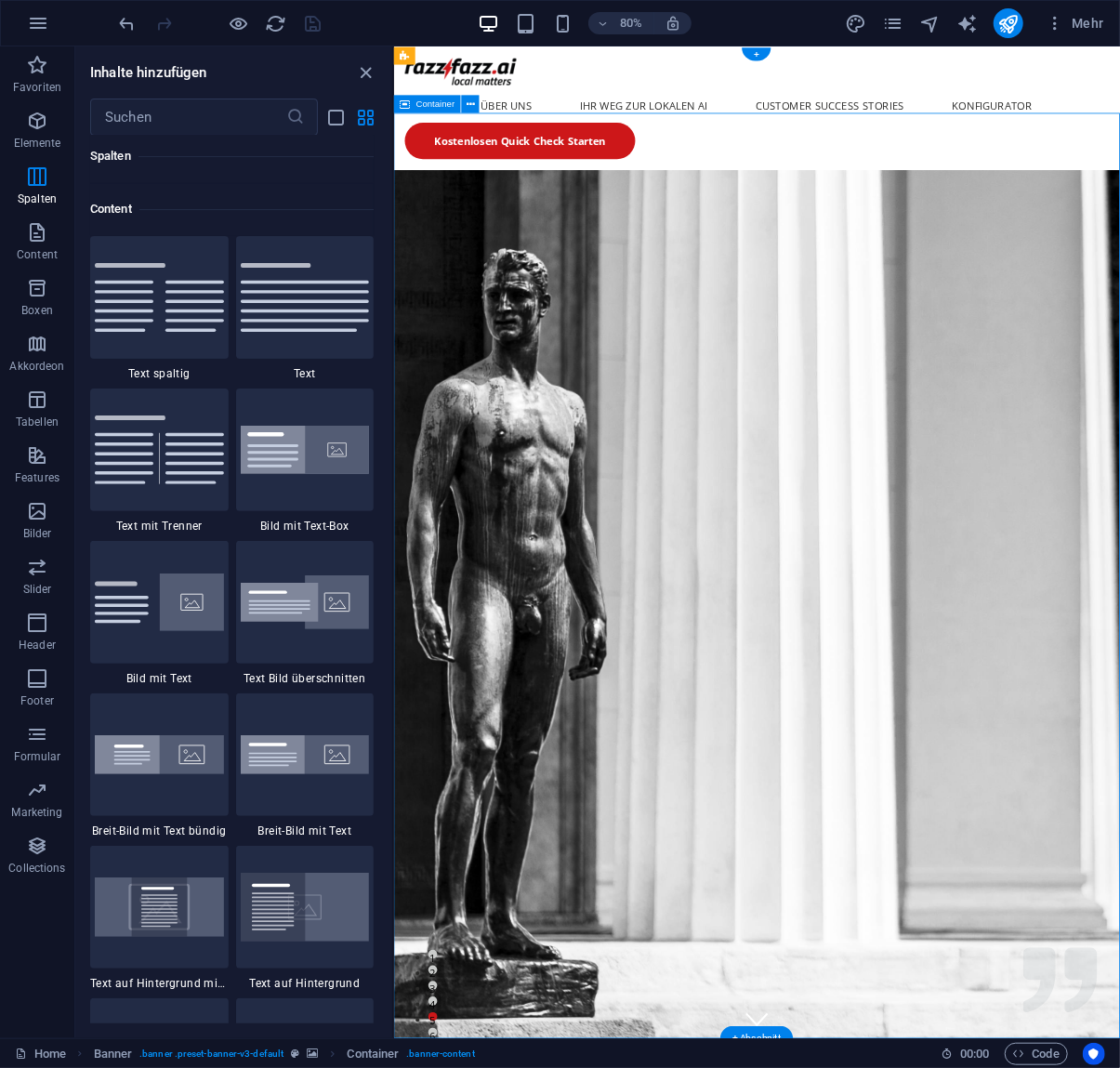 click on "DAS AI ZEITALTER LIEGT IN IHRER HAND LOKAL BEI IHNEN. OPEN SOURCE. UNABHÄNGIG. EUROPÄISCH. Kostenlosen Quick Check Starten" at bounding box center [847, 1756] 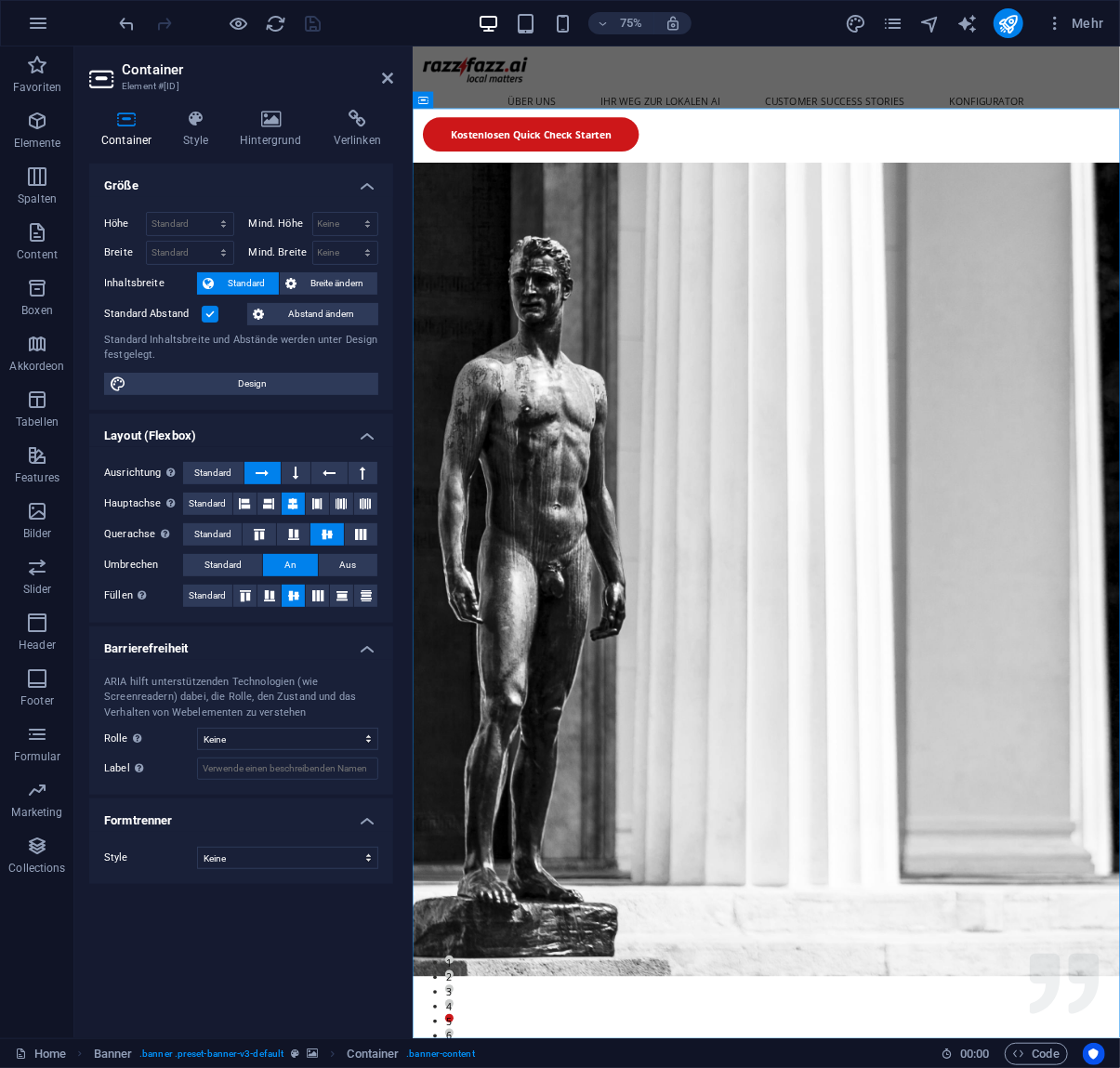 click on "Container Style Hintergrund Verlinken Größe Höhe Standard px rem % vh vw Mind. Höhe Keine px rem % vh vw Breite Standard px rem % em vh vw Mind. Breite Keine px rem % vh vw Inhaltsbreite Standard Breite ändern Breite Standard px rem % em vh vw Mind. Breite Keine px rem % vh vw Standard Abstand Abstand ändern Standard Inhaltsbreite und Abstände werden unter Design festgelegt. Design Layout (Flexbox) Ausrichtung Bestimmt, in welche Richtung das Spaltenverhalten Auswirkungen haben soll (flex-direction). Standard Hauptachse Beeinflusse, wie sich Elemente innerhalb dieses Containers entlang der Hauptsache verhalten sollen (justify-content). Standard Querachse Steuert die vertikale Ausrichtung der Elemente innerhalb des Containers (align-items). Standard Umbrechen Standard An Aus Füllen Steuert die Abstände und Ausrichtung von Elementen auf der Y-Achse bei mehreren Zeilen (align-content). Standard Barrierefreiheit Rolle Die ARIA-Rolle definiert den Zweck eines Elements.  Keine Alert Banner" at bounding box center (241, 566) 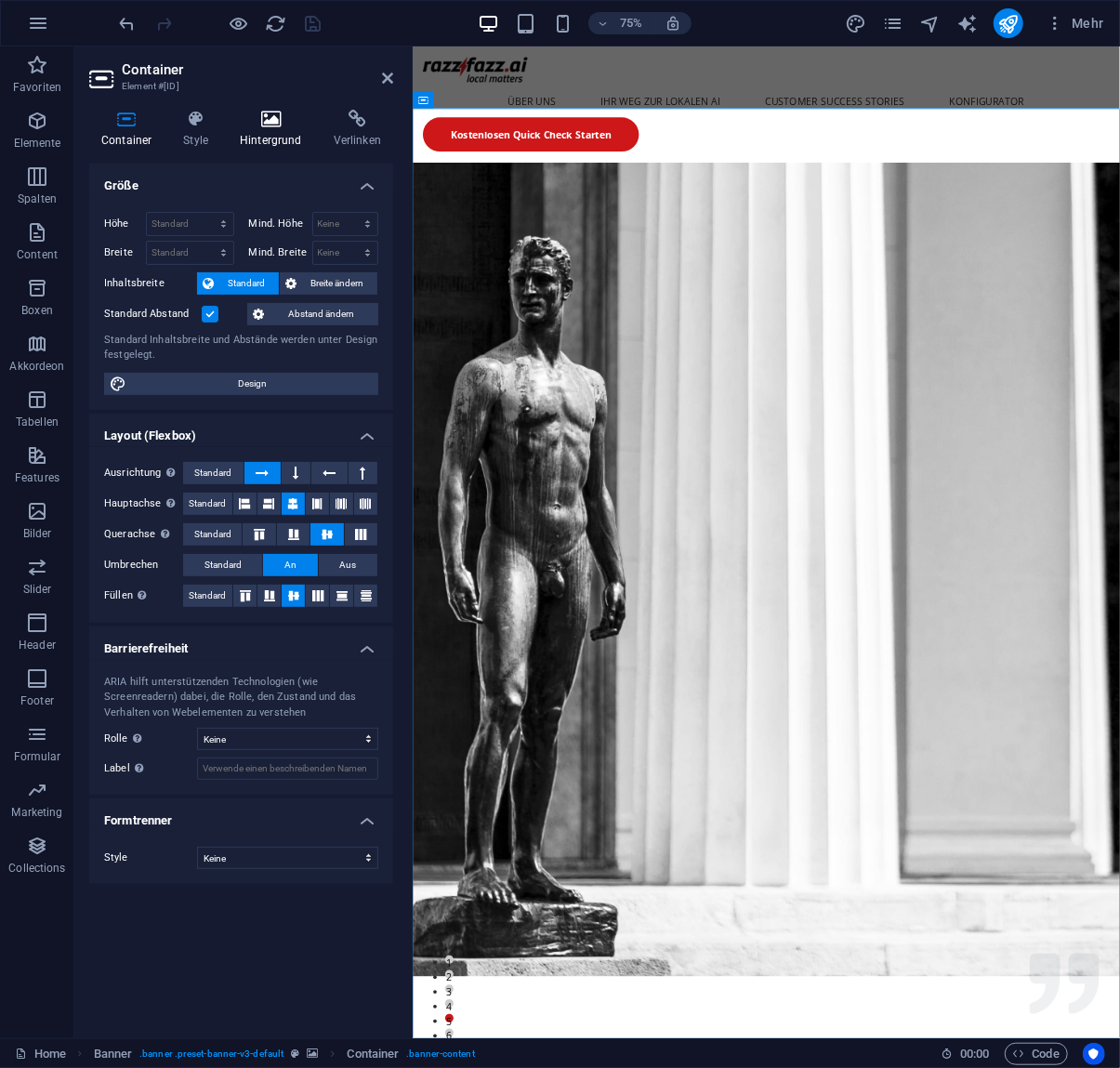 click at bounding box center (270, 119) 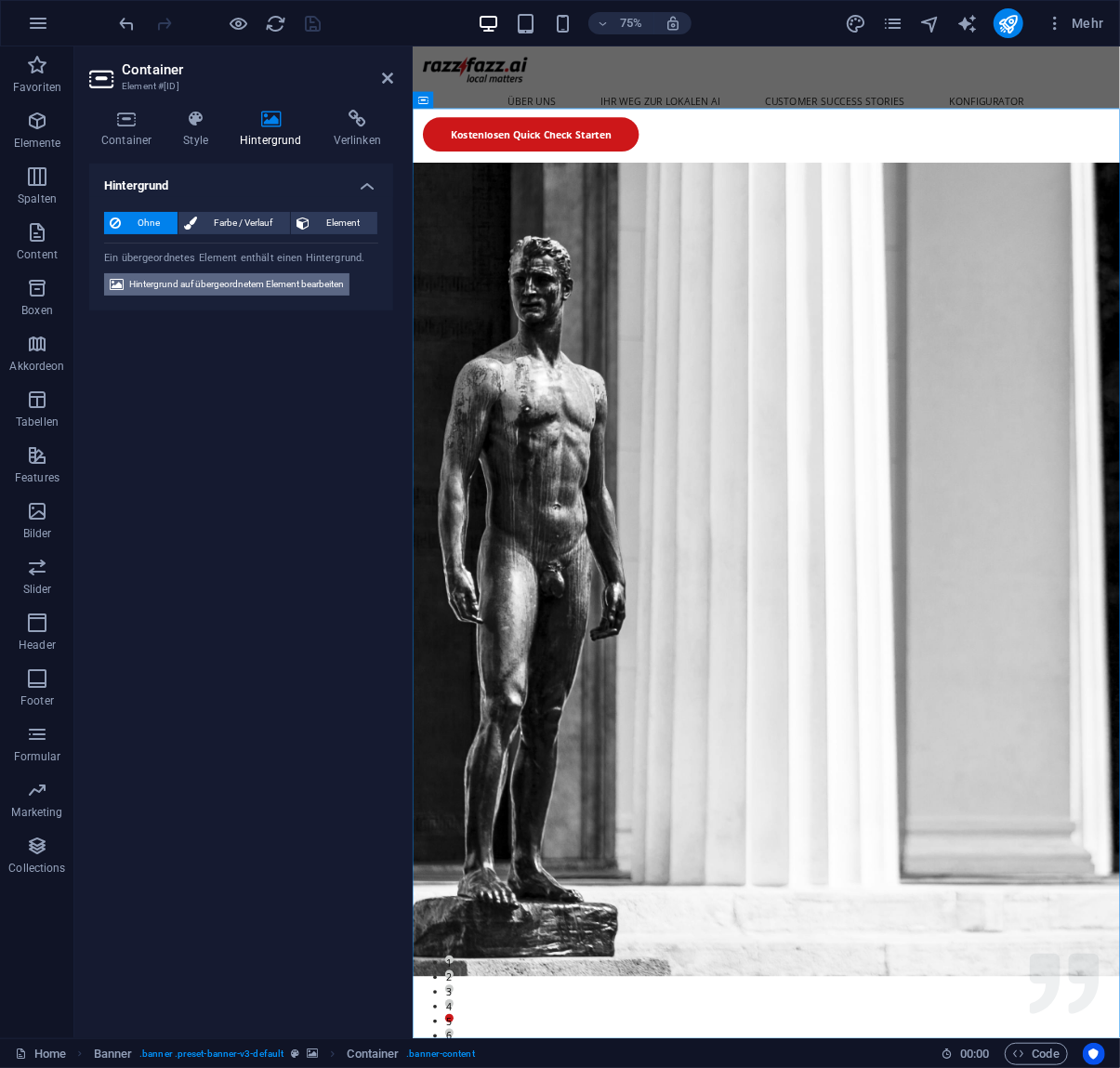 click on "Hintergrund auf übergeordnetem Element bearbeiten" at bounding box center [236, 284] 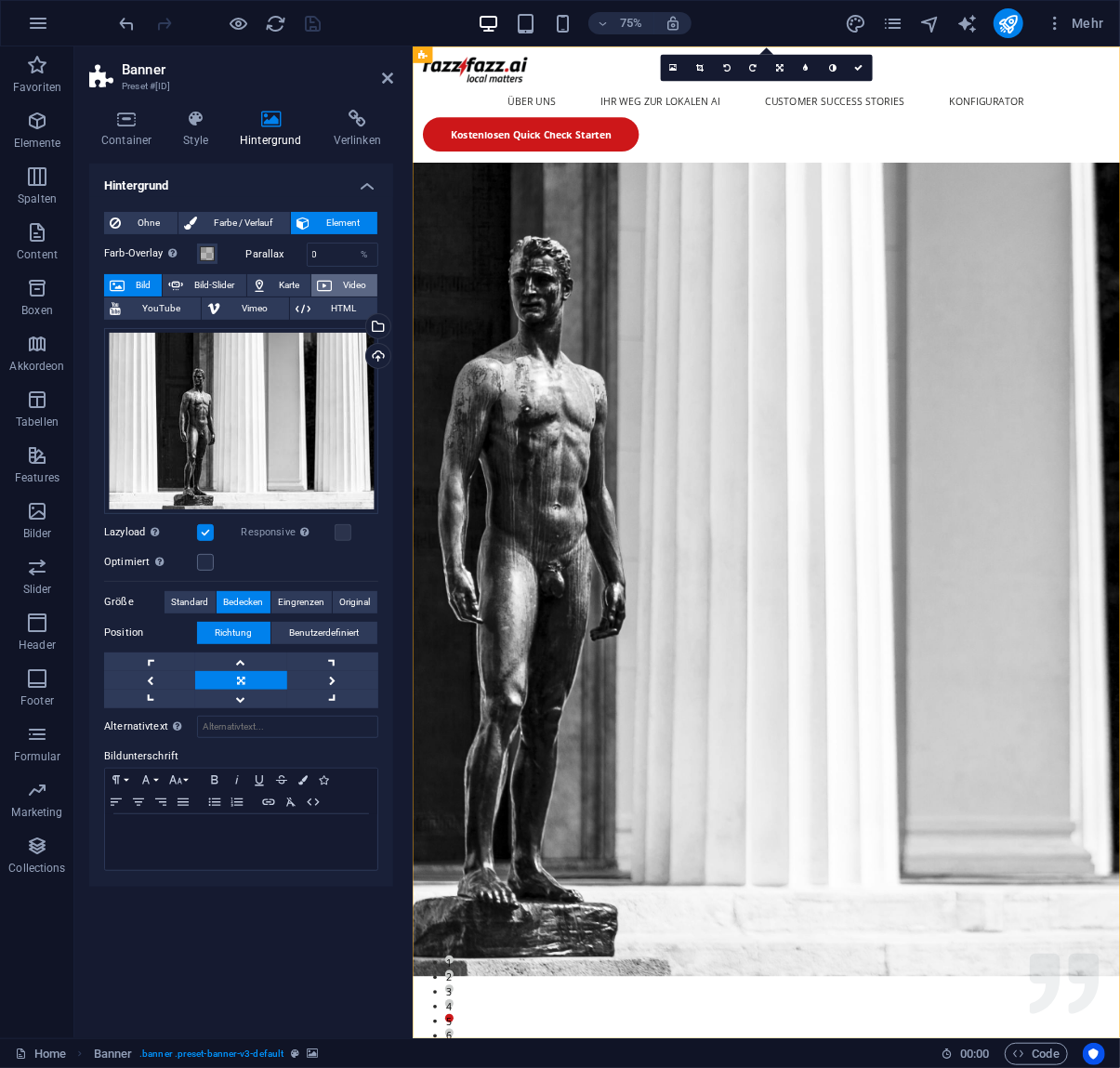 click on "Video" at bounding box center (354, 285) 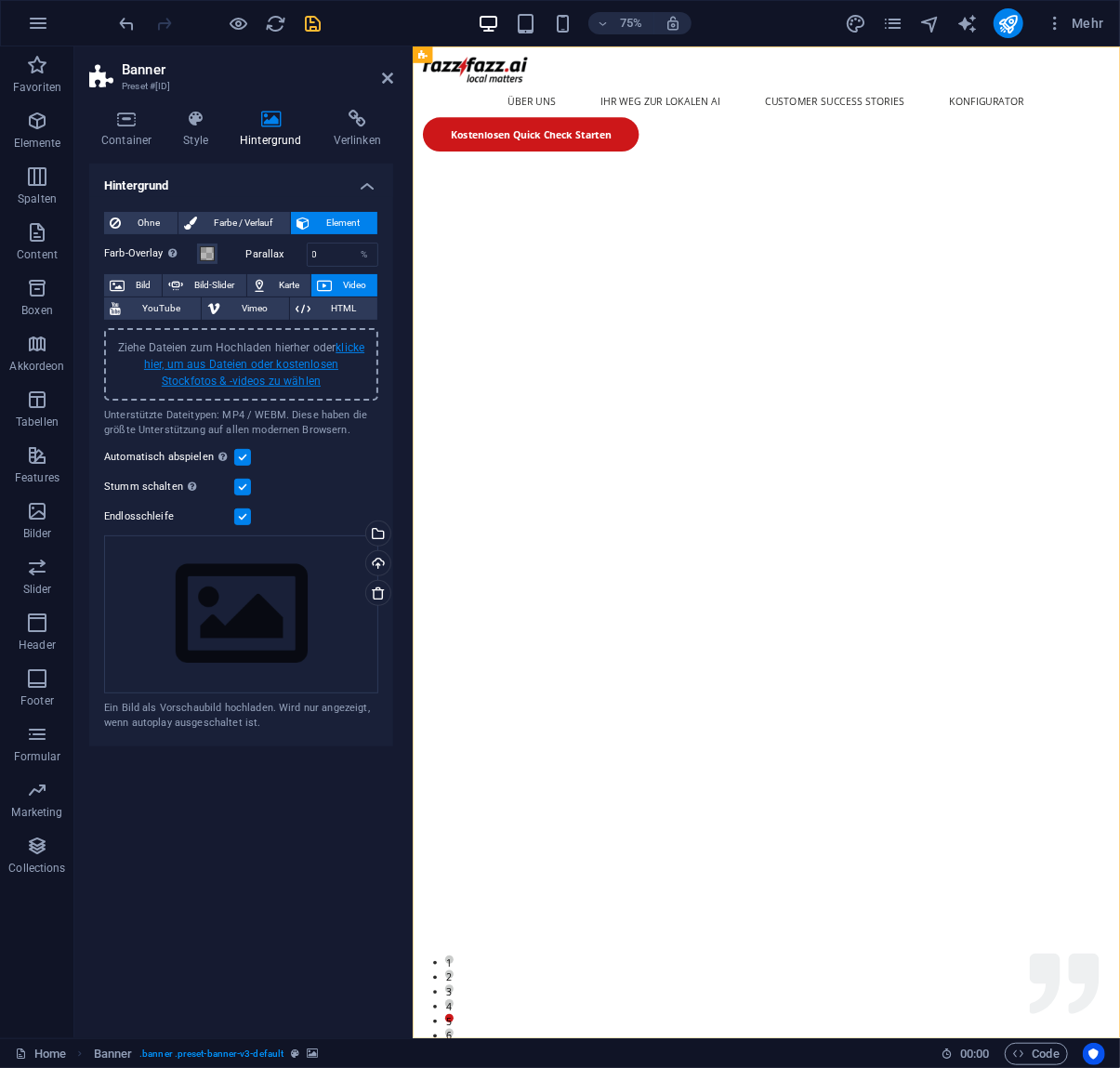 click on "klicke hier, um aus Dateien oder kostenlosen Stockfotos & -videos zu wählen" at bounding box center (254, 364) 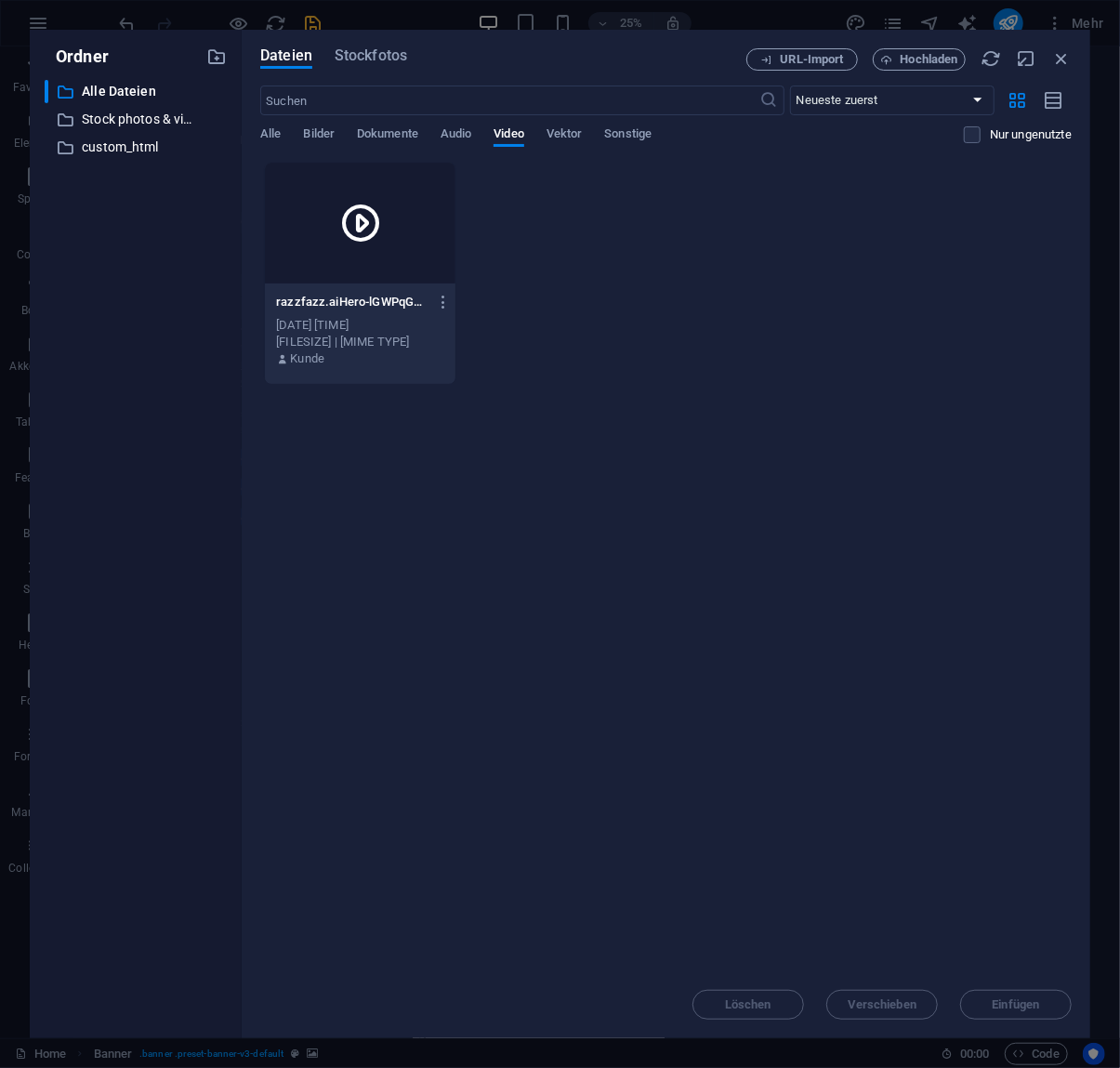 click on "[DATE] [TIME]" at bounding box center (360, 325) 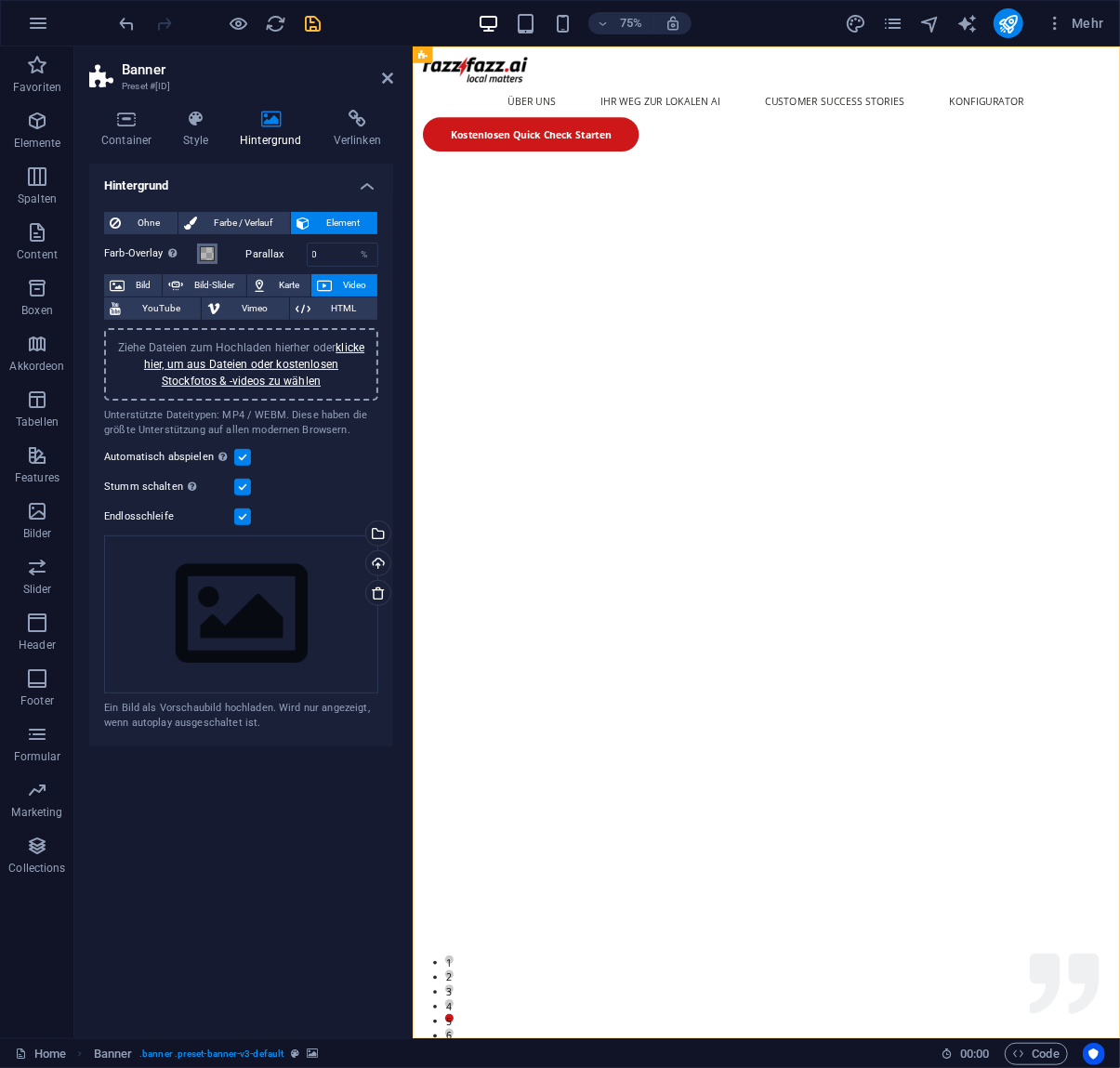 click at bounding box center [207, 254] 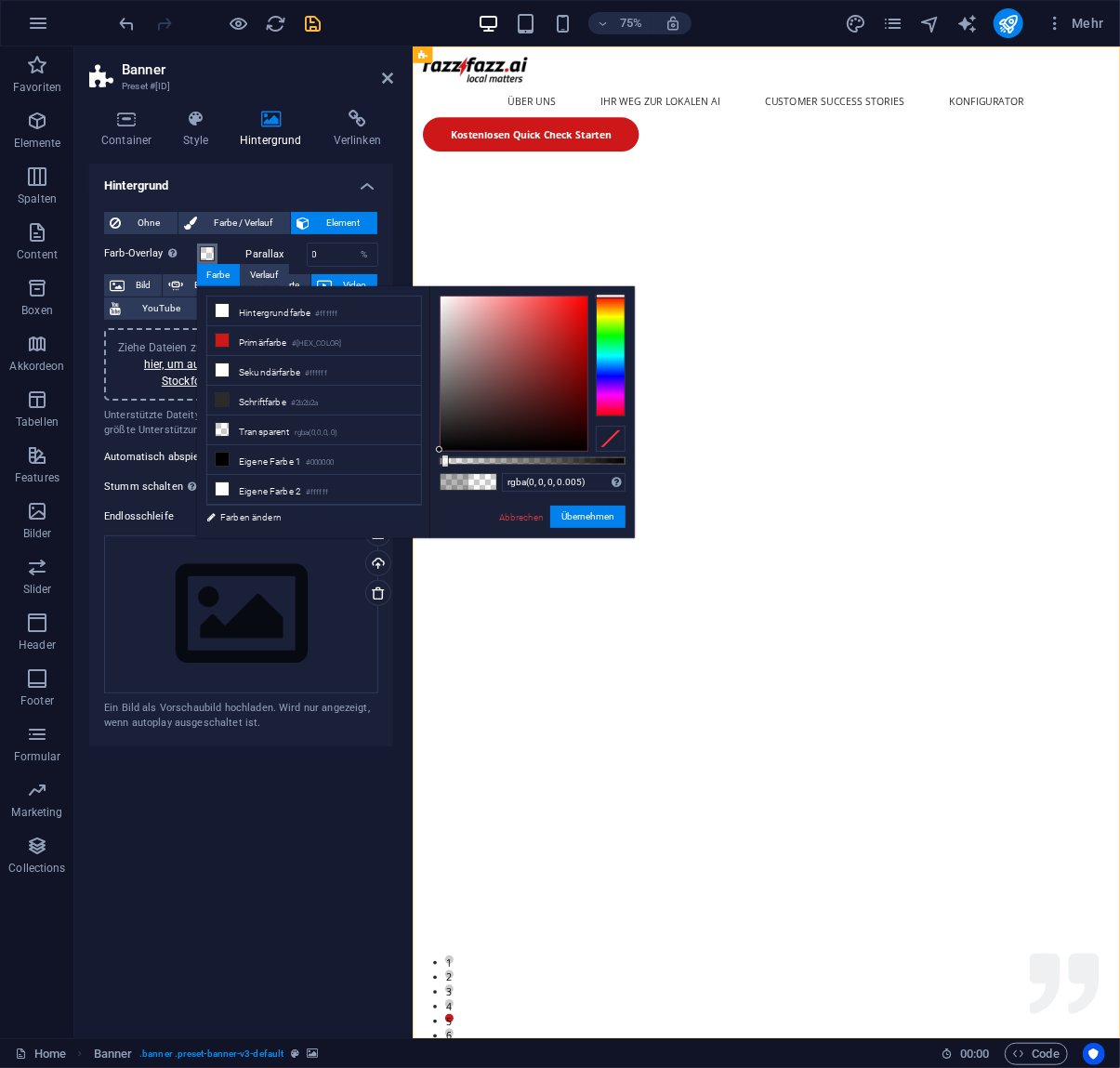type on "rgba(0, 0, 0, 0)" 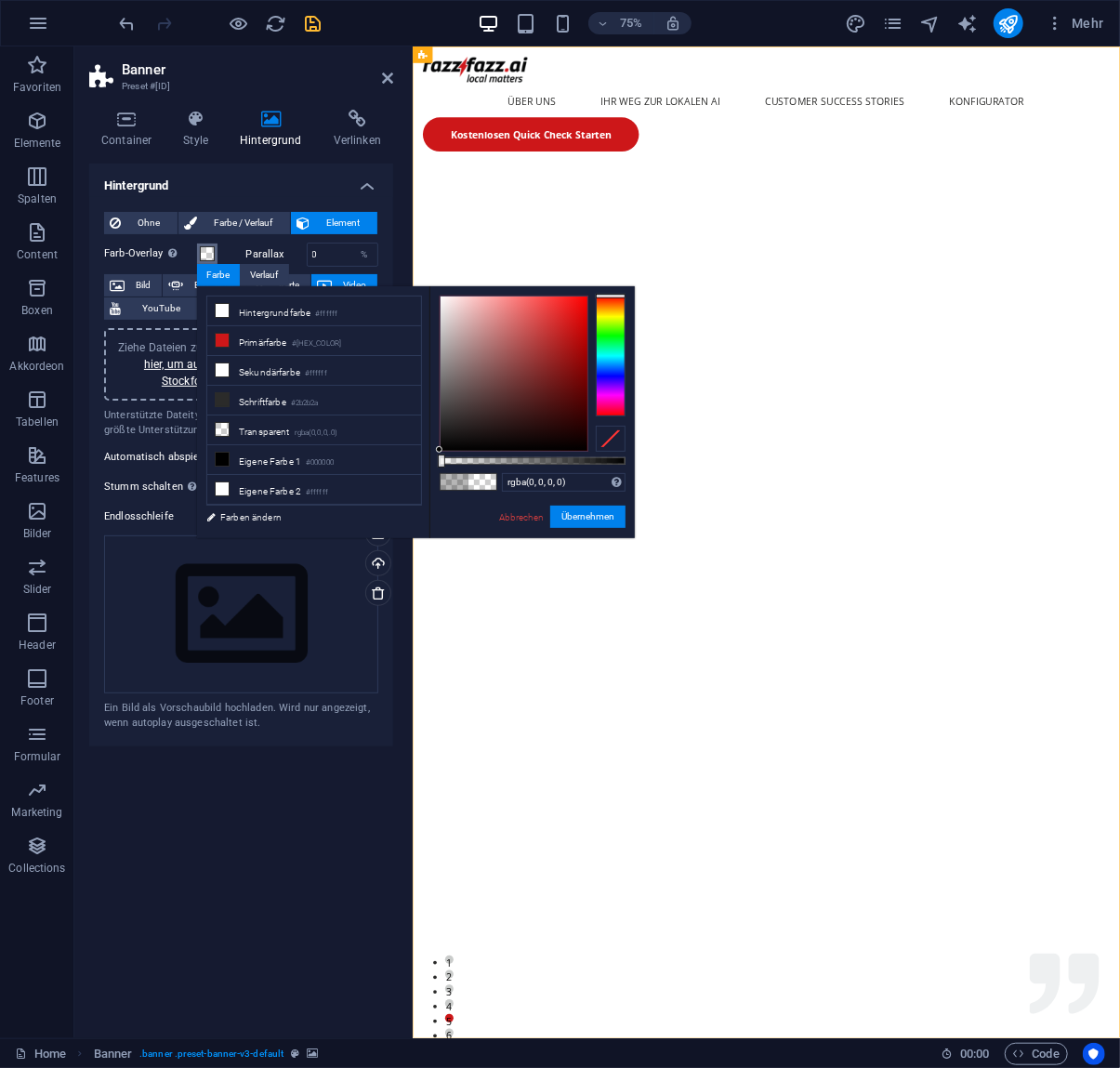 drag, startPoint x: 494, startPoint y: 460, endPoint x: 420, endPoint y: 464, distance: 74.10803 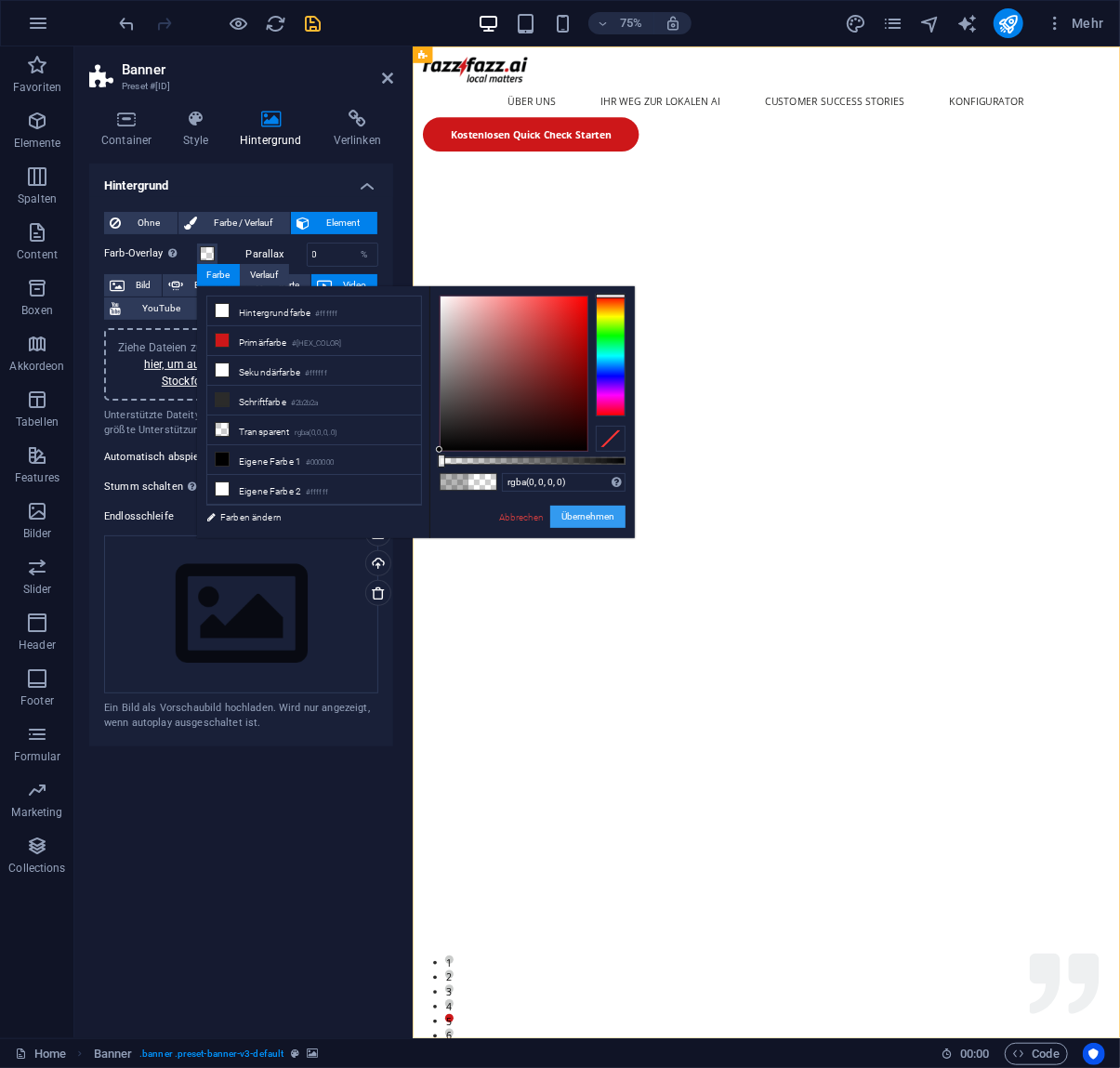click on "Übernehmen" at bounding box center (587, 517) 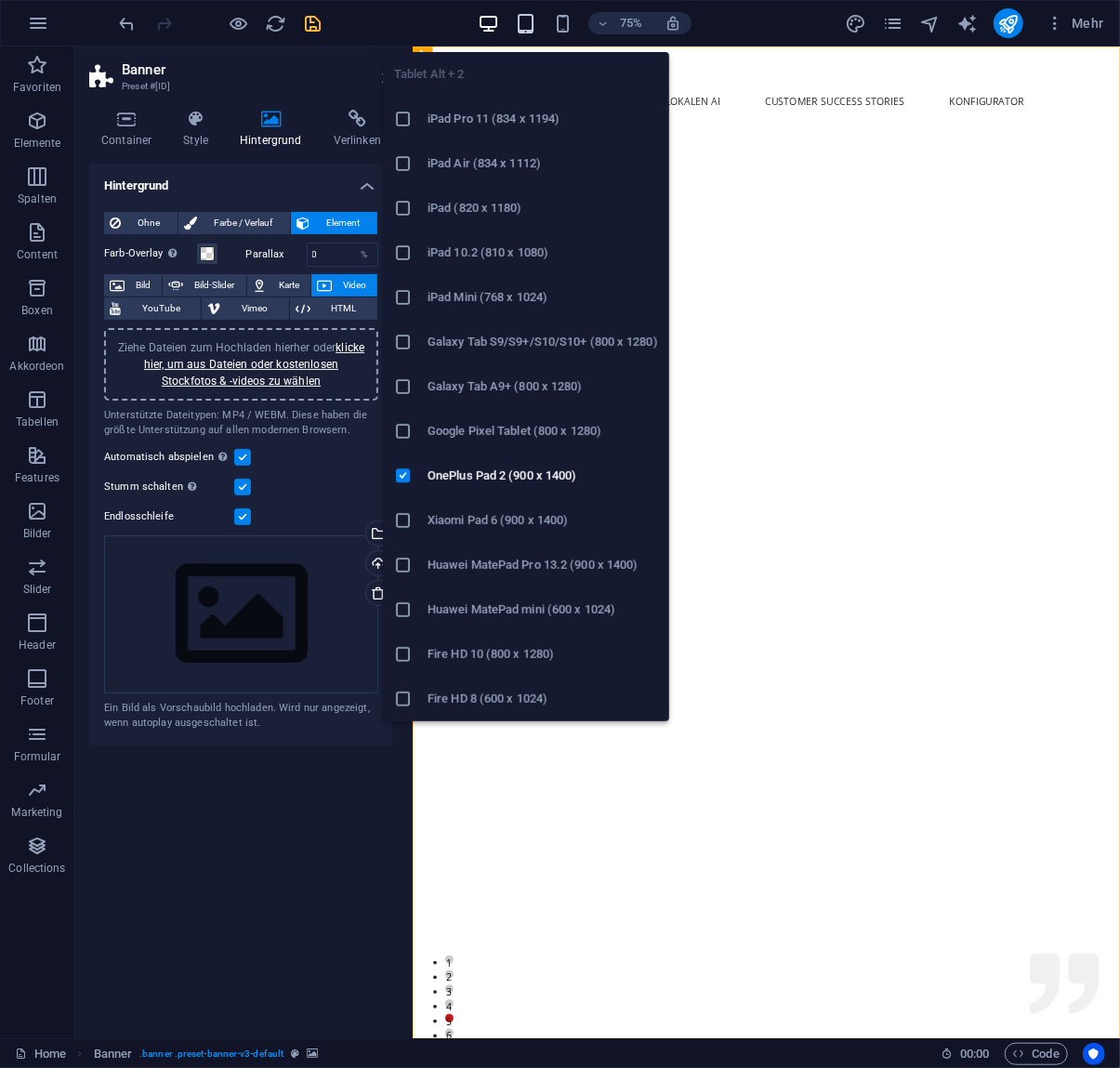 click at bounding box center (525, 23) 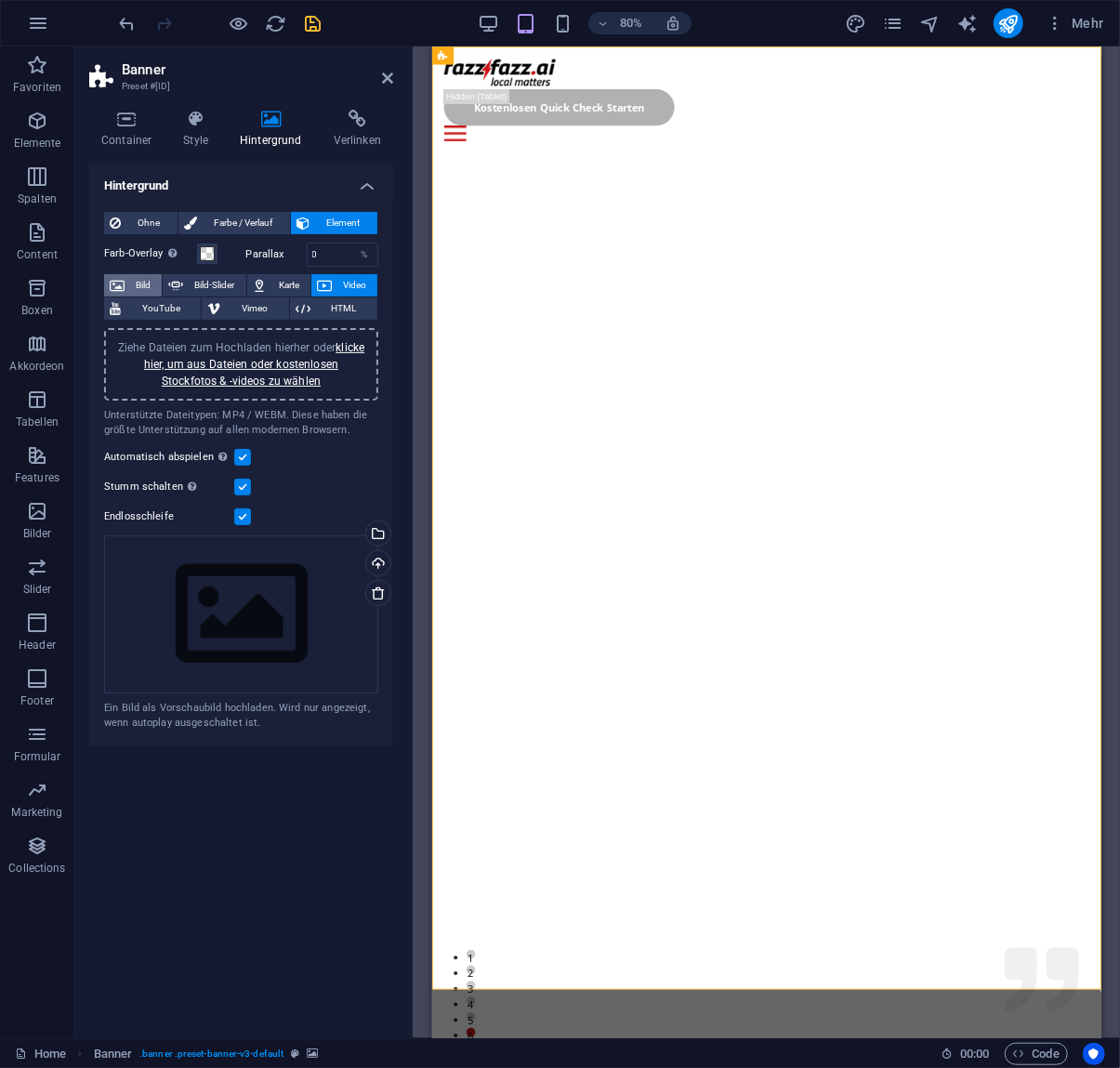 click on "Bild" at bounding box center [143, 285] 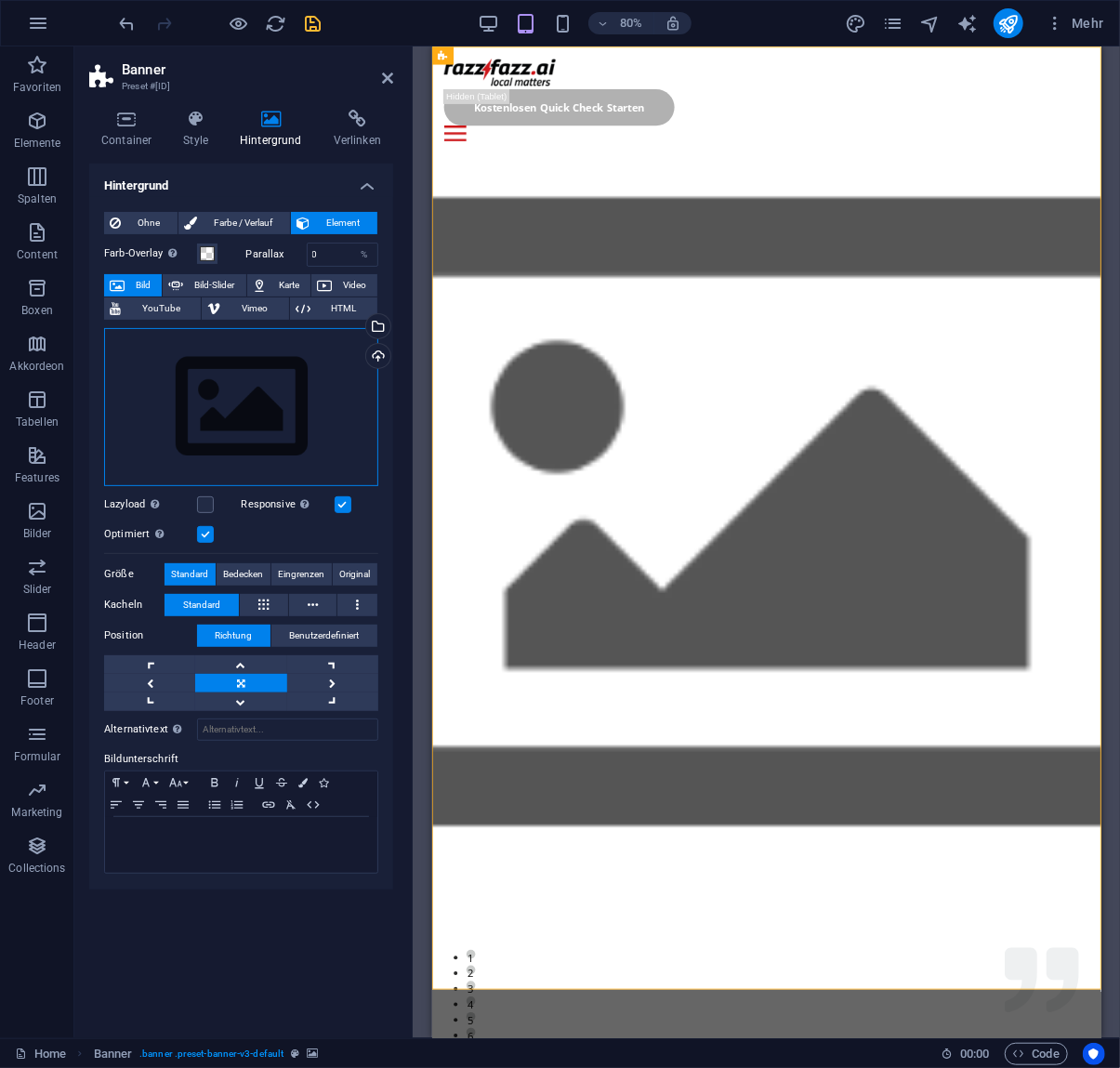 click on "Ziehe Dateien zum Hochladen hierher oder  klicke hier, um aus Dateien oder kostenlosen Stockfotos & -videos zu wählen" at bounding box center [241, 407] 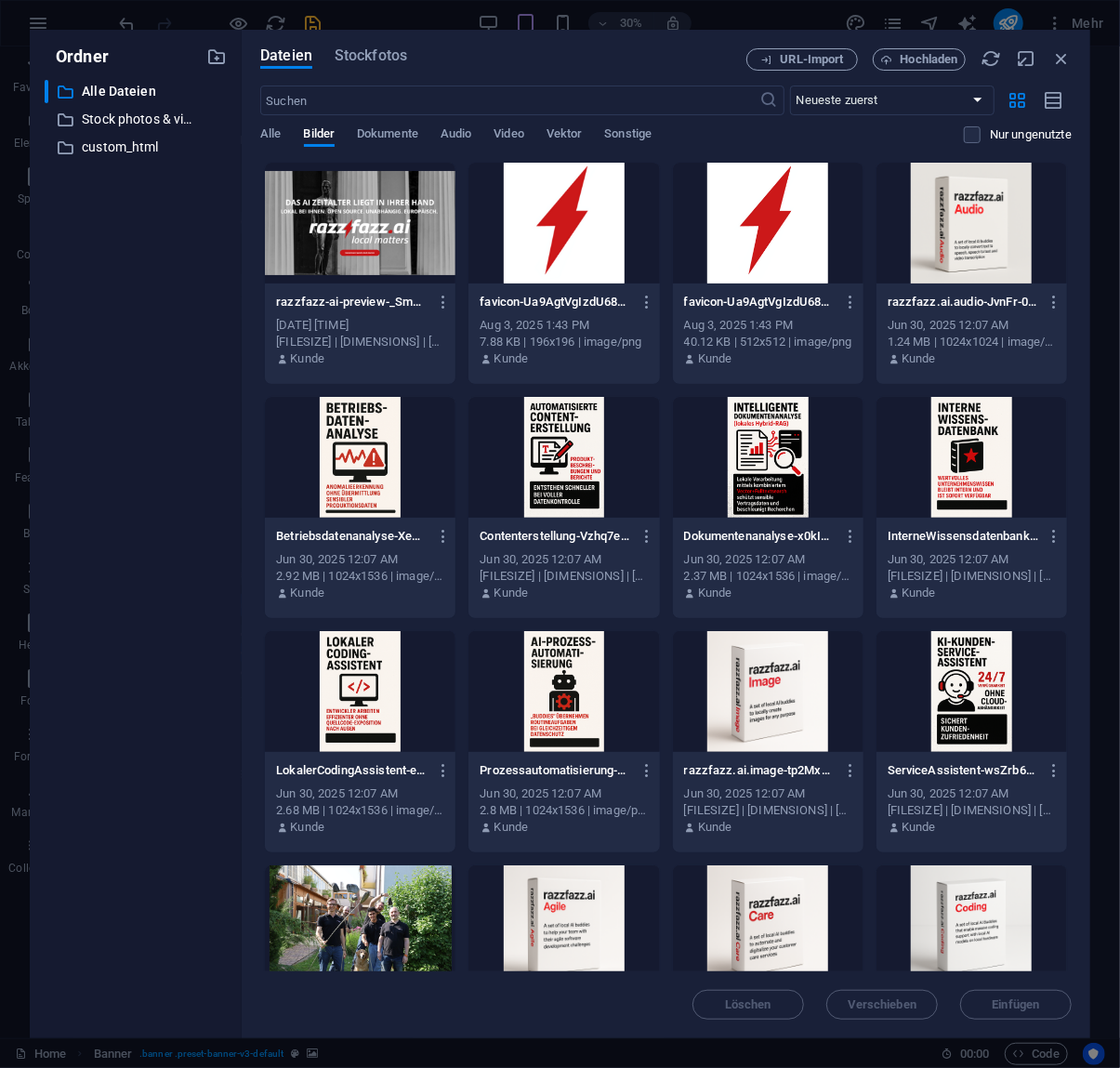 click at bounding box center (360, 223) 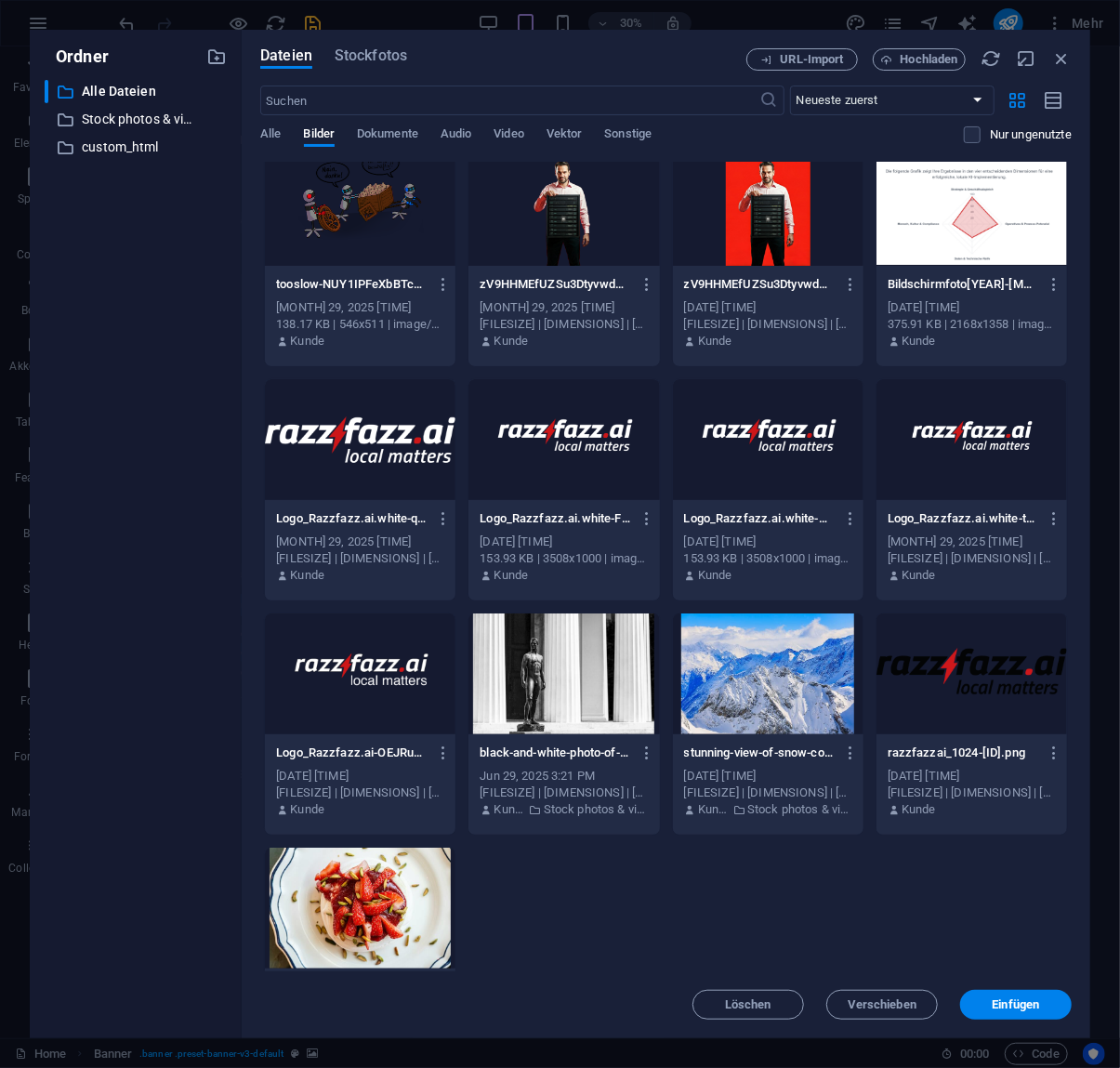 scroll, scrollTop: 1426, scrollLeft: 0, axis: vertical 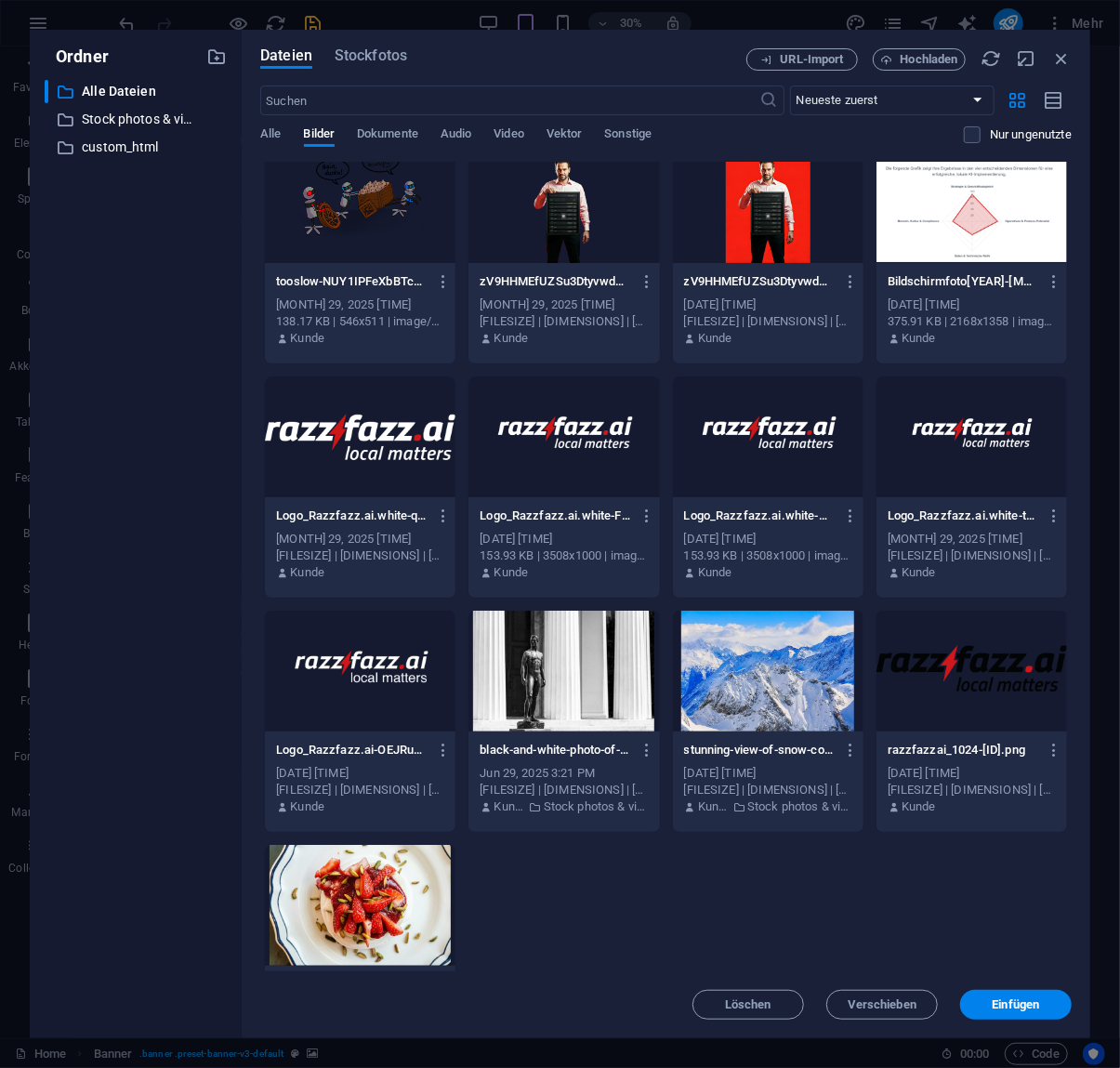 click at bounding box center [563, 671] 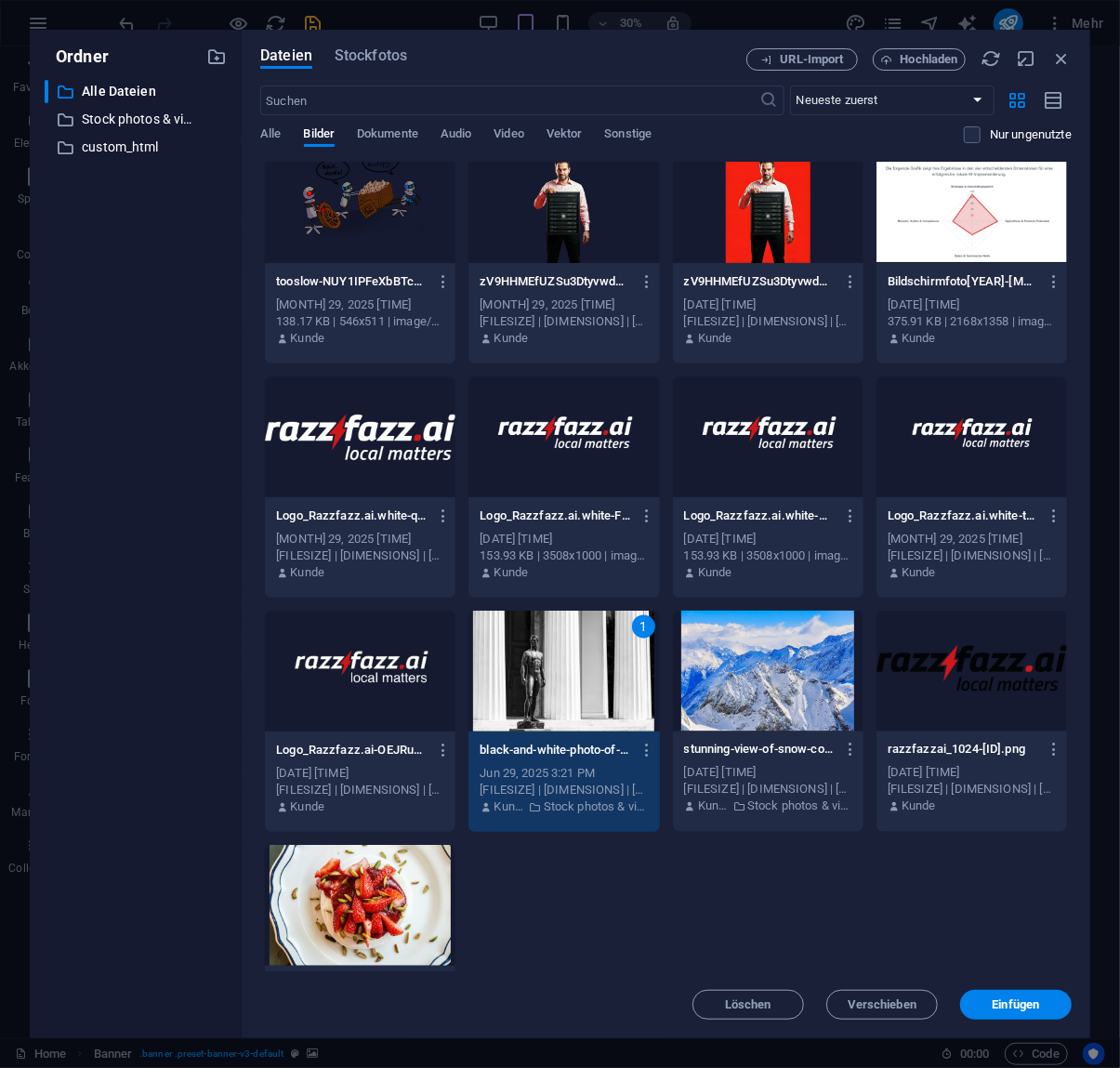 click on "1" at bounding box center (563, 671) 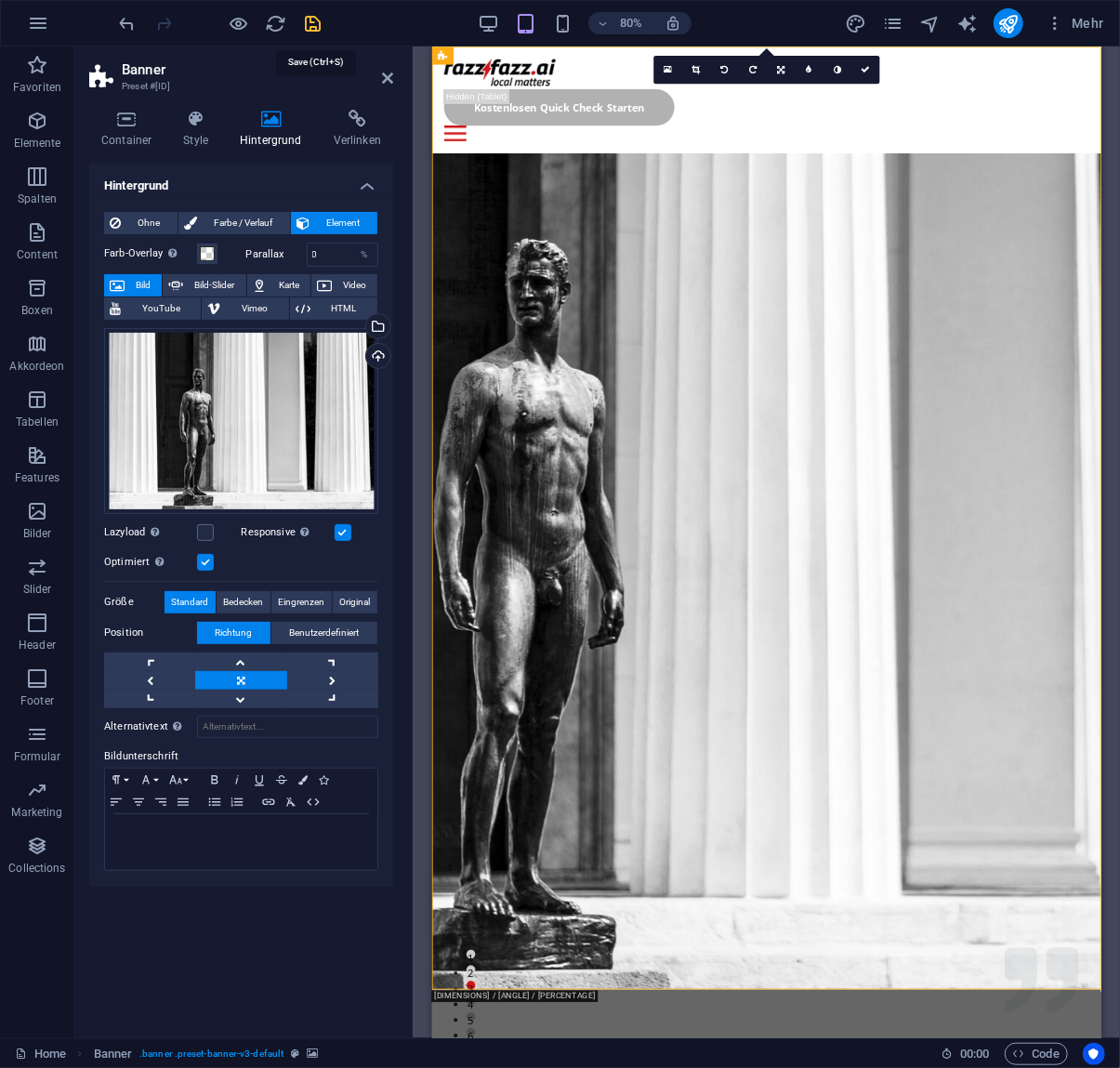 click at bounding box center [313, 23] 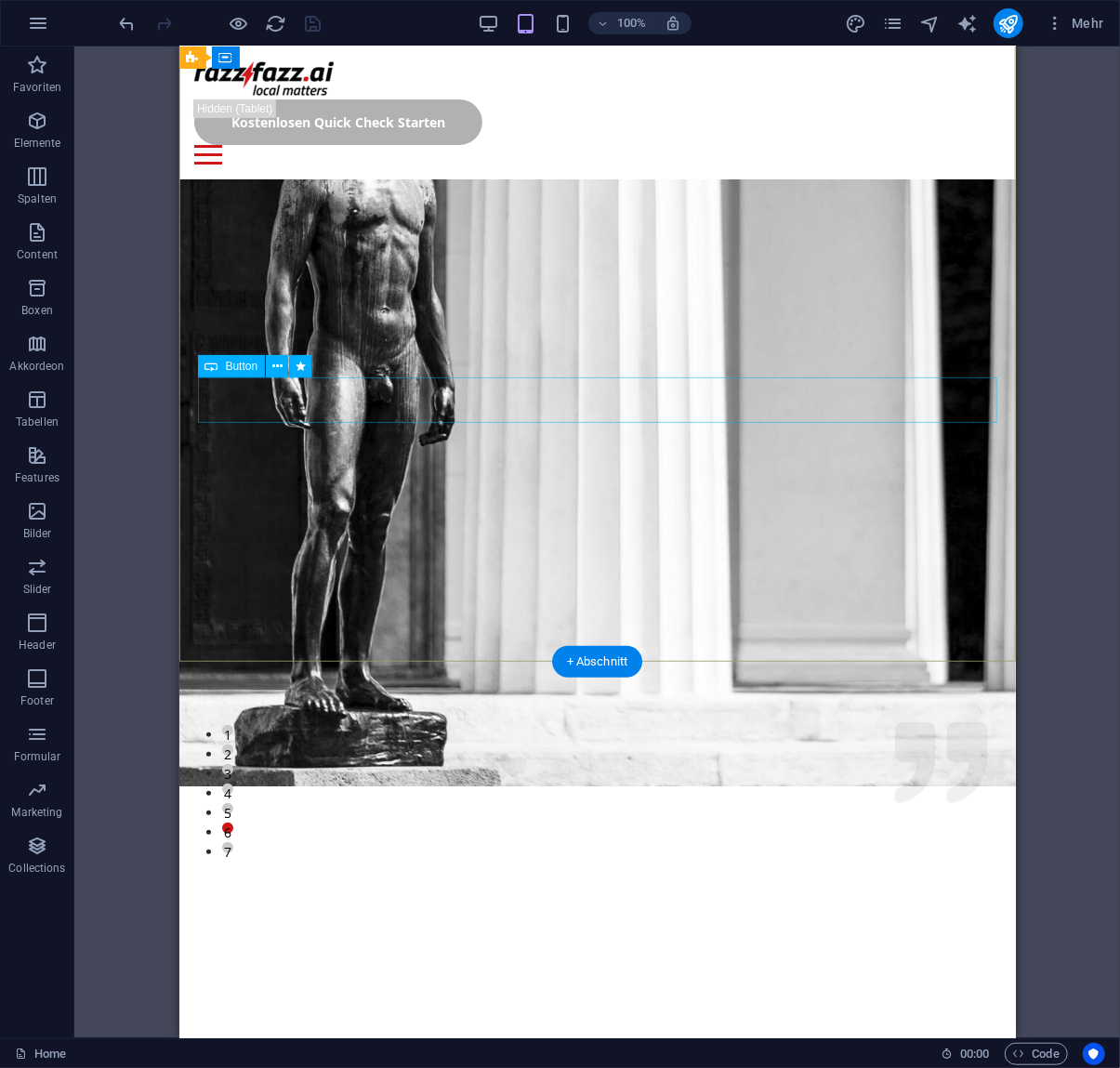 scroll, scrollTop: 0, scrollLeft: 0, axis: both 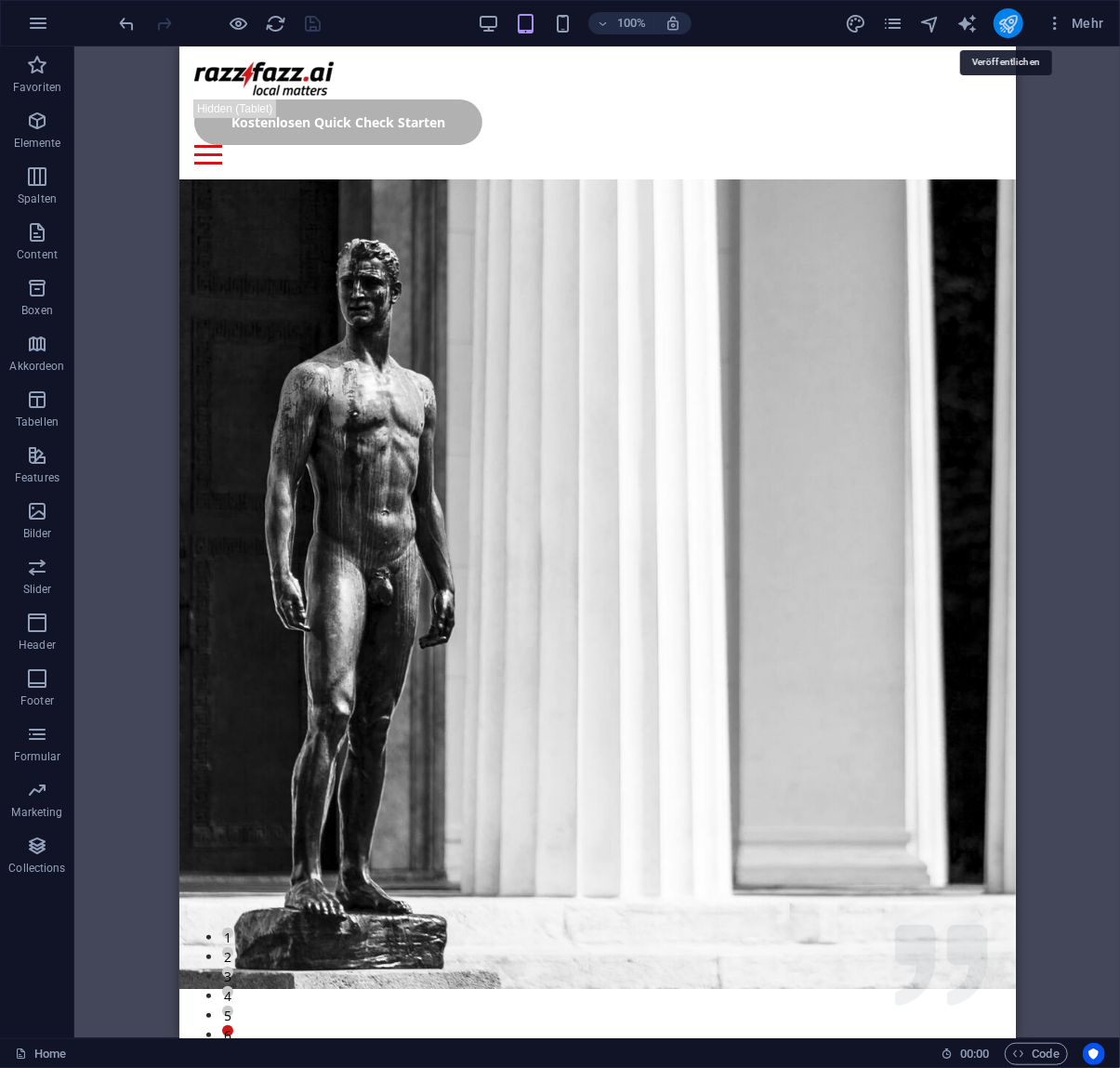 click at bounding box center (1008, 23) 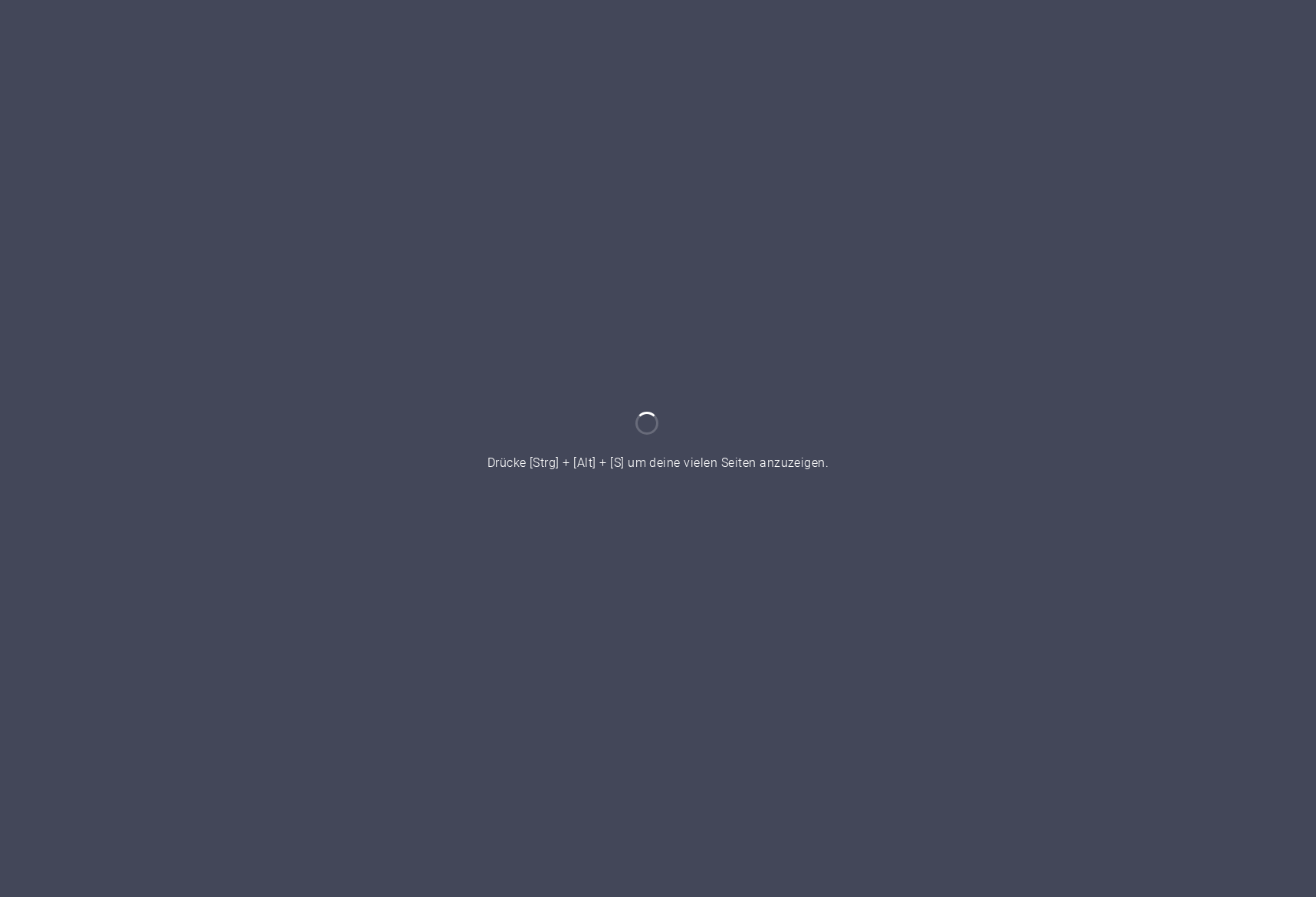 scroll, scrollTop: 0, scrollLeft: 0, axis: both 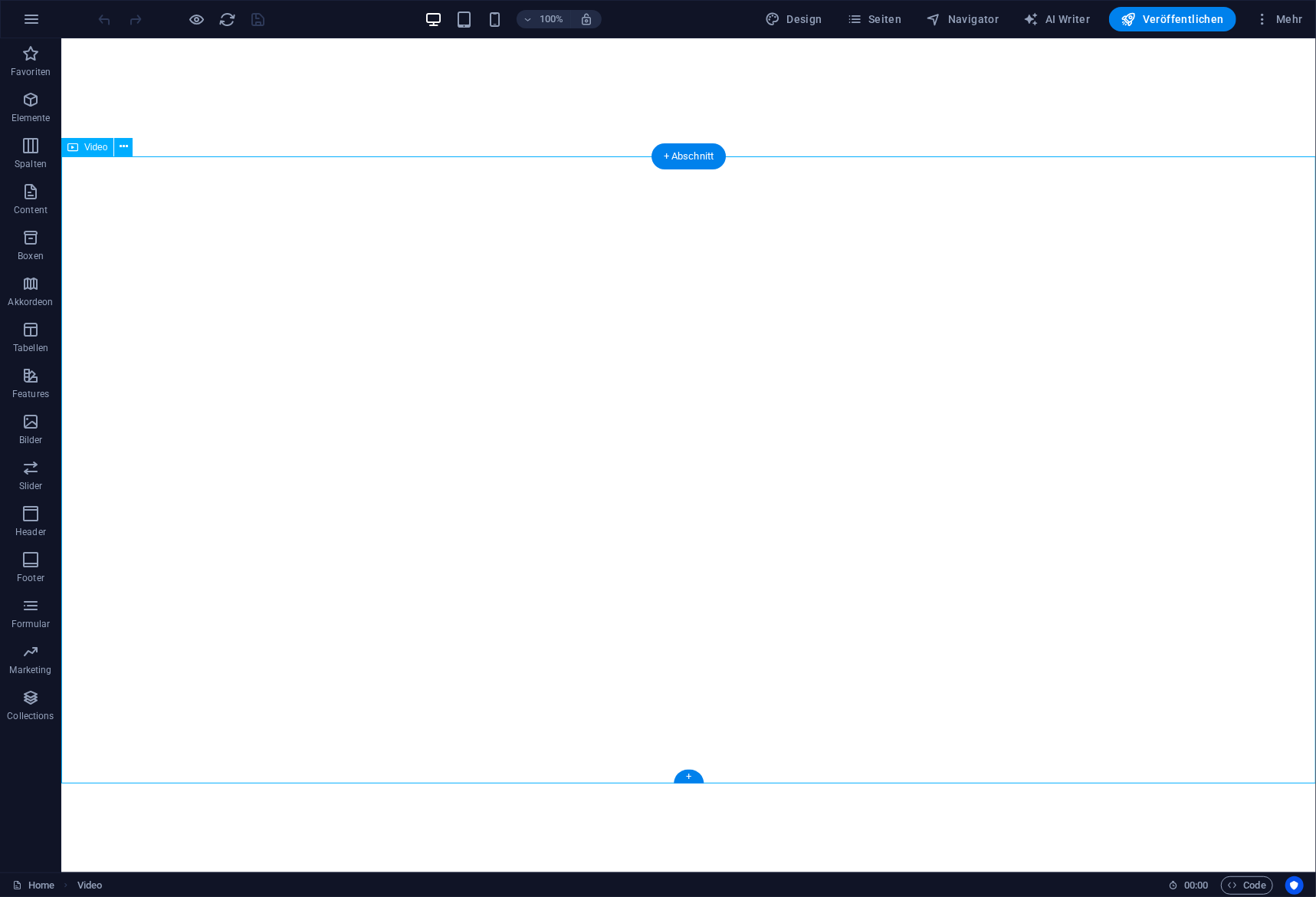 select on "%" 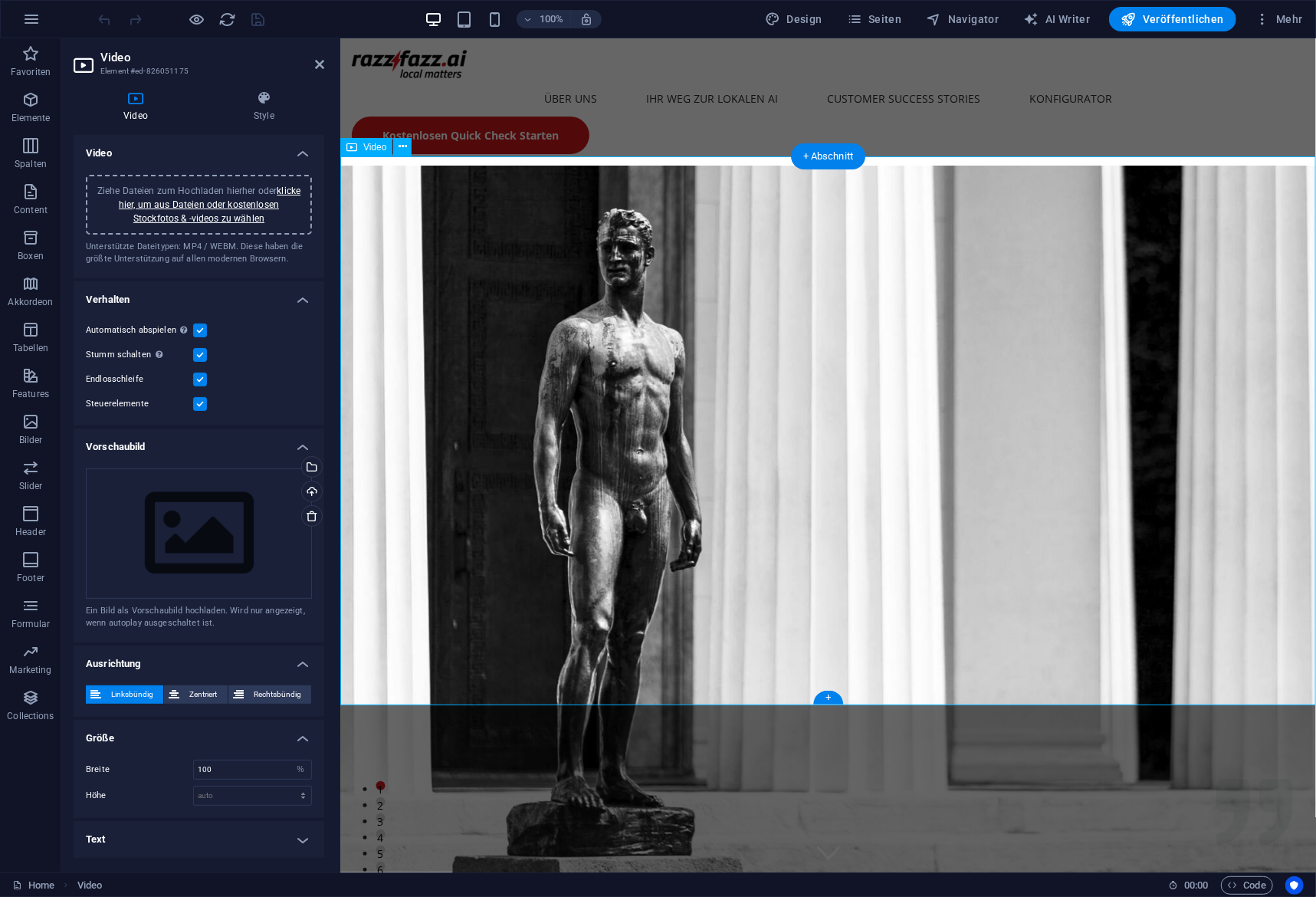 scroll, scrollTop: 1106, scrollLeft: 0, axis: vertical 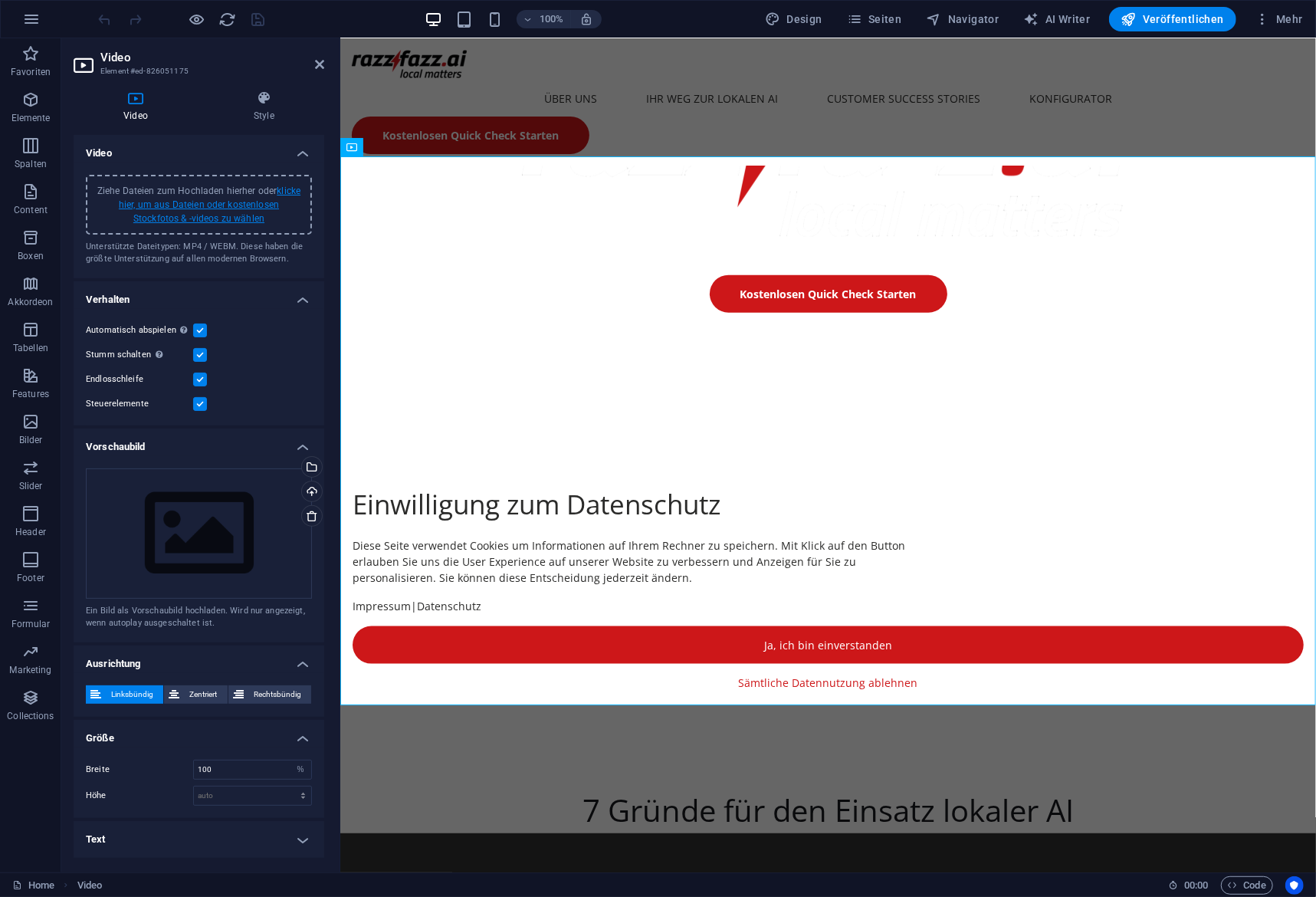 click on "klicke hier, um aus Dateien oder kostenlosen Stockfotos & -videos zu wählen" at bounding box center (209, 205) 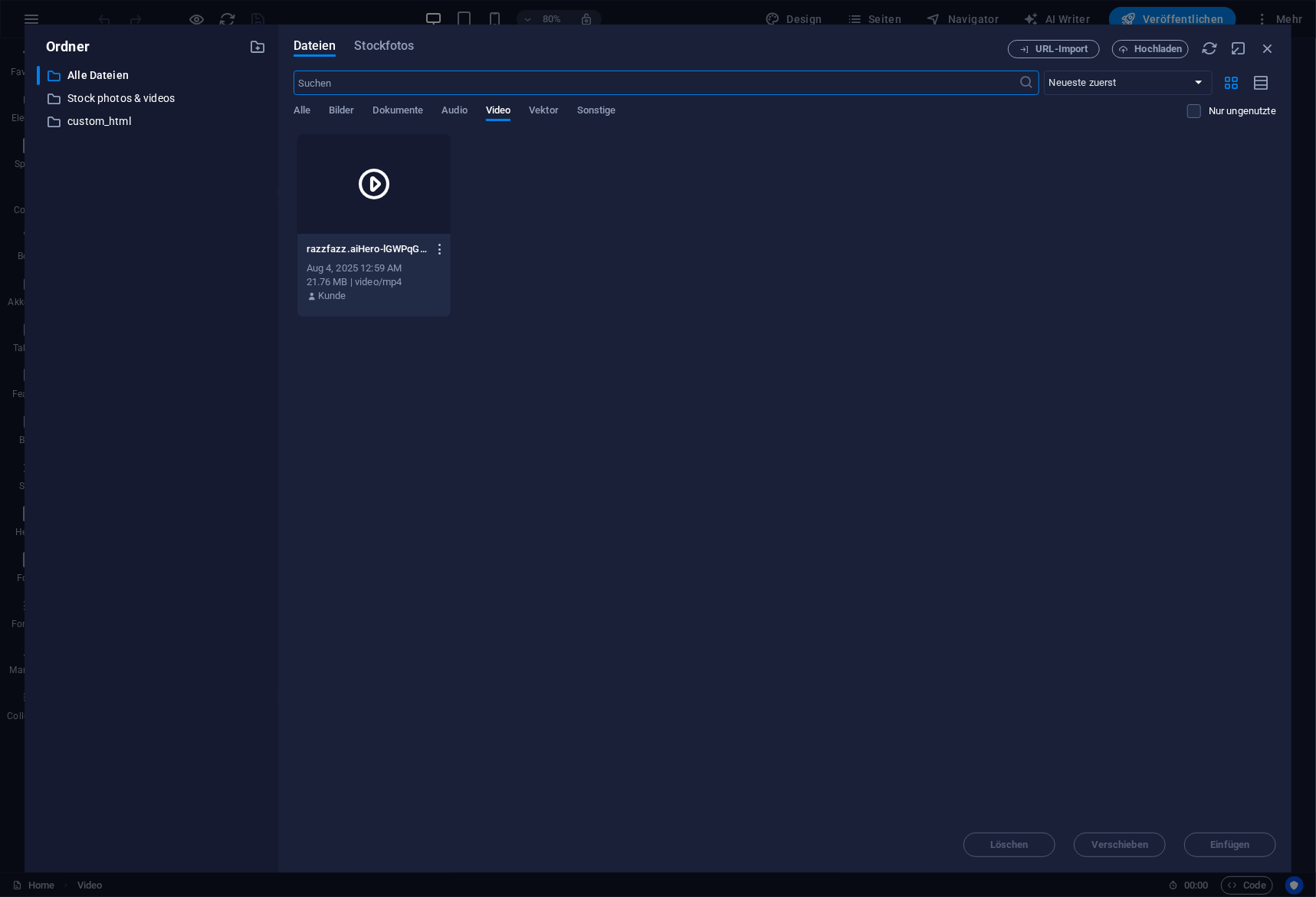 click at bounding box center (440, 249) 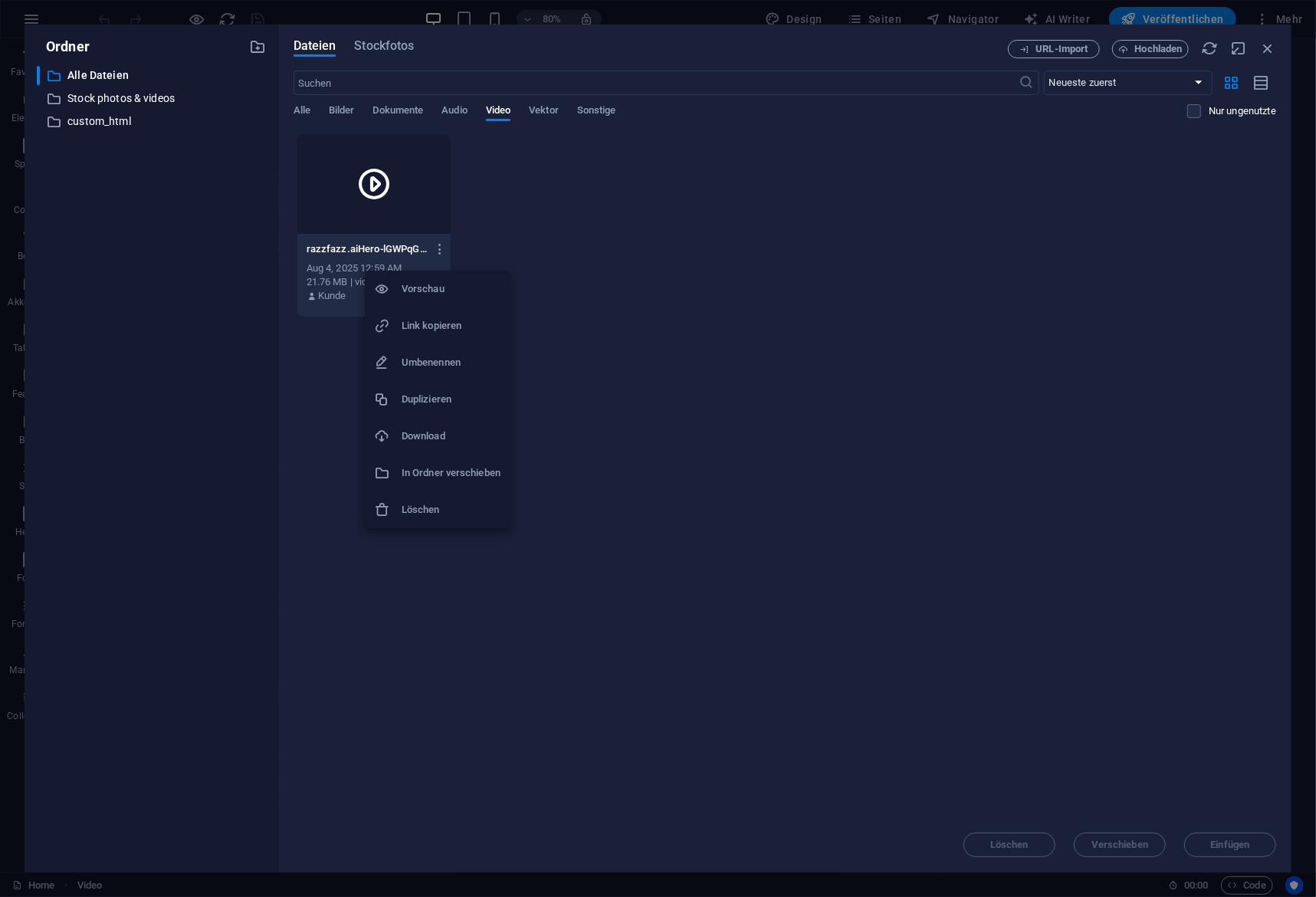 click on "Löschen" at bounding box center [451, 510] 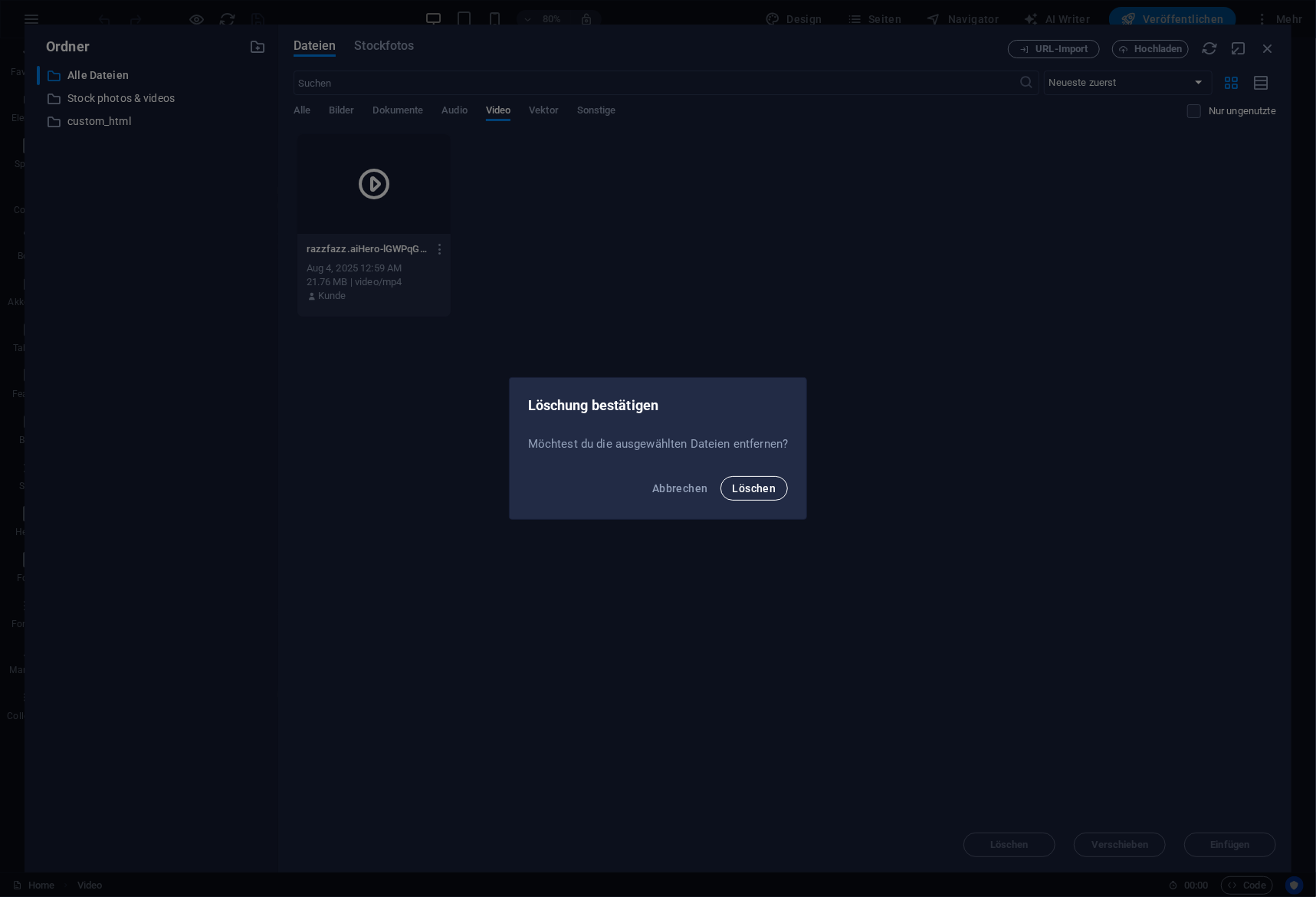 click on "Löschen" at bounding box center [754, 488] 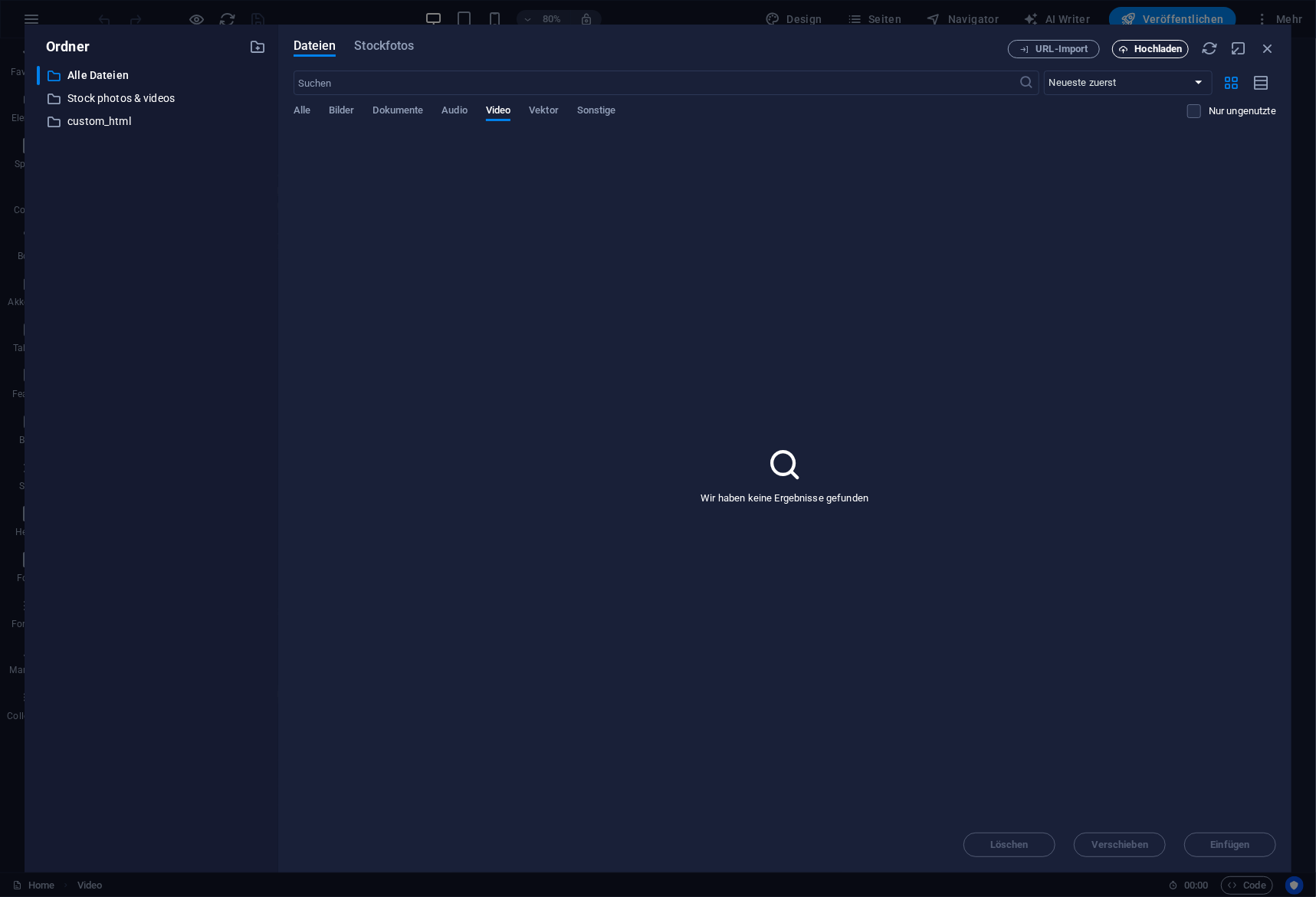 click on "Hochladen" at bounding box center (1150, 49) 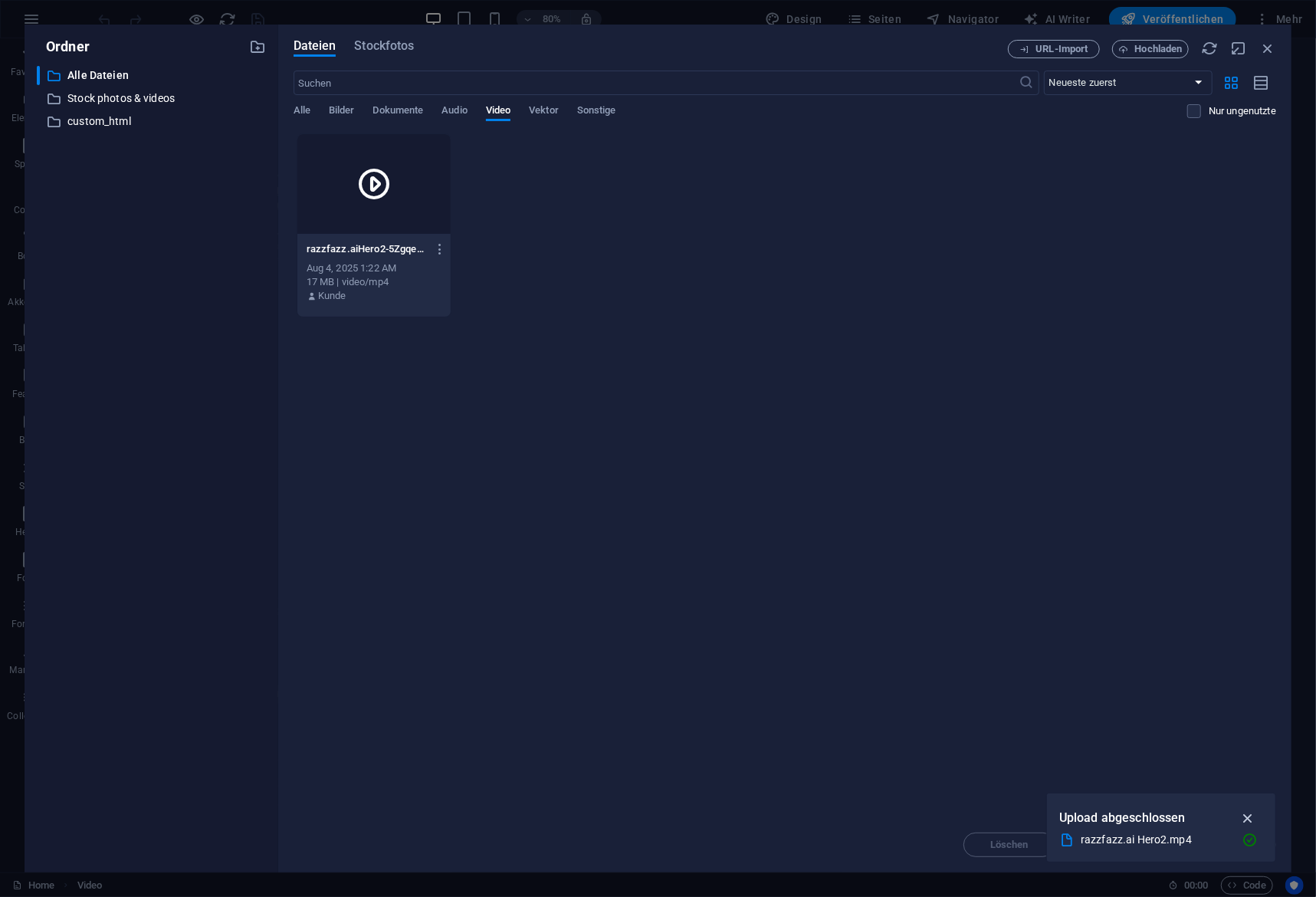 click at bounding box center (1248, 818) 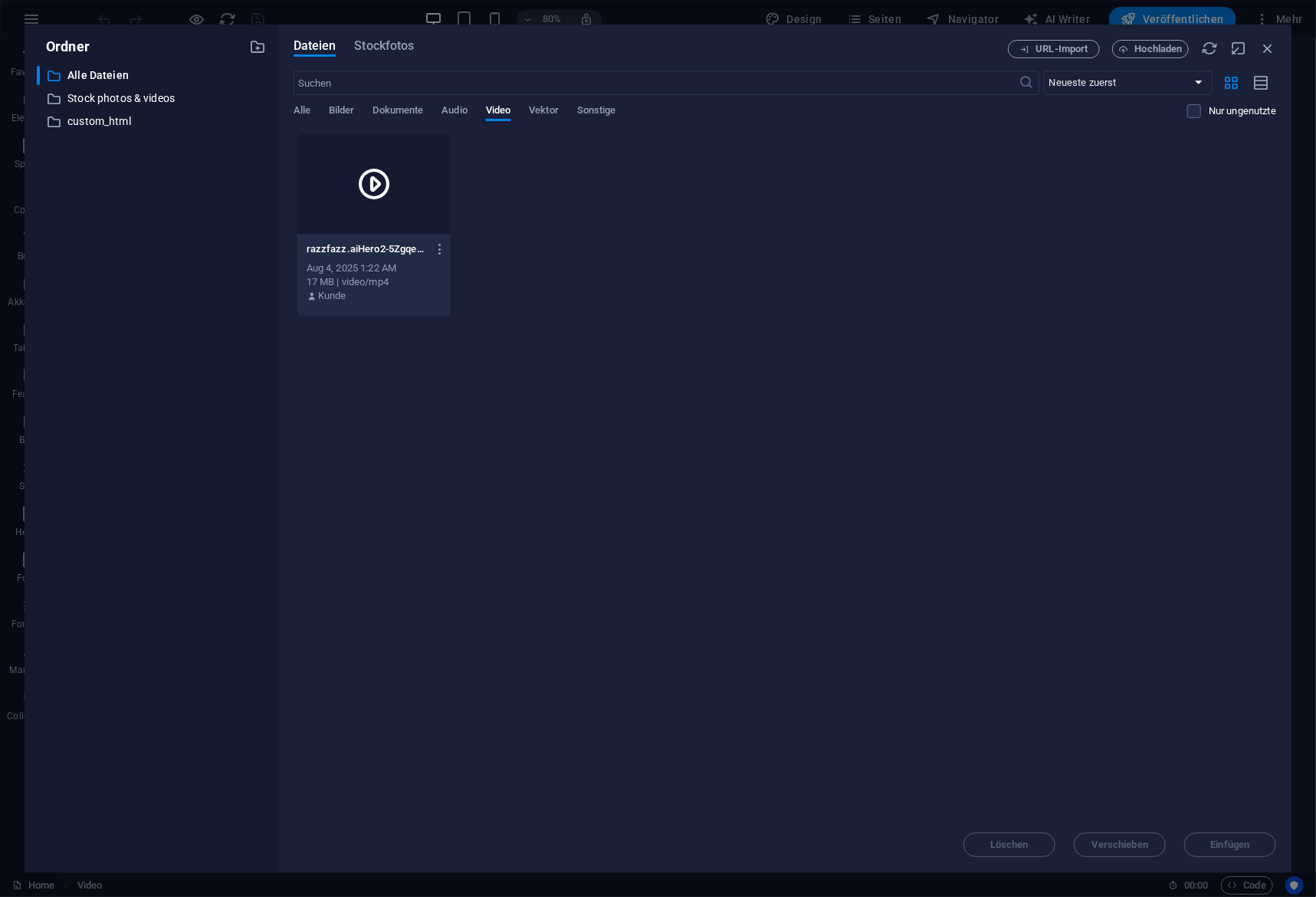 click on "razzfazz.aiHero2-5ZgqeHgDuPp-S18t9sxJrg.mp4 razzfazz.aiHero2-5ZgqeHgDuPp-S18t9sxJrg.mp4 Aug 4, 2025 1:22 AM 17 MB | video/mp4 Kunde" at bounding box center [374, 273] 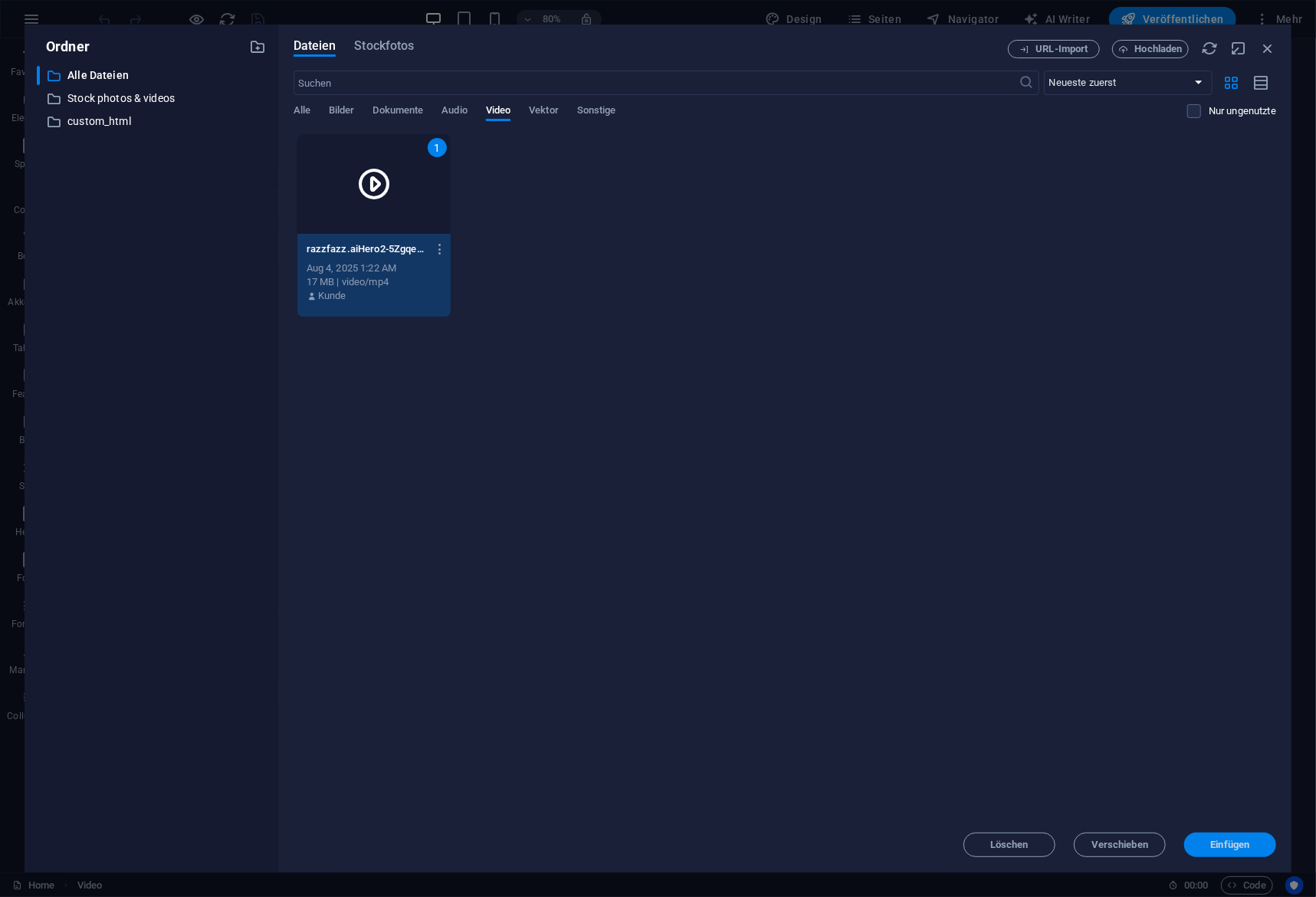 click on "Einfügen" at bounding box center (1230, 845) 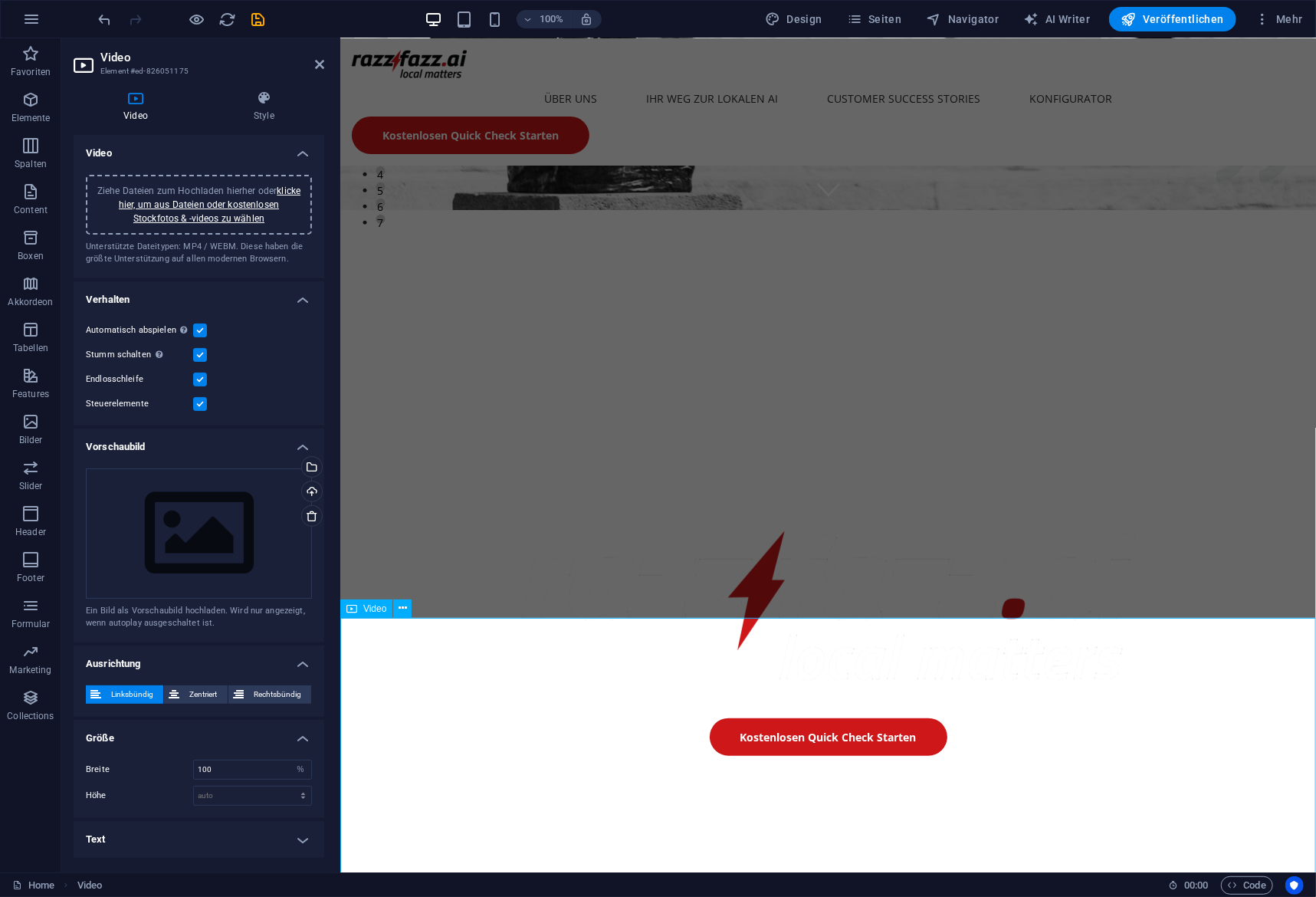 scroll, scrollTop: 645, scrollLeft: 0, axis: vertical 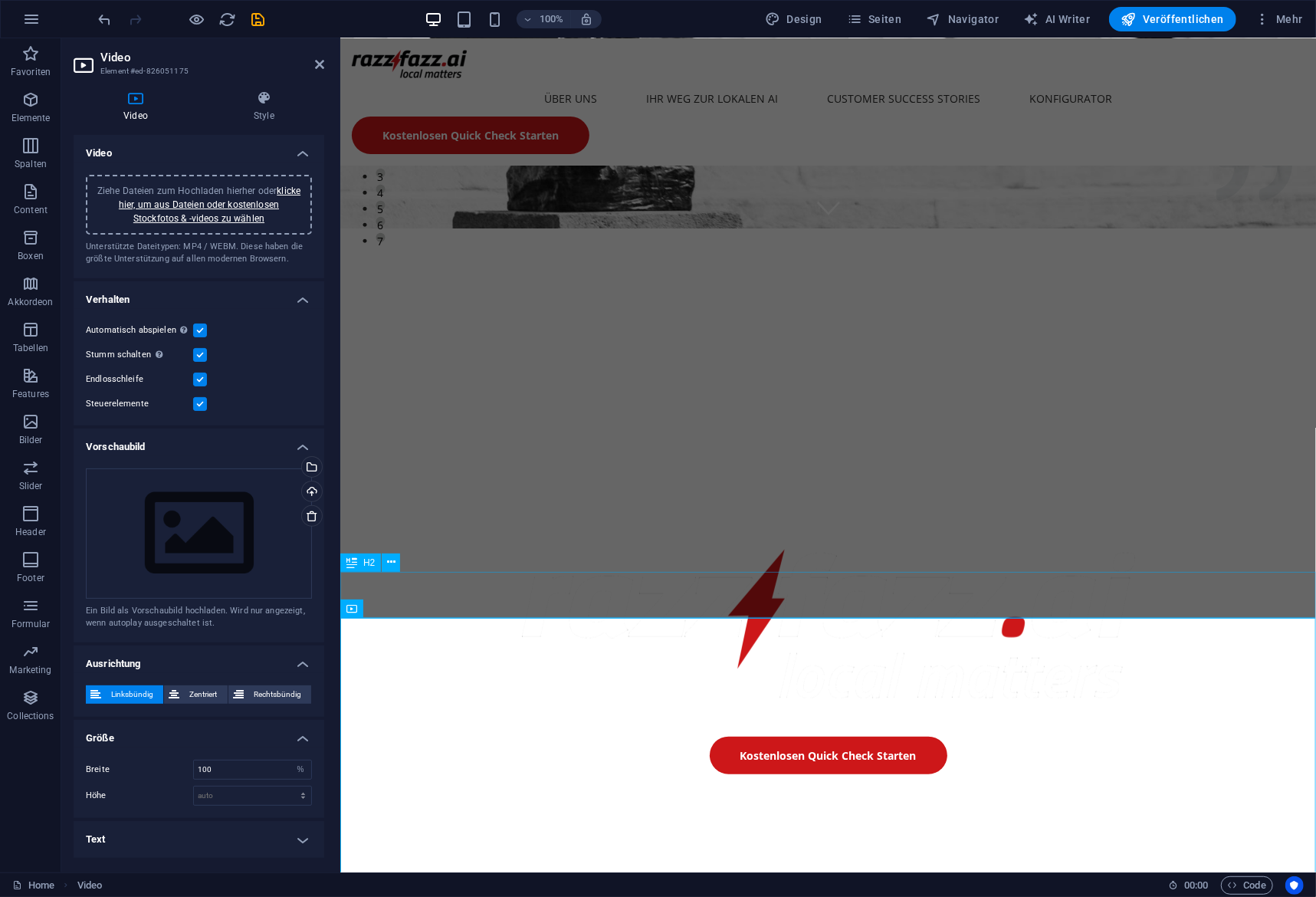 click on "7 Gründe für den Einsatz lokaler AI" at bounding box center [827, 1271] 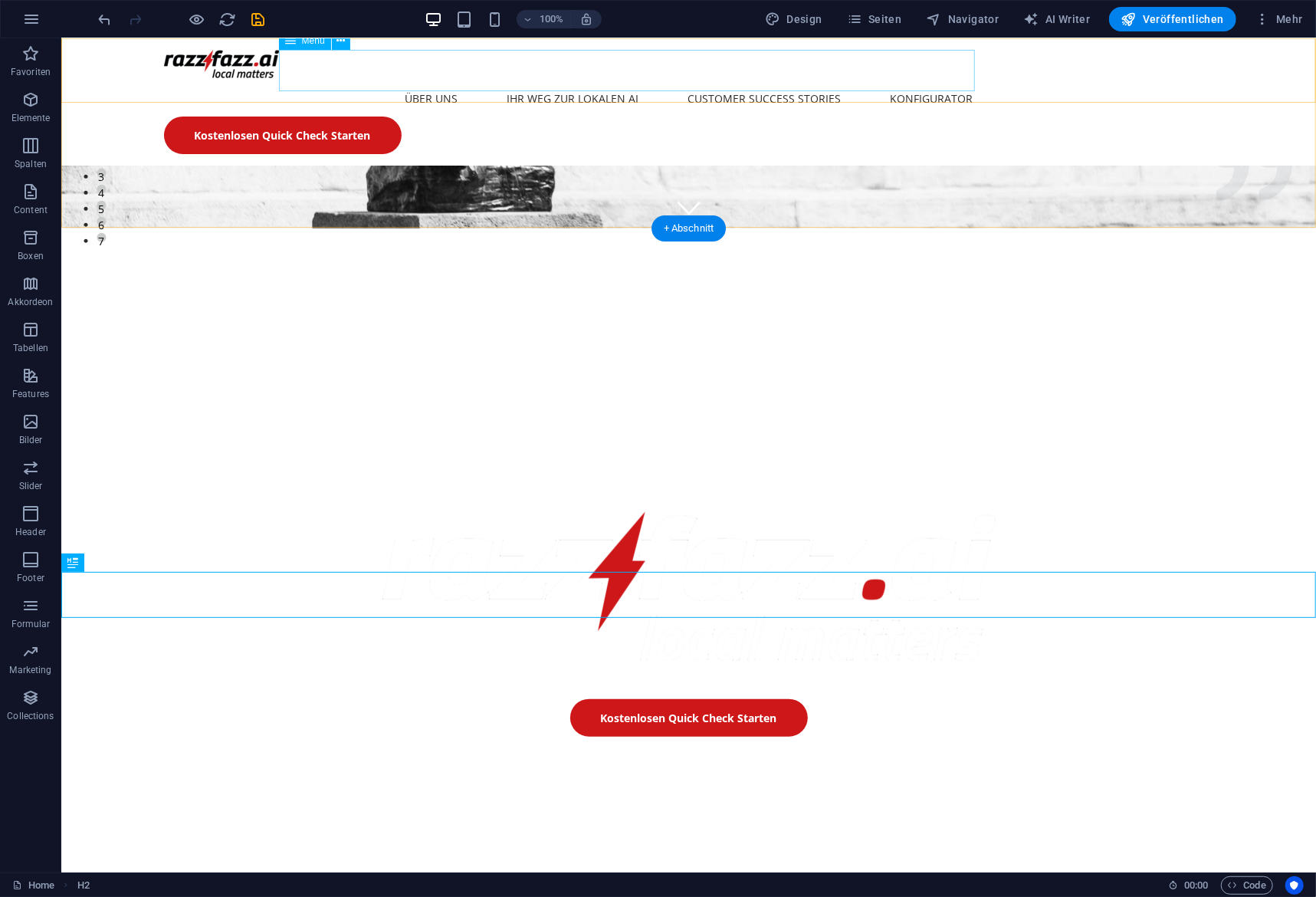 click on "Über uns Ihr Weg zur lokalen AI Customer Success Stories Konfigurator" at bounding box center (688, 98) 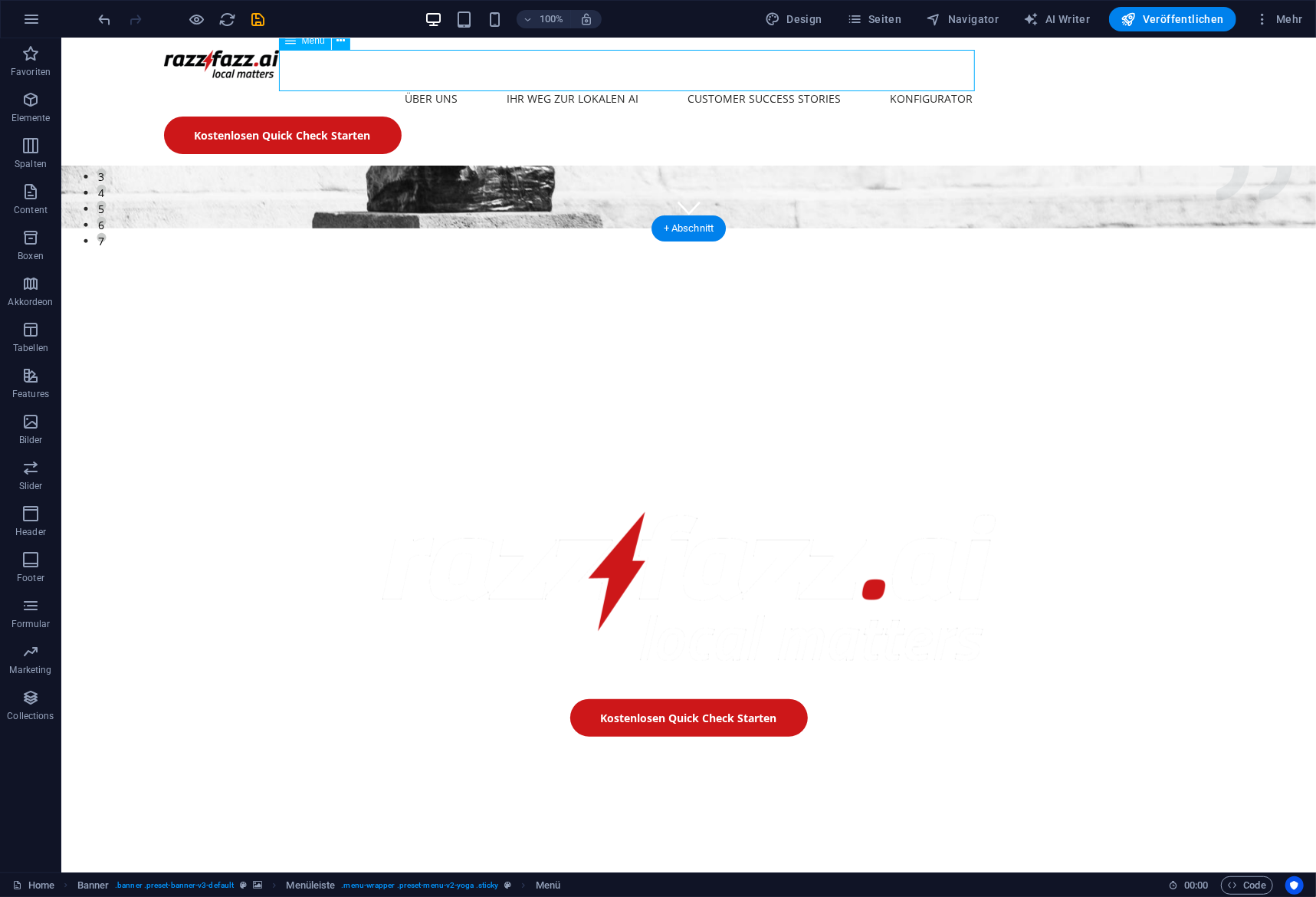 click on "Über uns Ihr Weg zur lokalen AI Customer Success Stories Konfigurator" at bounding box center (688, 98) 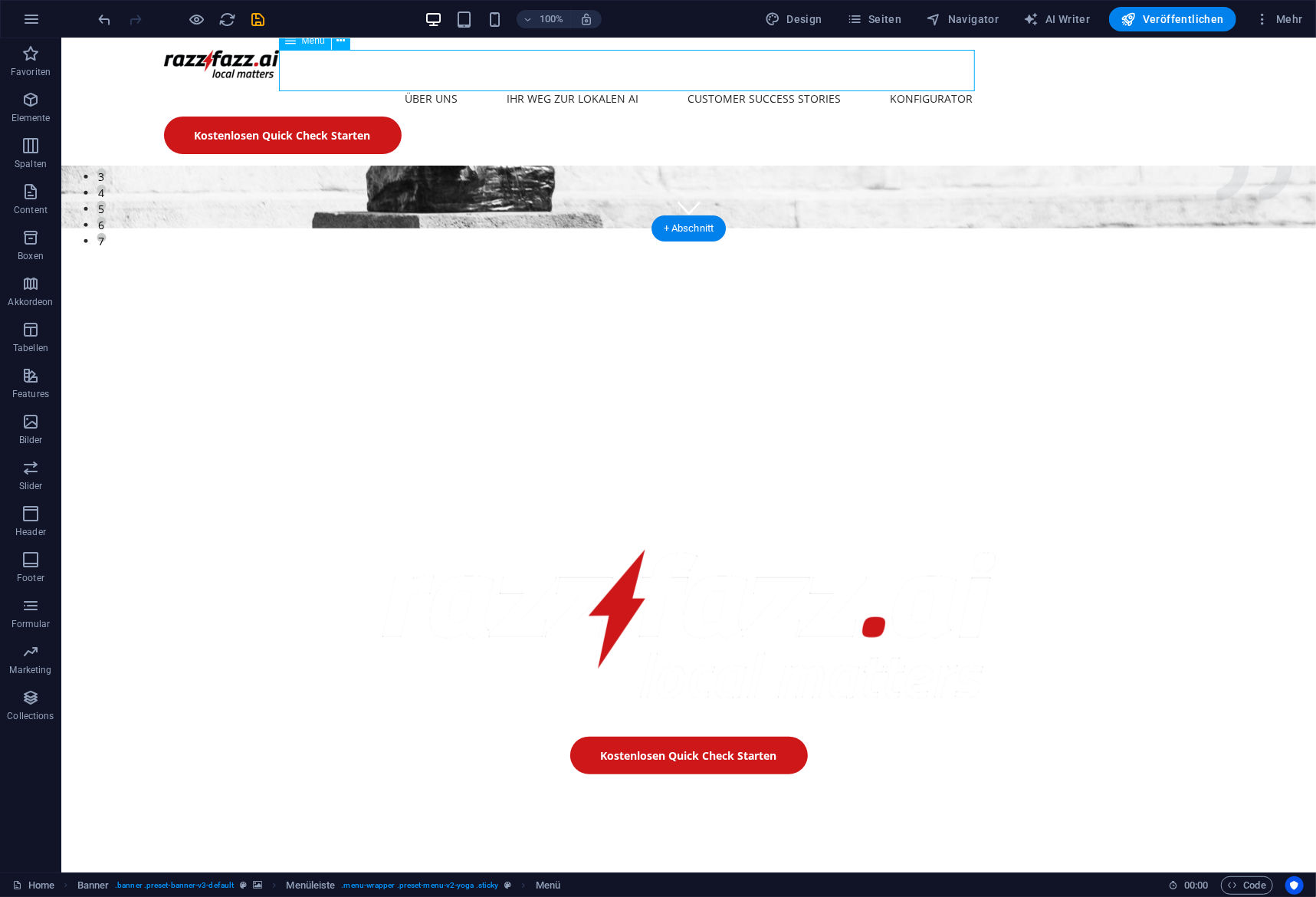 select on "nofollow" 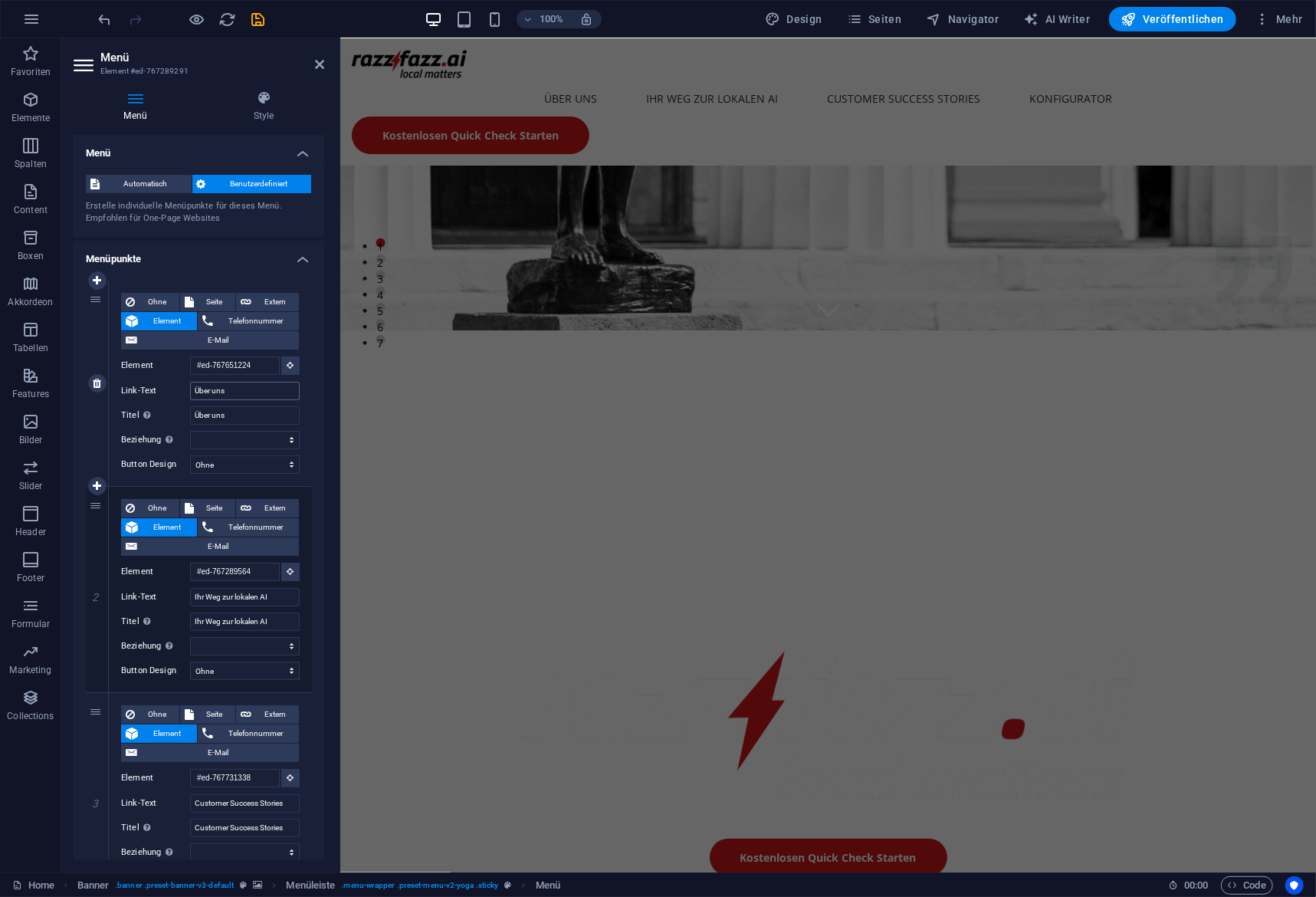 scroll, scrollTop: 543, scrollLeft: 0, axis: vertical 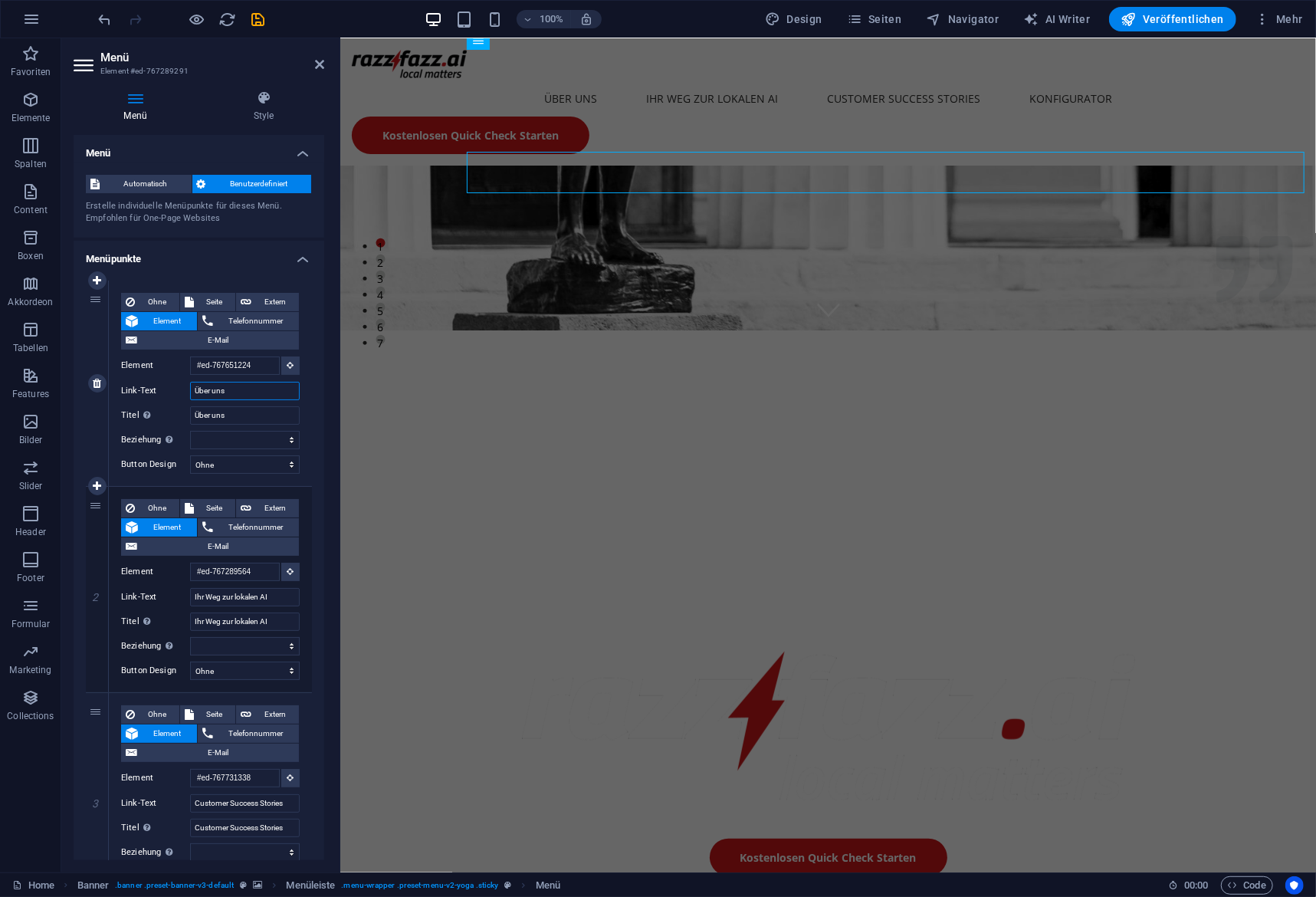 click on "Über uns" at bounding box center (244, 391) 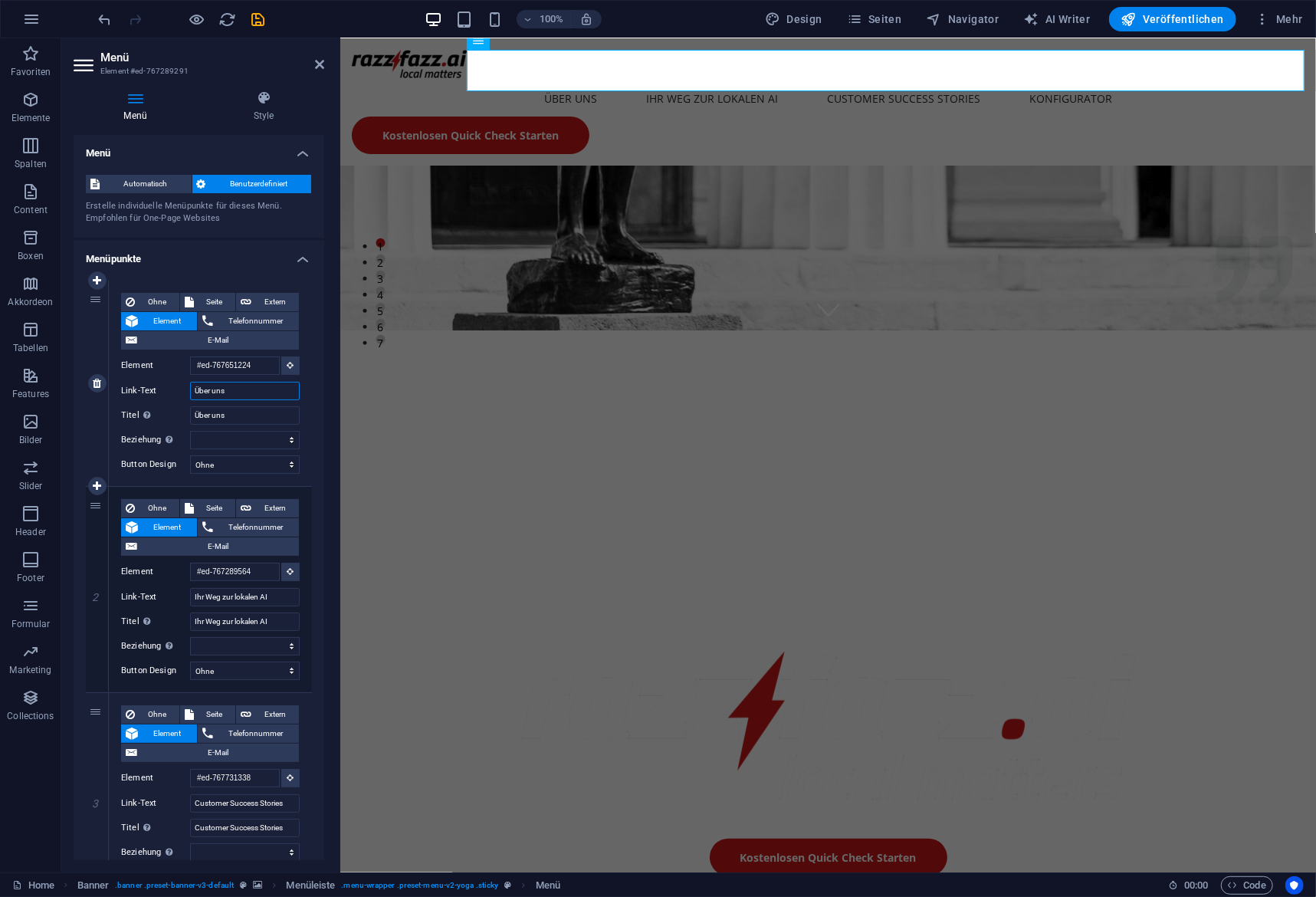 type on "7" 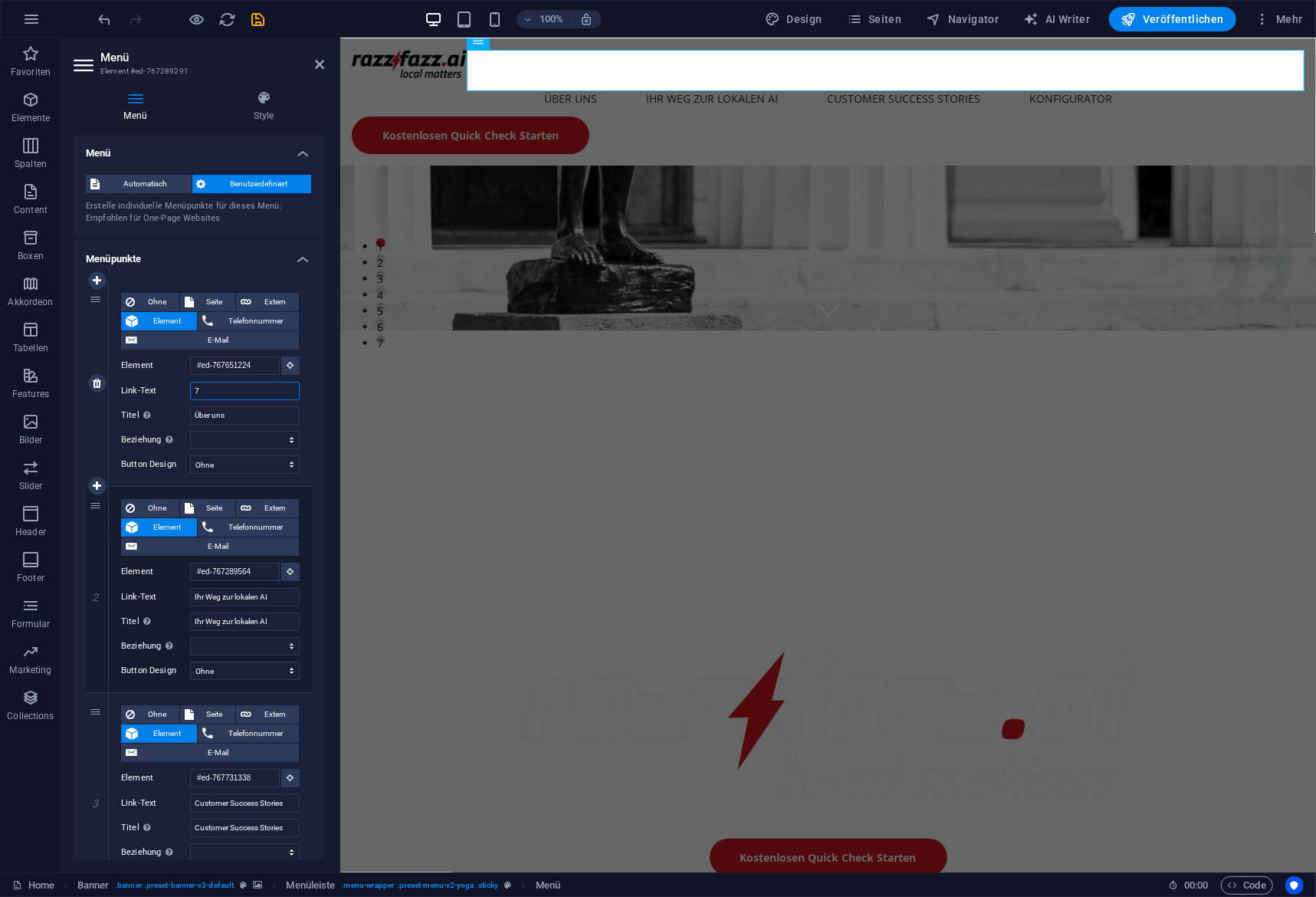 select 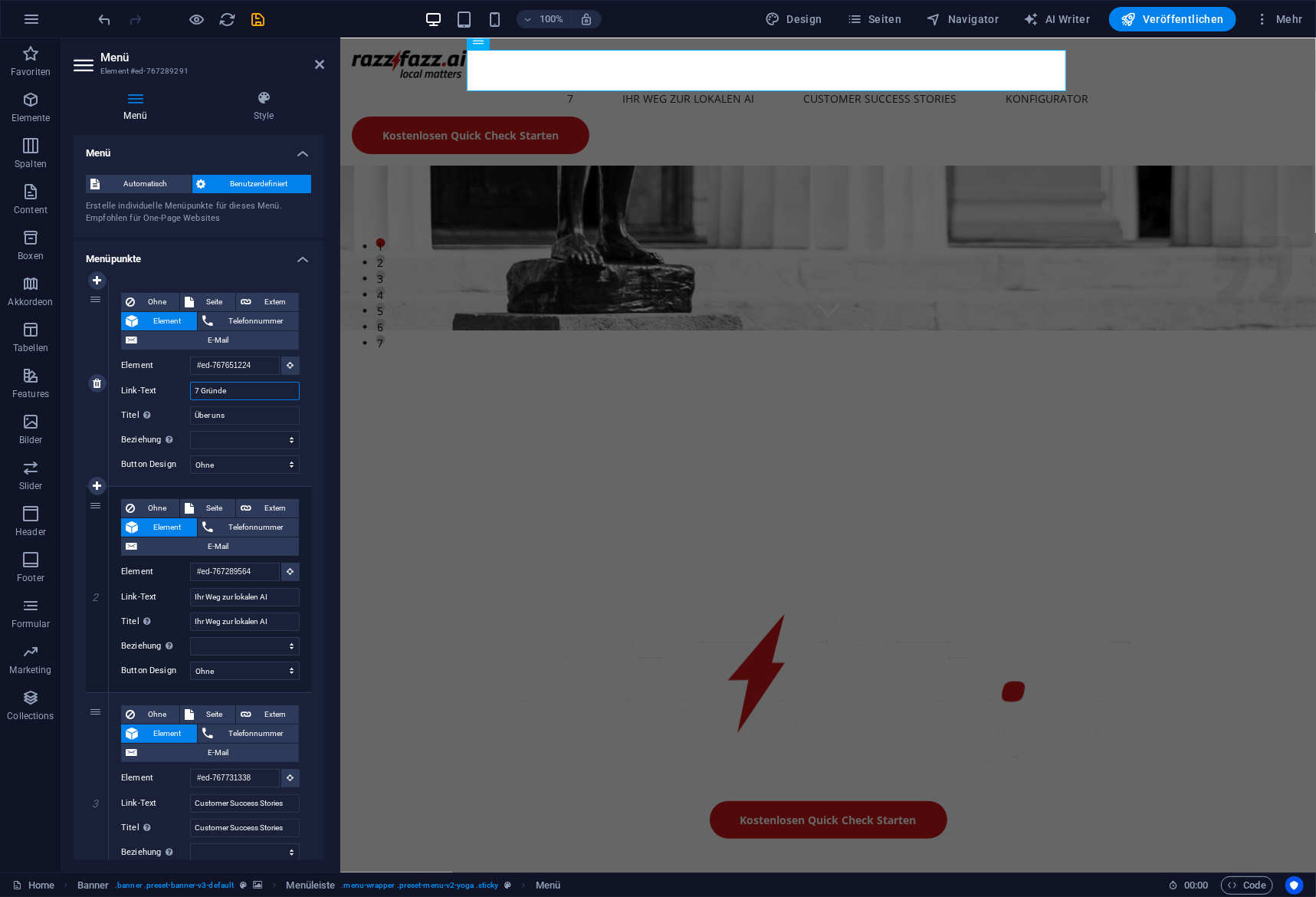 type on "7 Gründe" 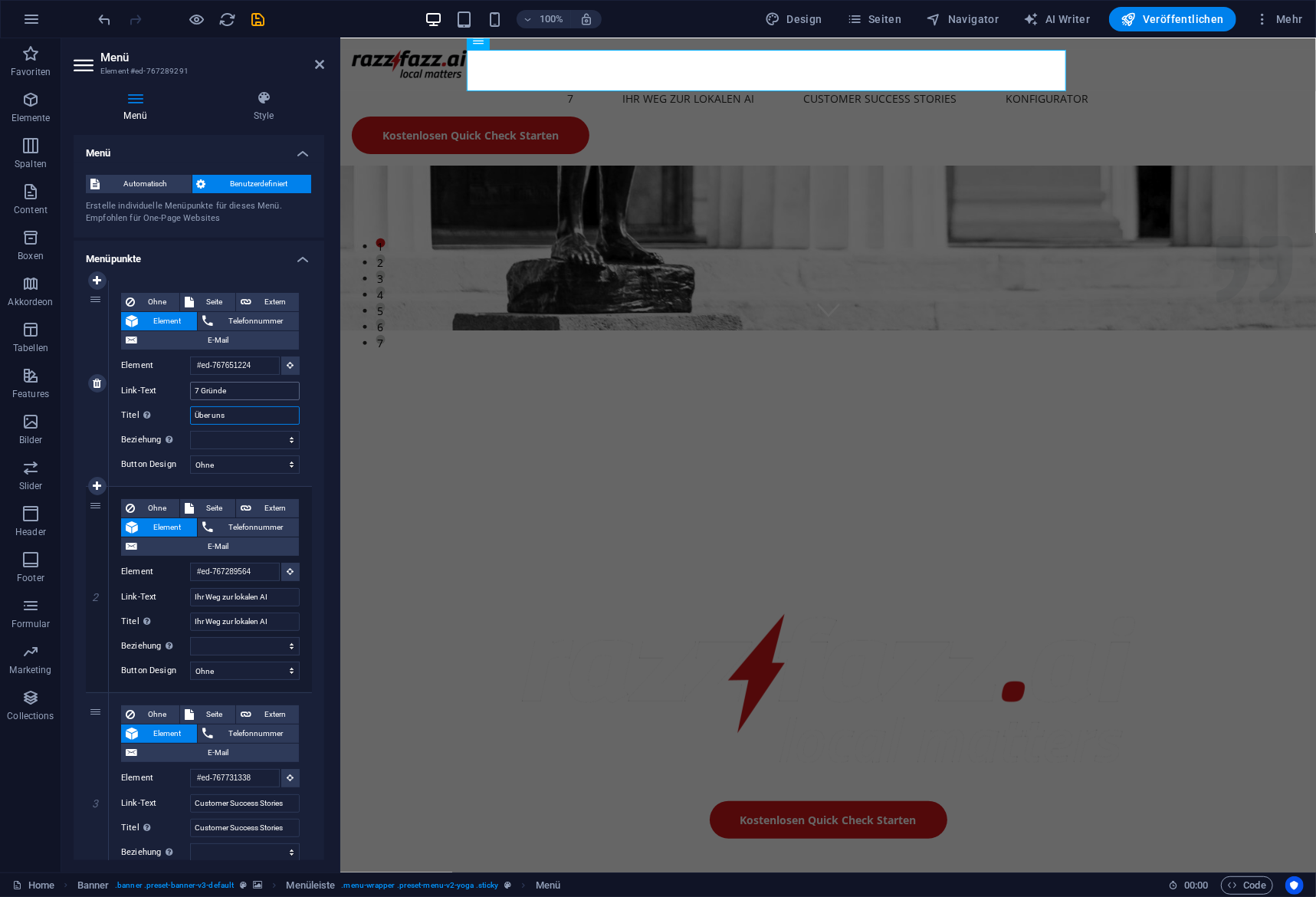 select 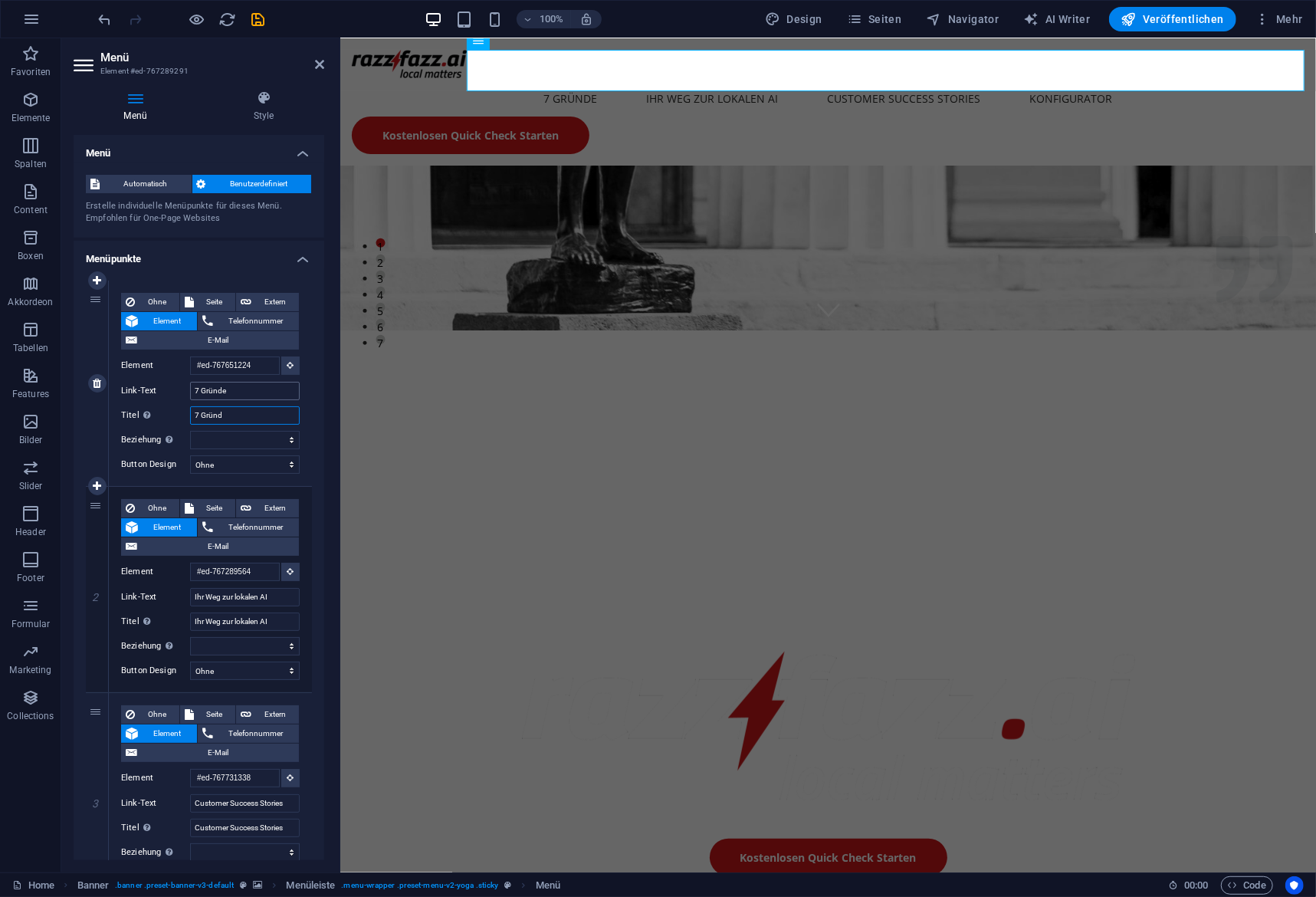 type on "7 Gründe" 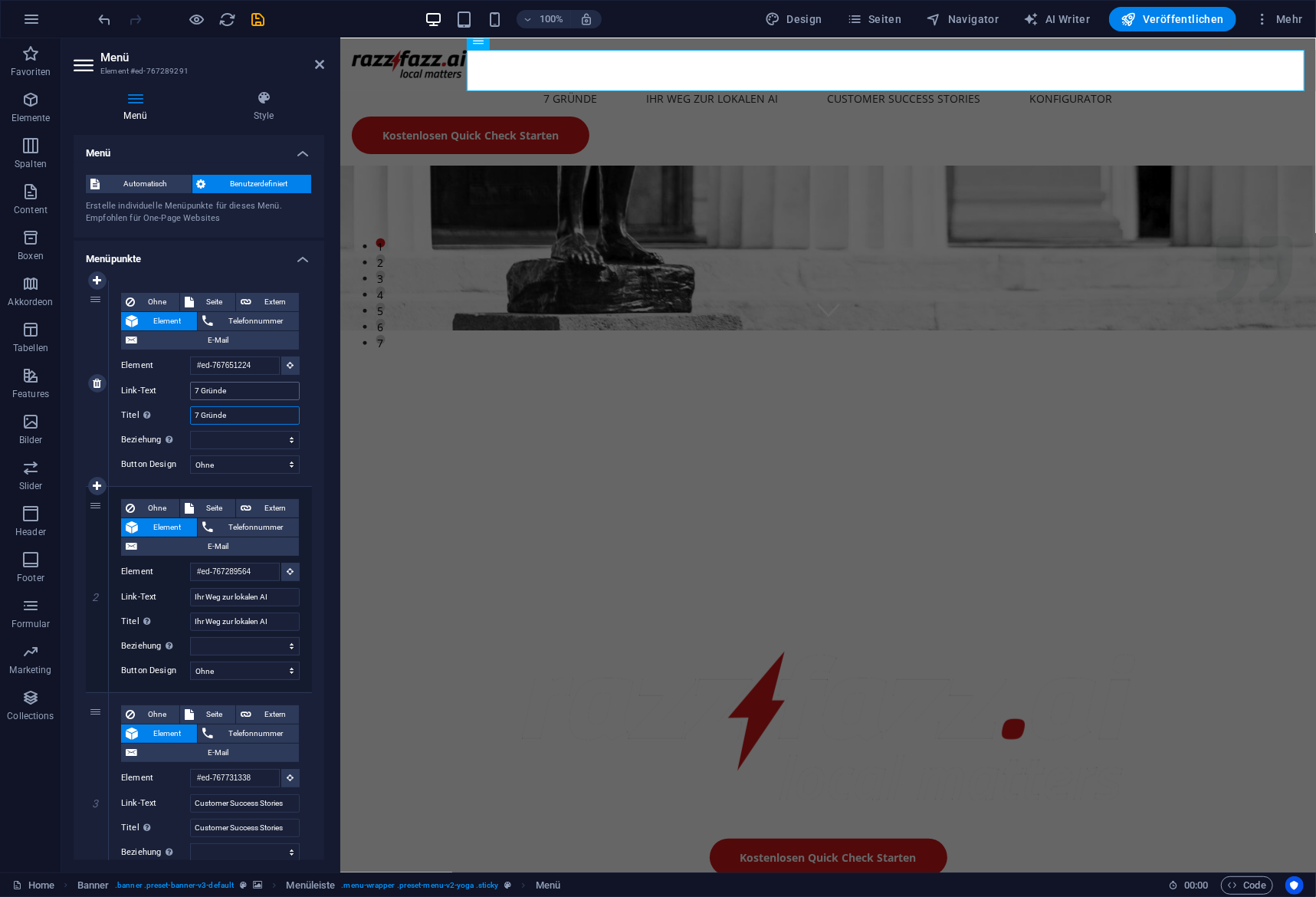 select 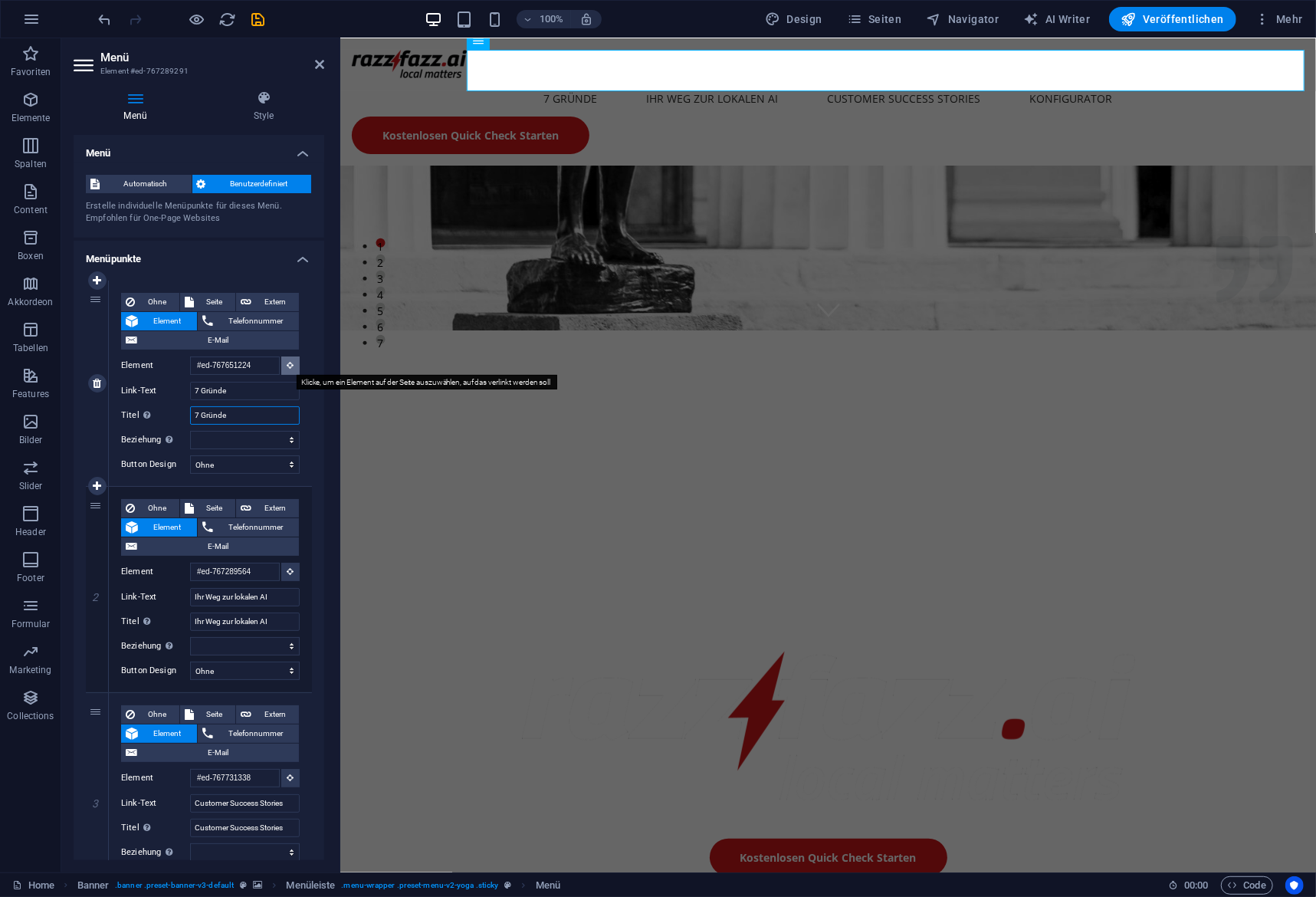 type on "7 Gründe" 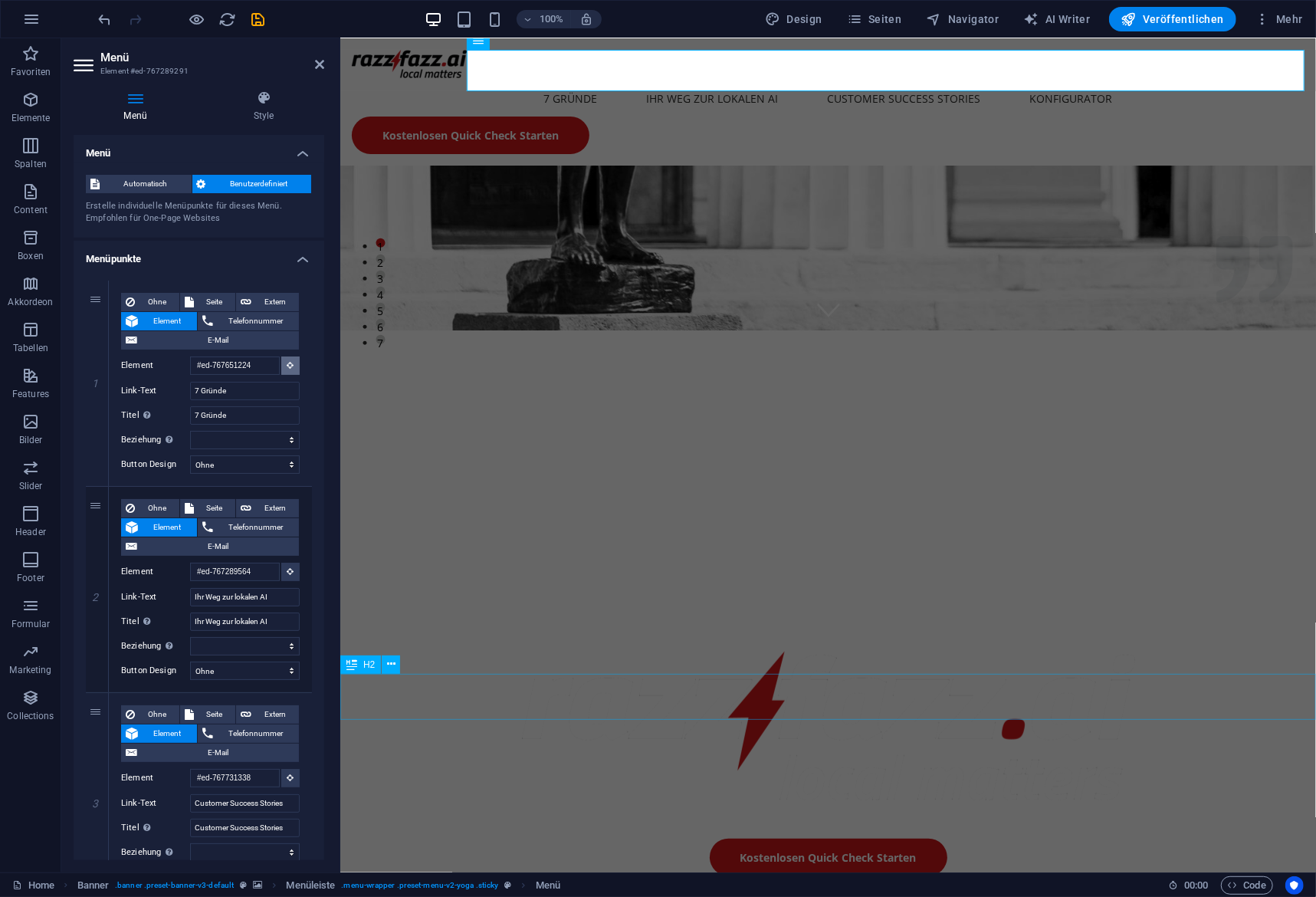 drag, startPoint x: 626, startPoint y: 406, endPoint x: 582, endPoint y: 702, distance: 299.2524 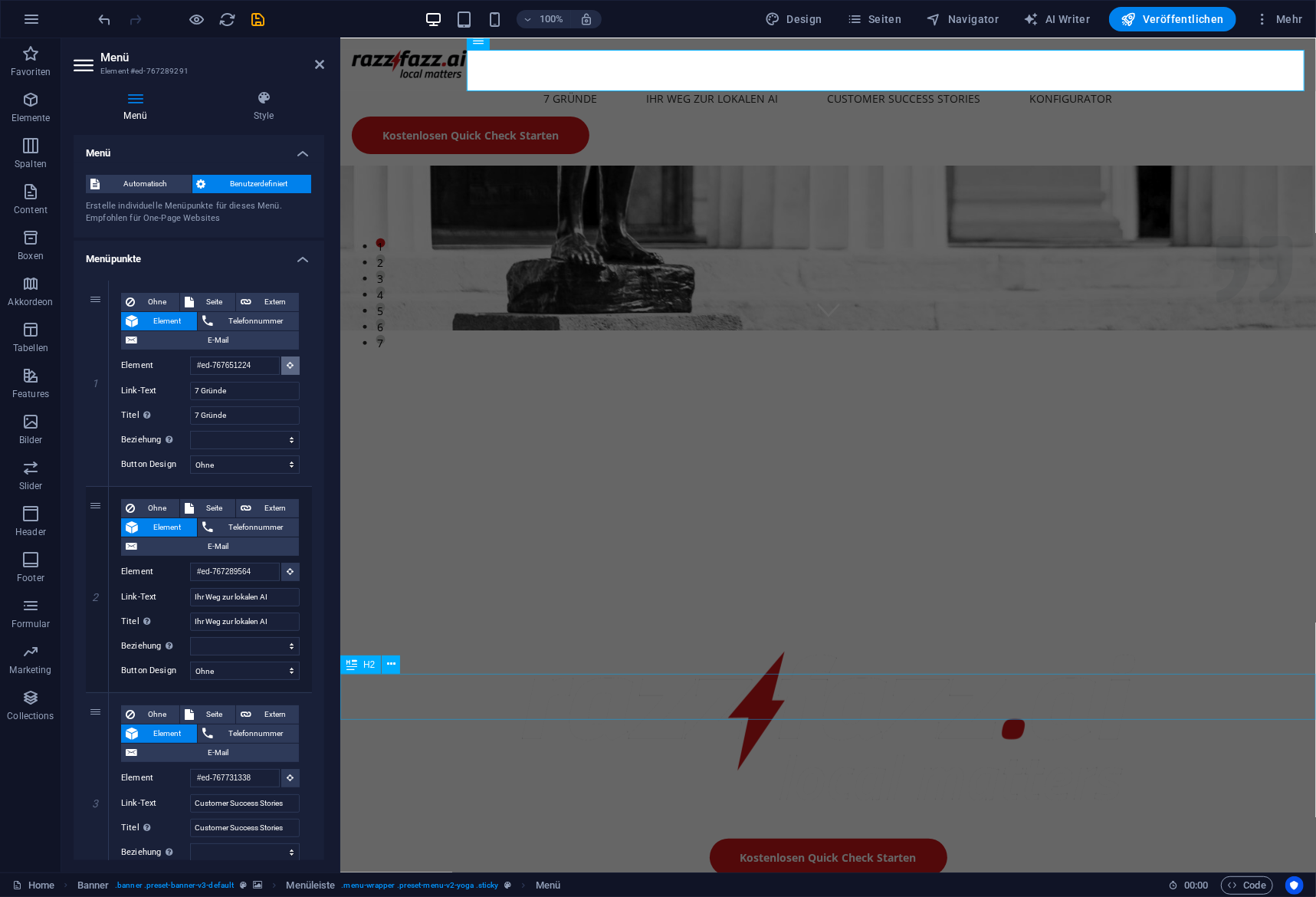 drag, startPoint x: 628, startPoint y: 403, endPoint x: 523, endPoint y: 712, distance: 326.353 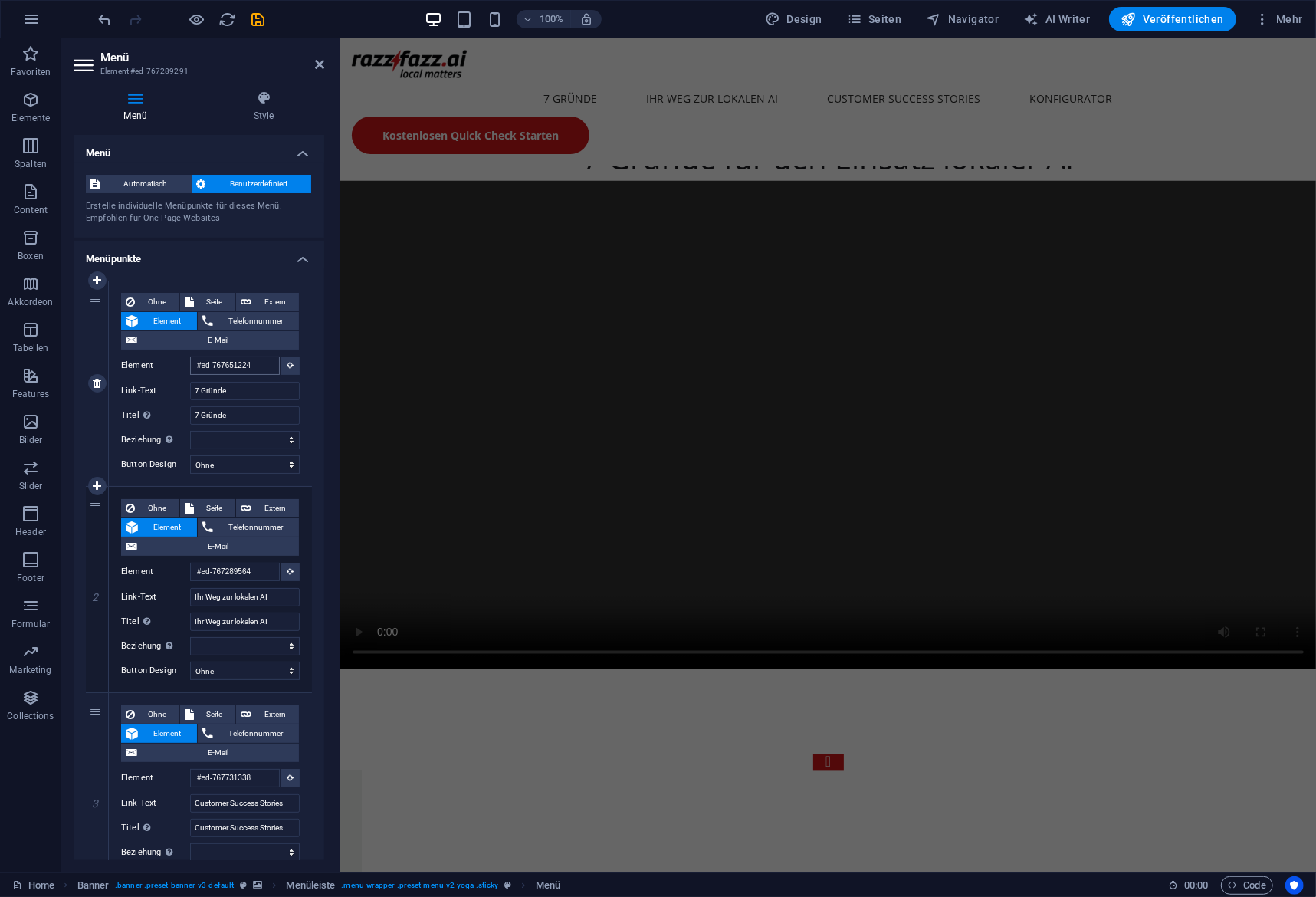 scroll, scrollTop: 1774, scrollLeft: 0, axis: vertical 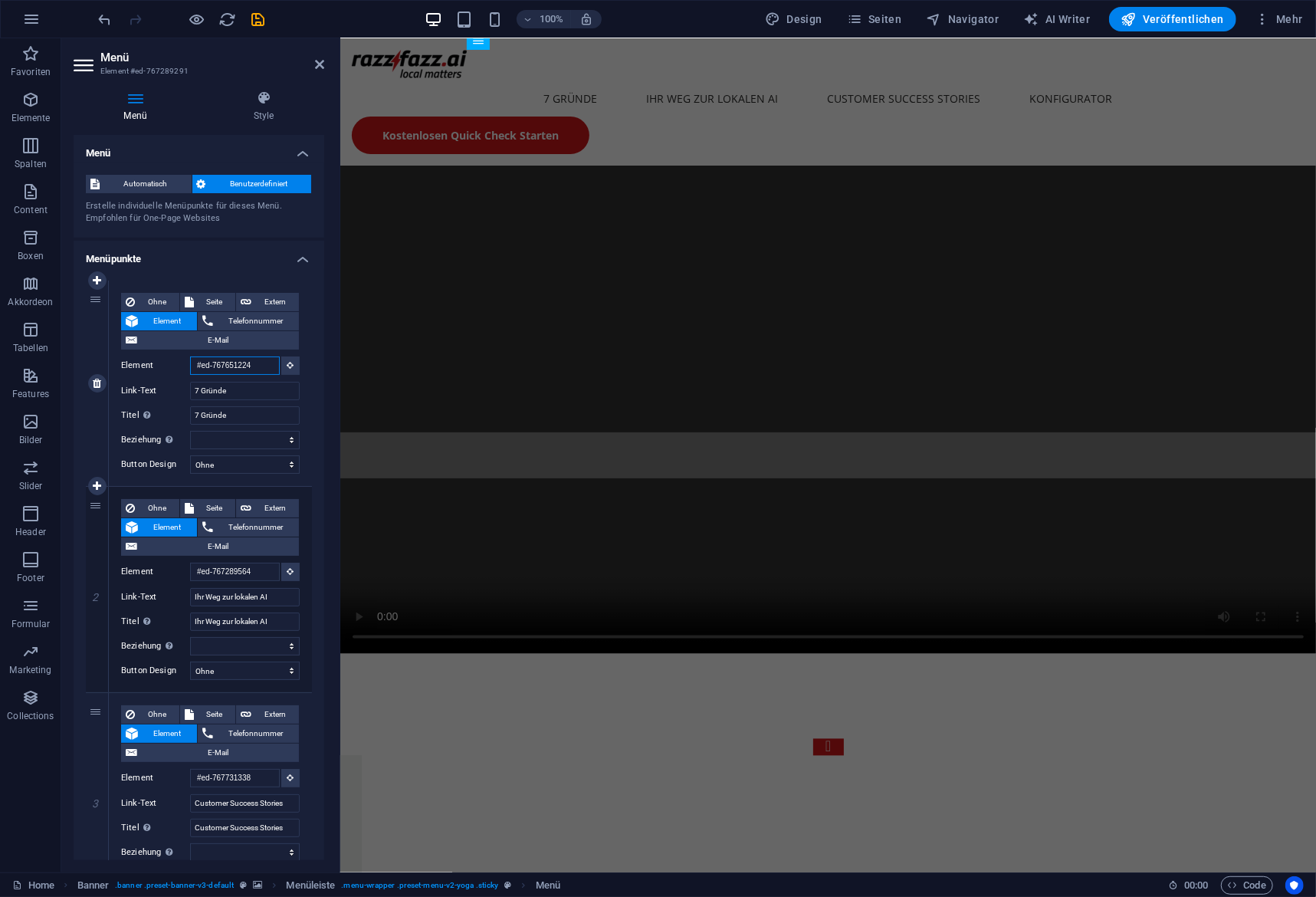 click on "#ed-767651224" at bounding box center [235, 366] 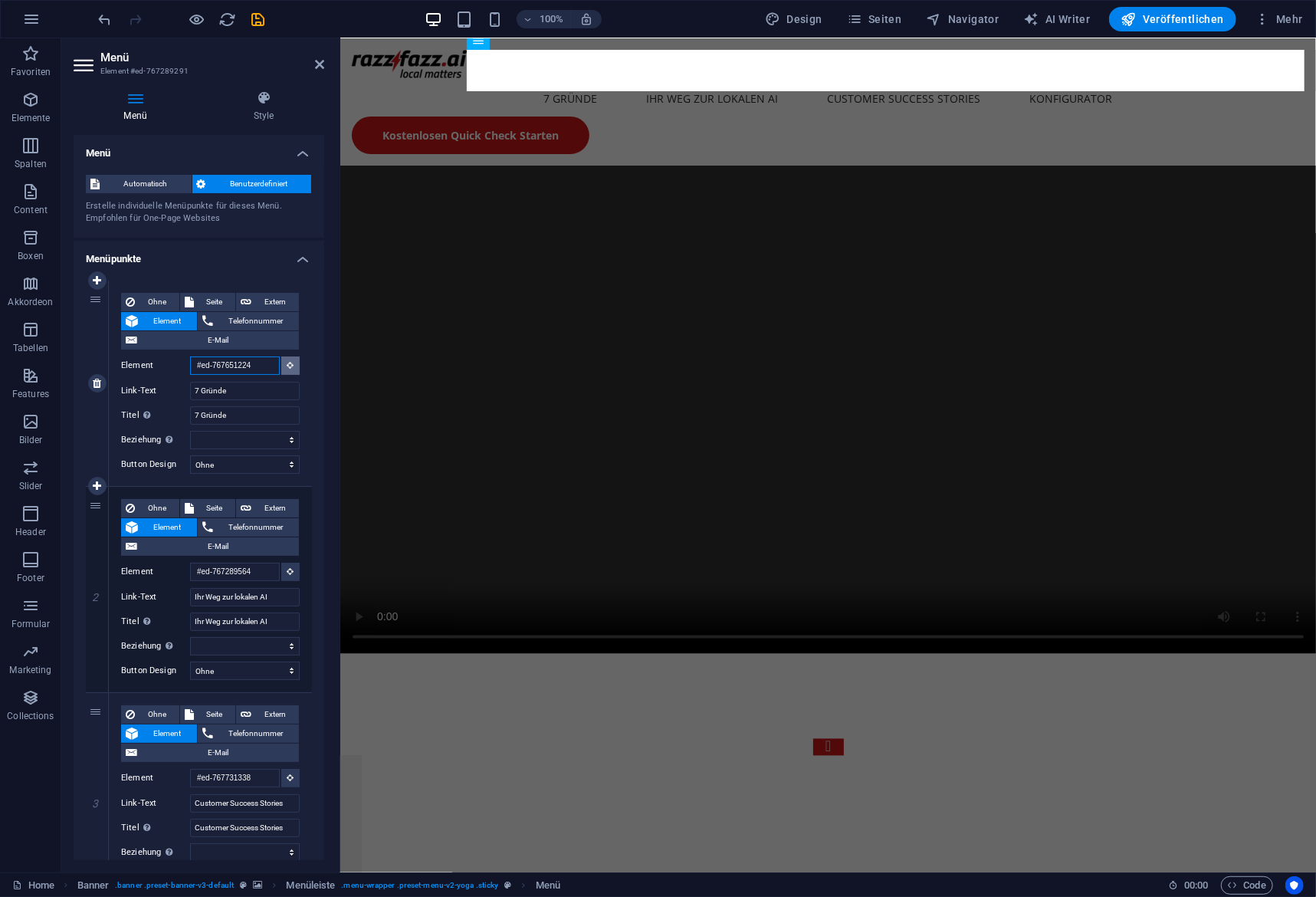 scroll, scrollTop: 339, scrollLeft: 0, axis: vertical 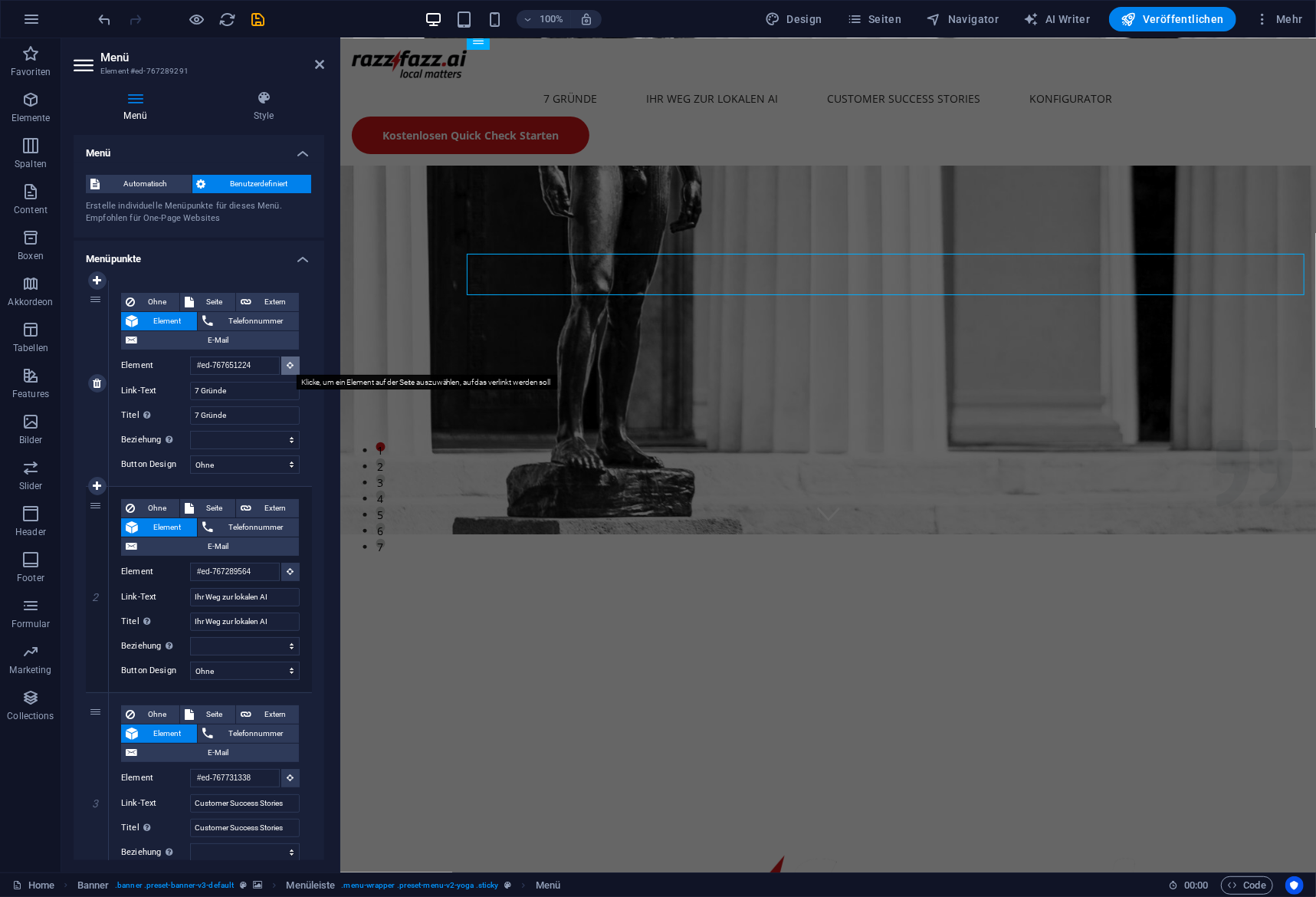 click at bounding box center (290, 366) 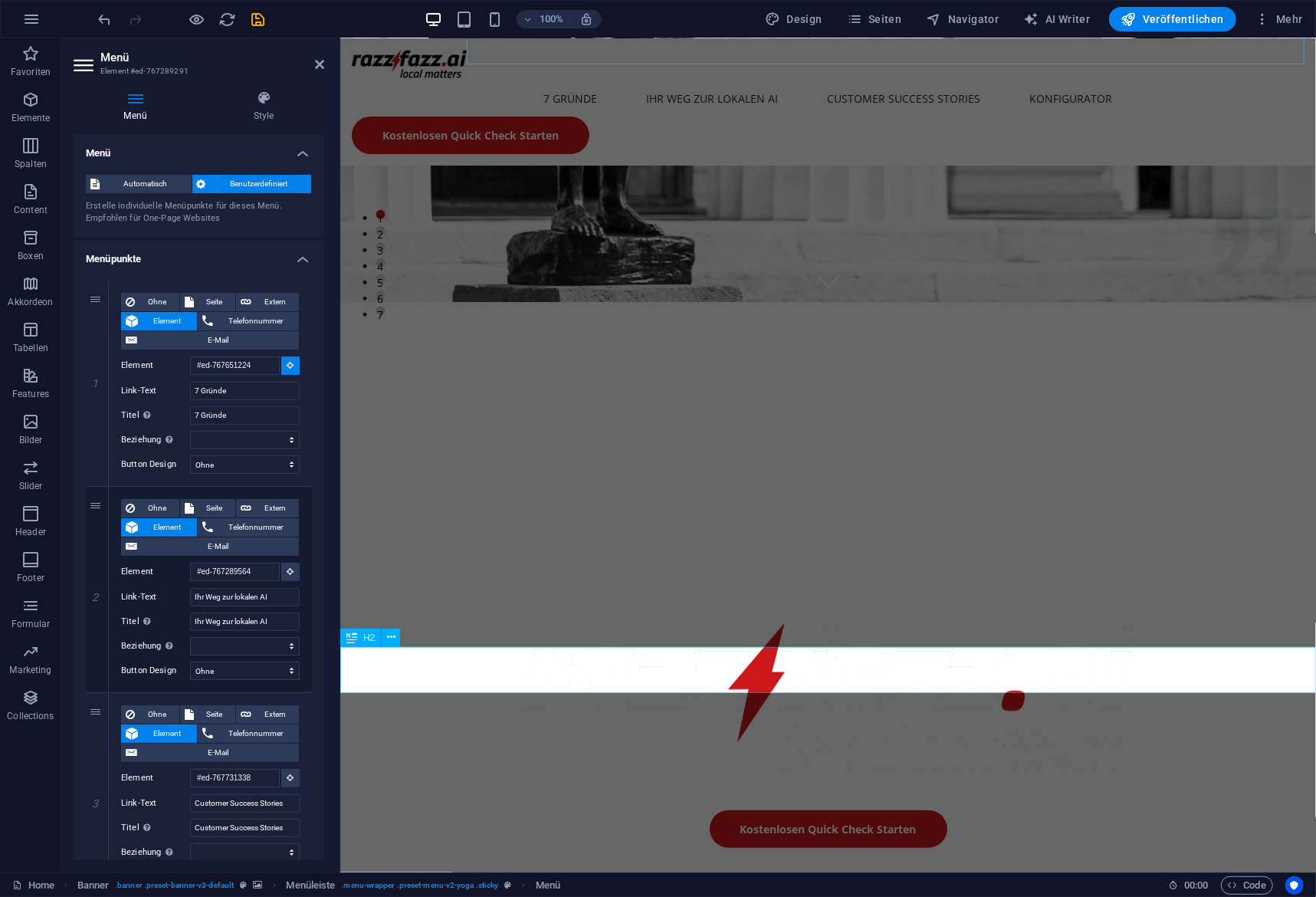 scroll, scrollTop: 580, scrollLeft: 0, axis: vertical 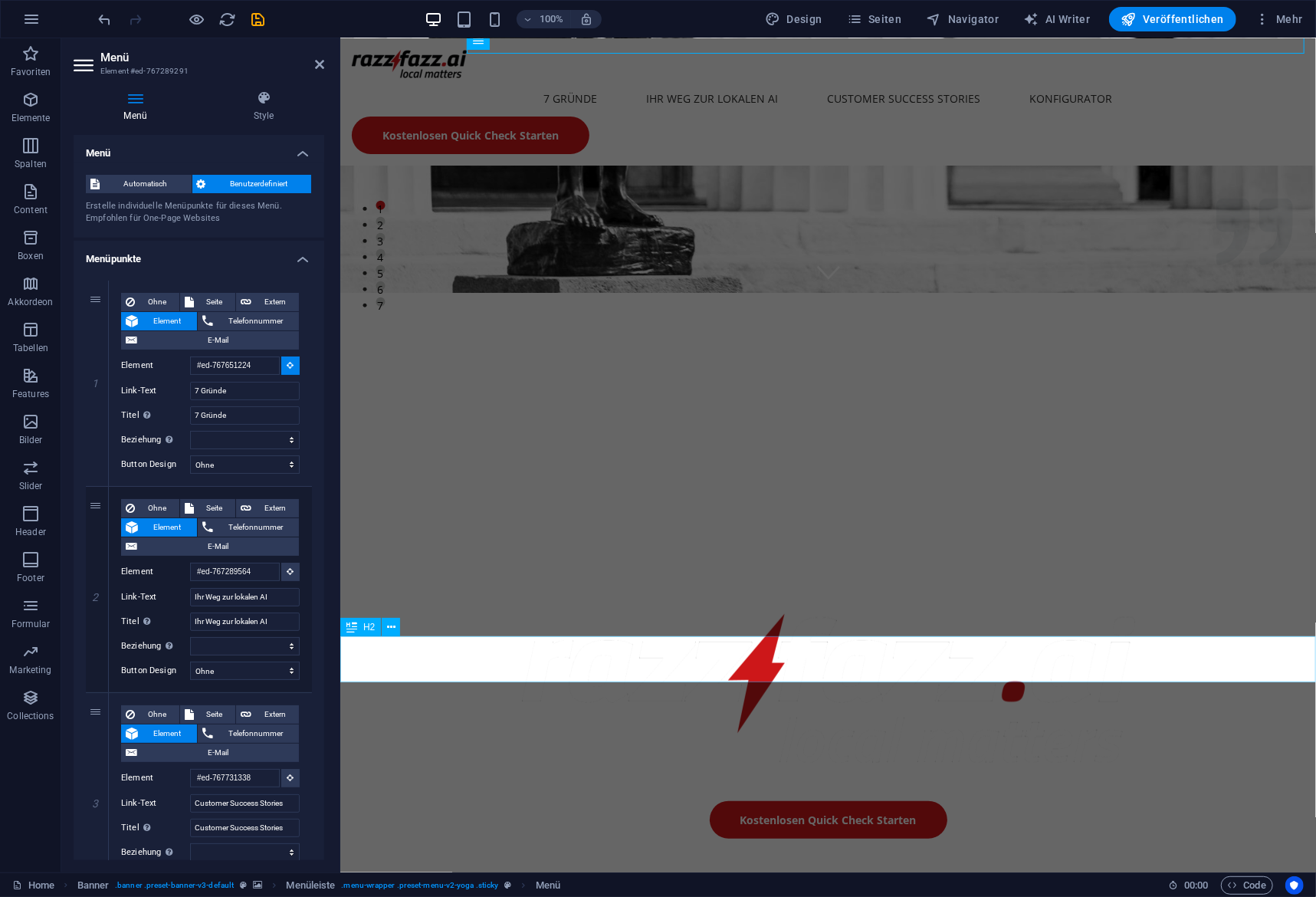 click on "7 Gründe für den Einsatz lokaler AI" at bounding box center (827, 1336) 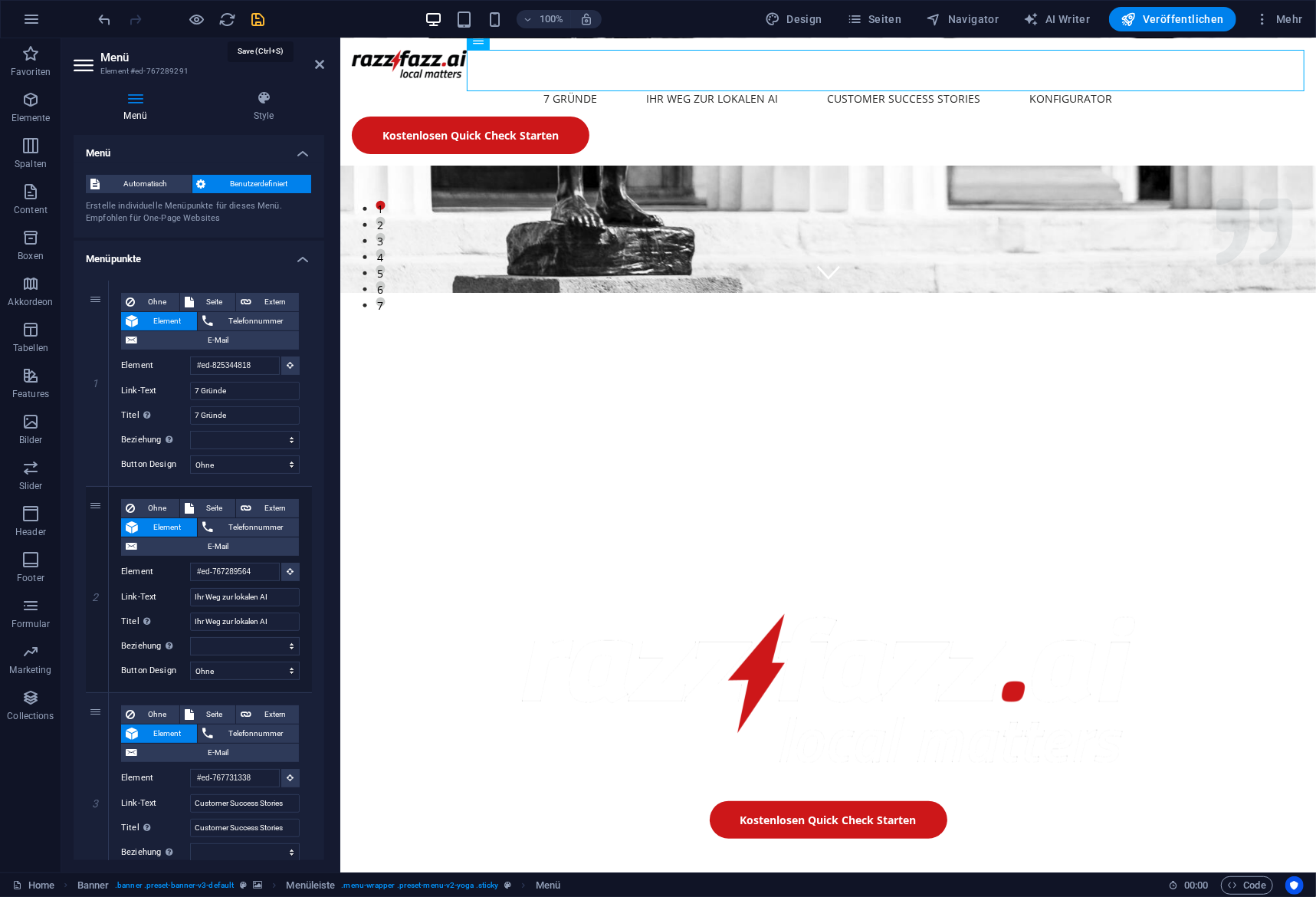 click at bounding box center [258, 19] 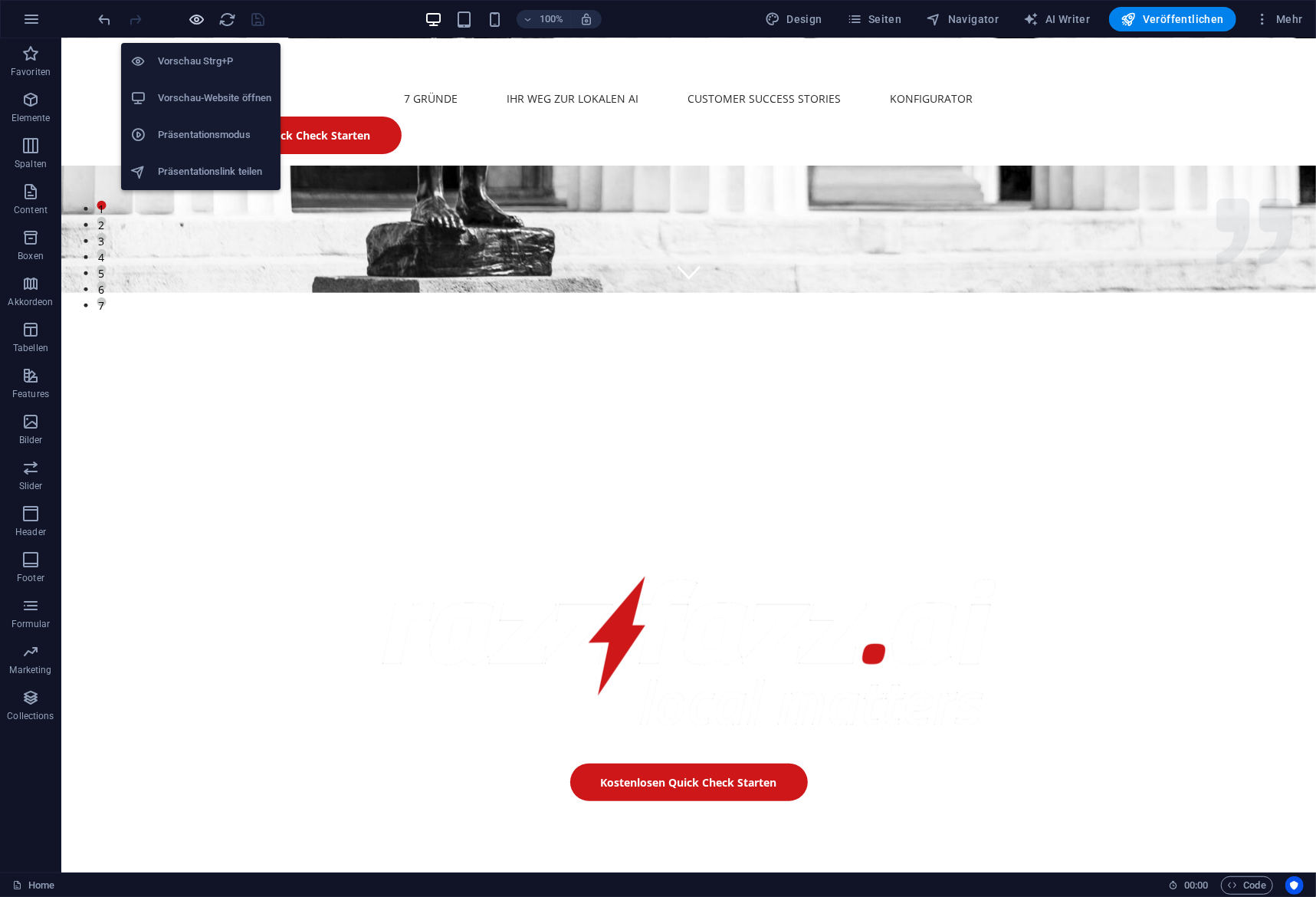 click at bounding box center (197, 19) 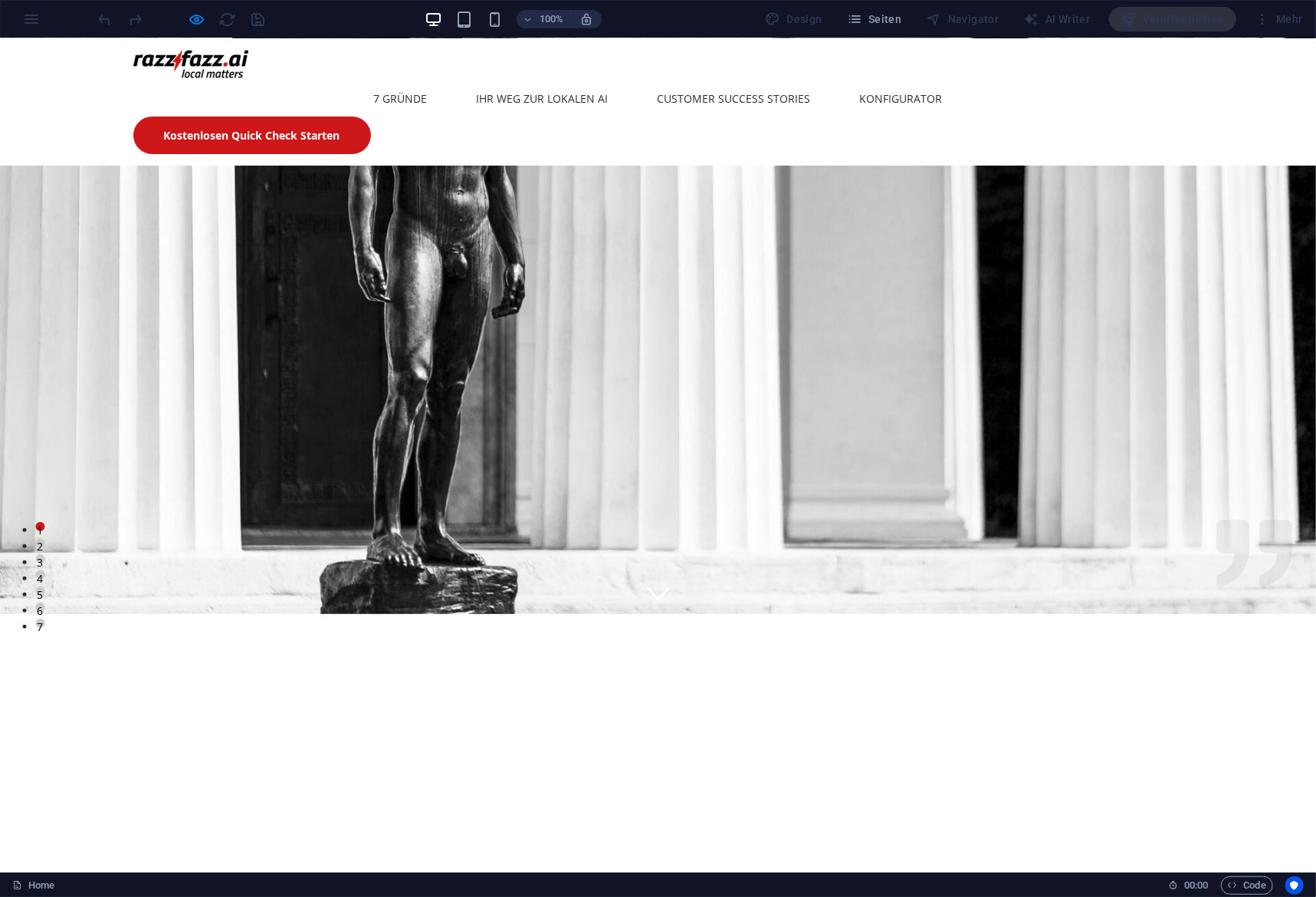 scroll, scrollTop: 0, scrollLeft: 0, axis: both 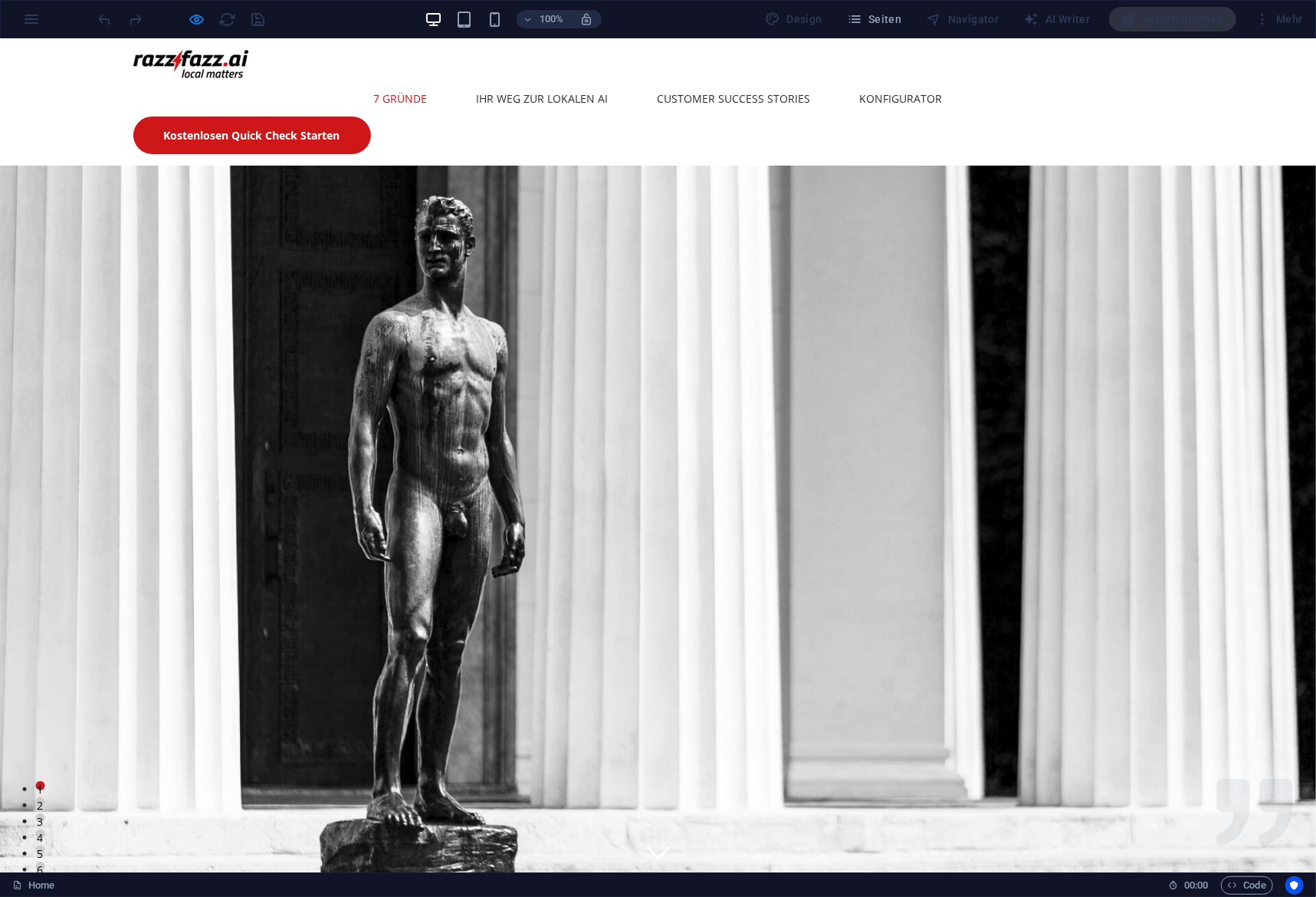click on "7 Gründe" at bounding box center (401, 98) 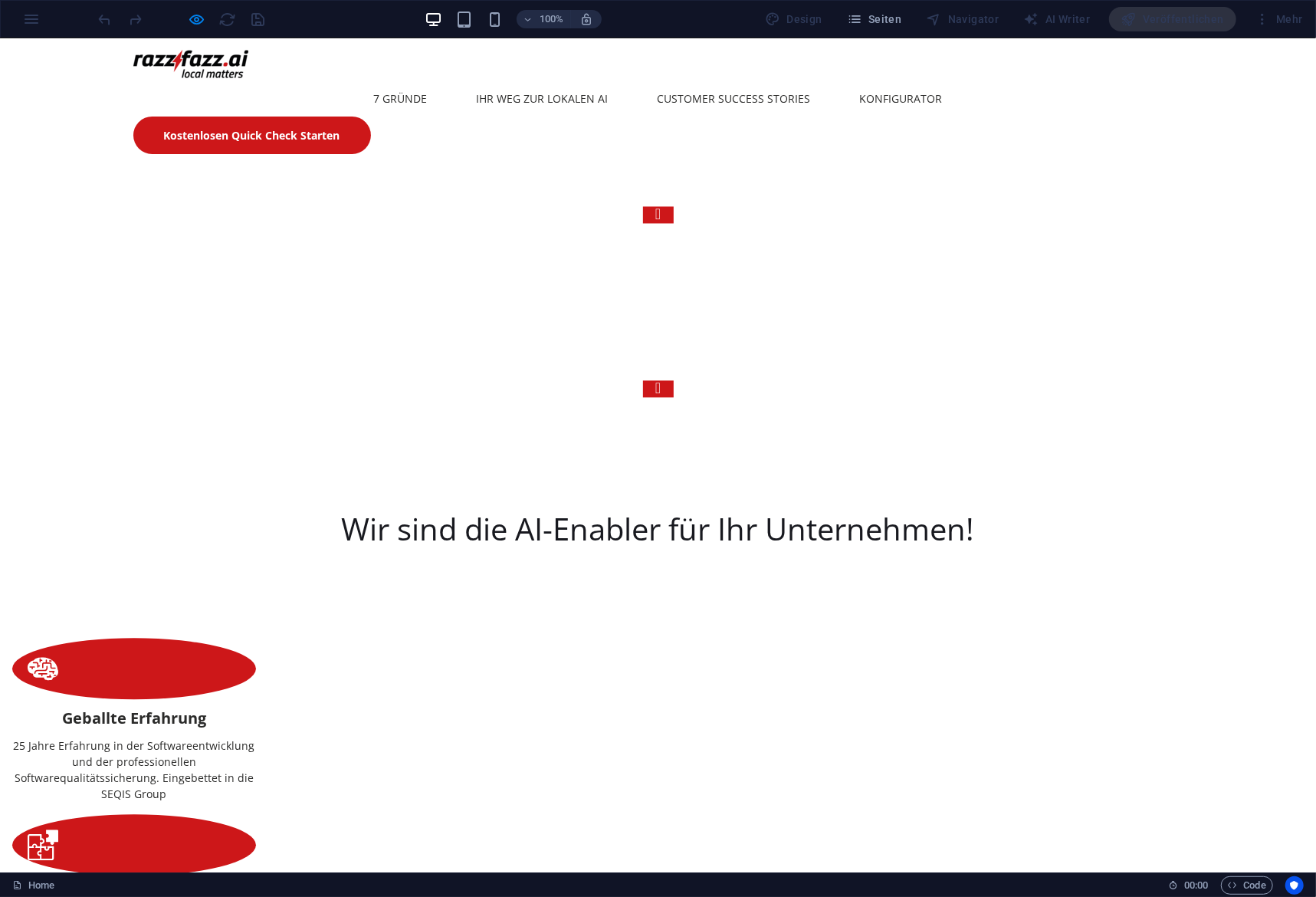 scroll, scrollTop: 2095, scrollLeft: 0, axis: vertical 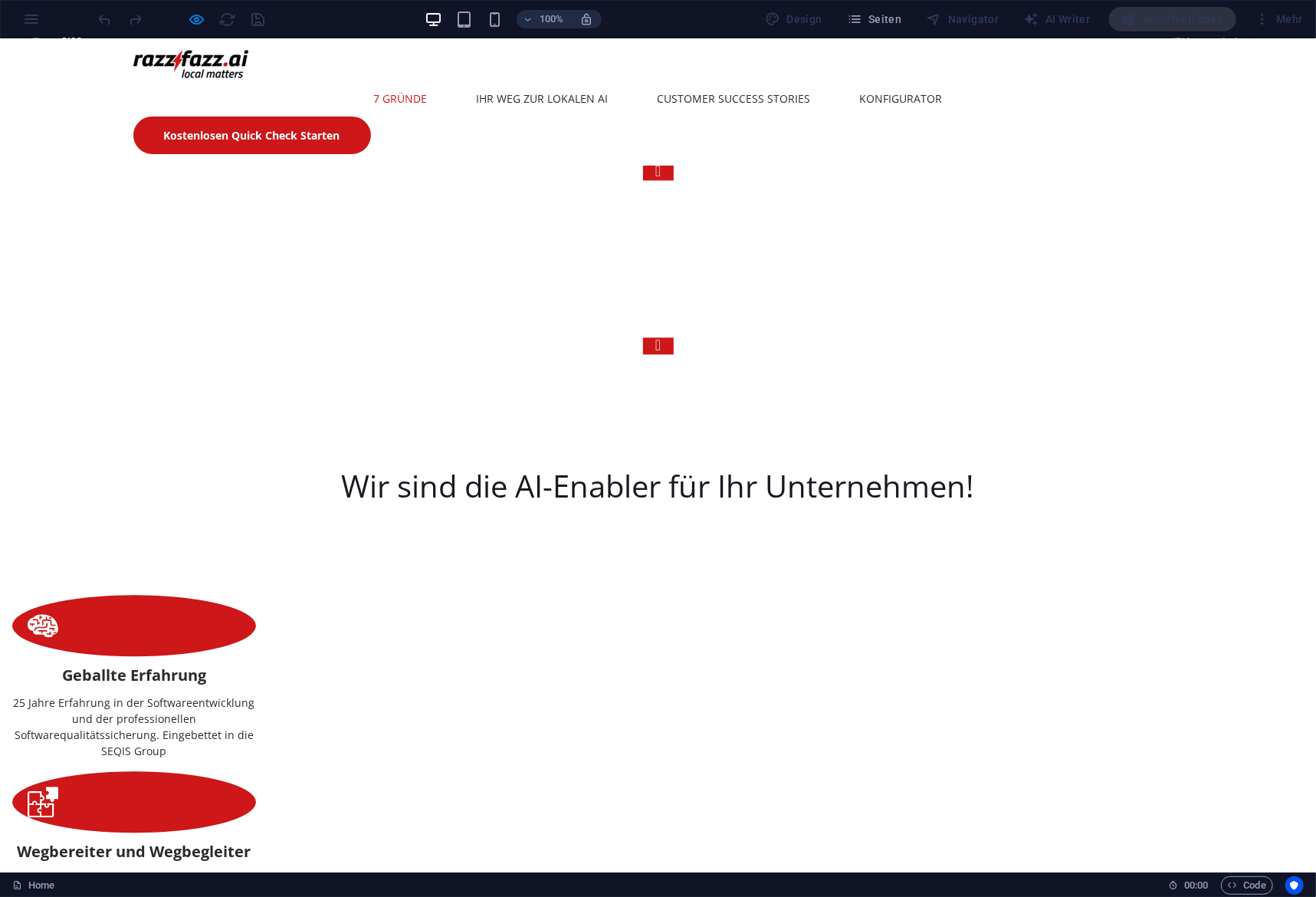 click on "7 Gründe" at bounding box center [401, 98] 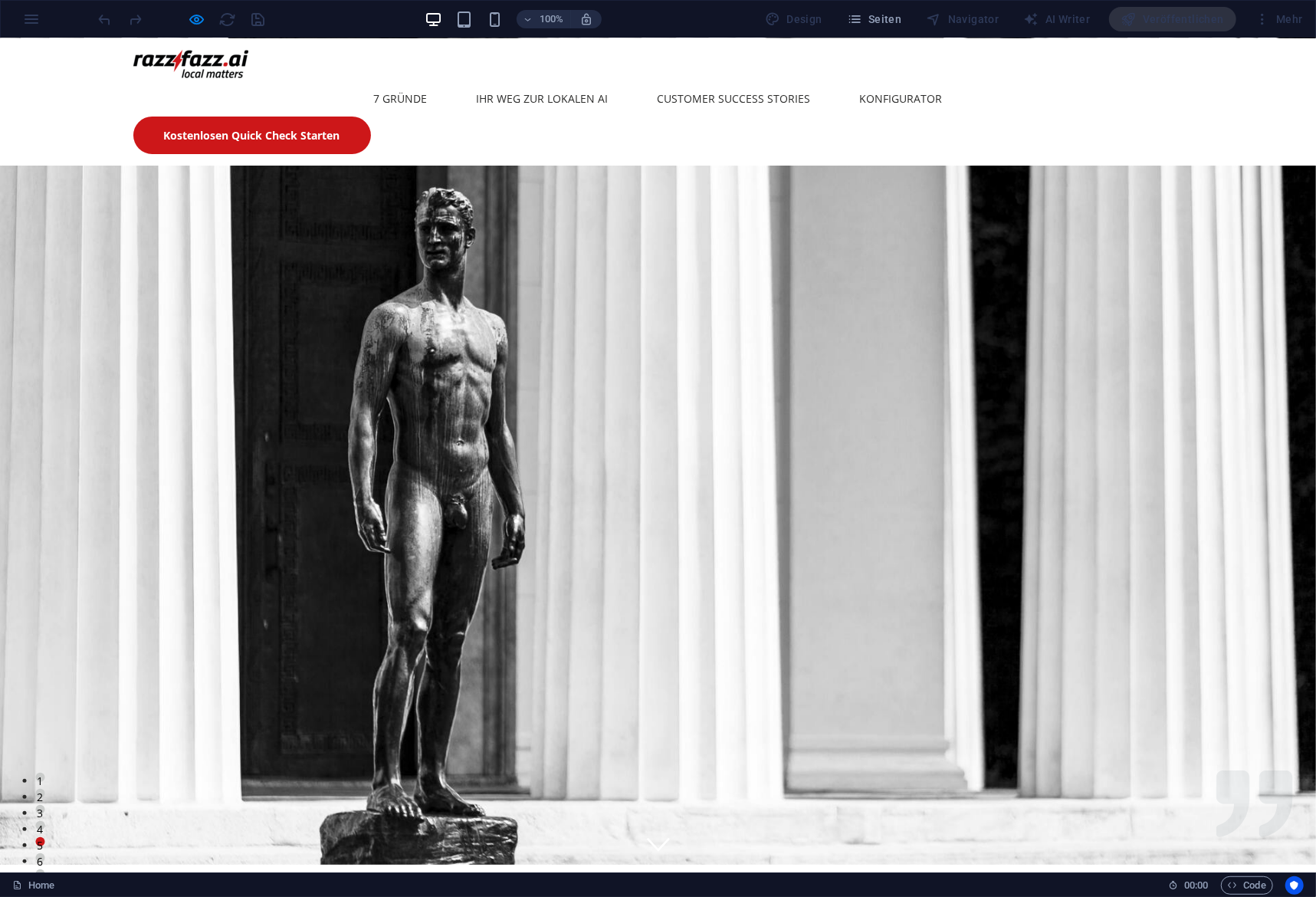 scroll, scrollTop: 0, scrollLeft: 0, axis: both 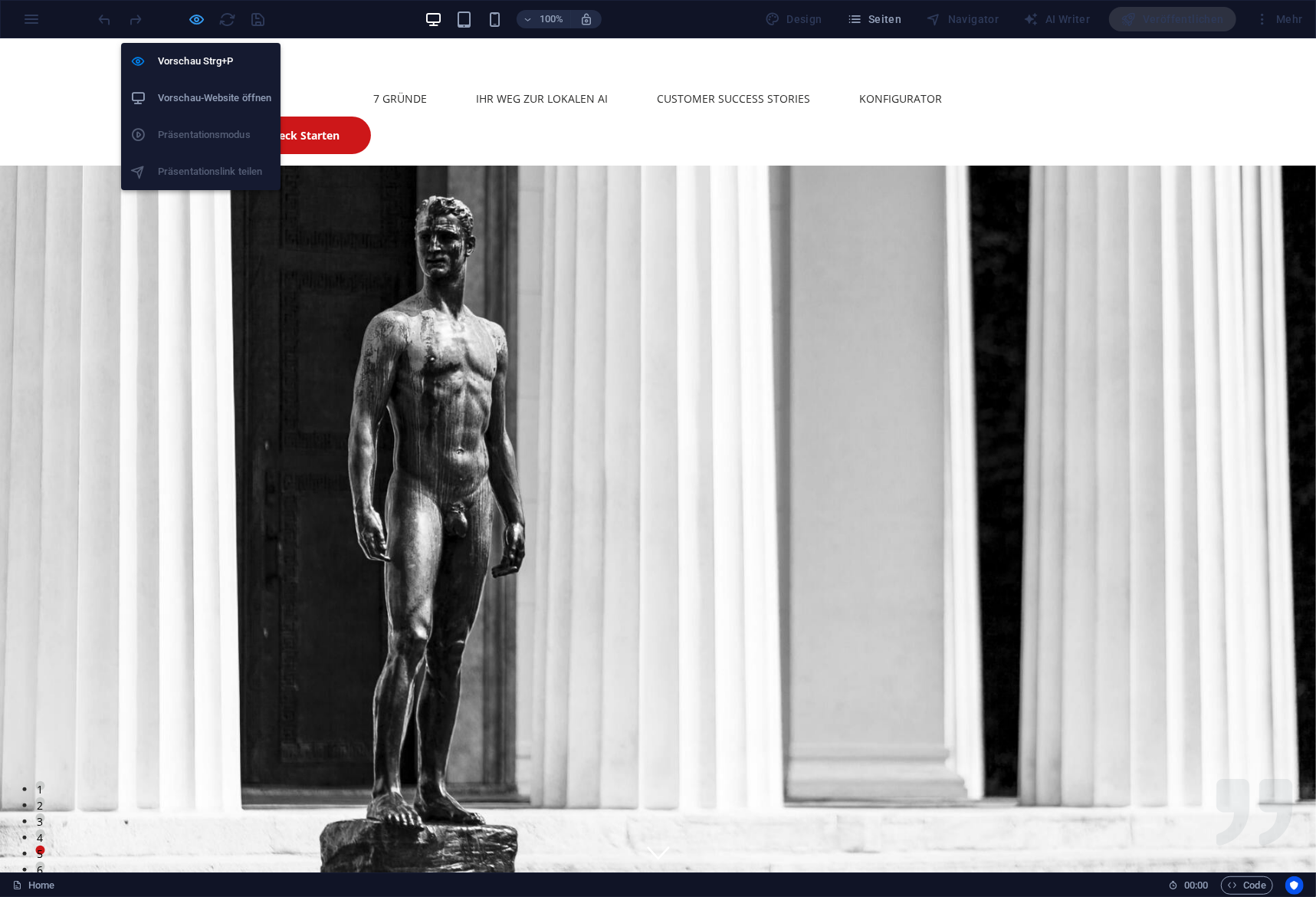 click at bounding box center (197, 19) 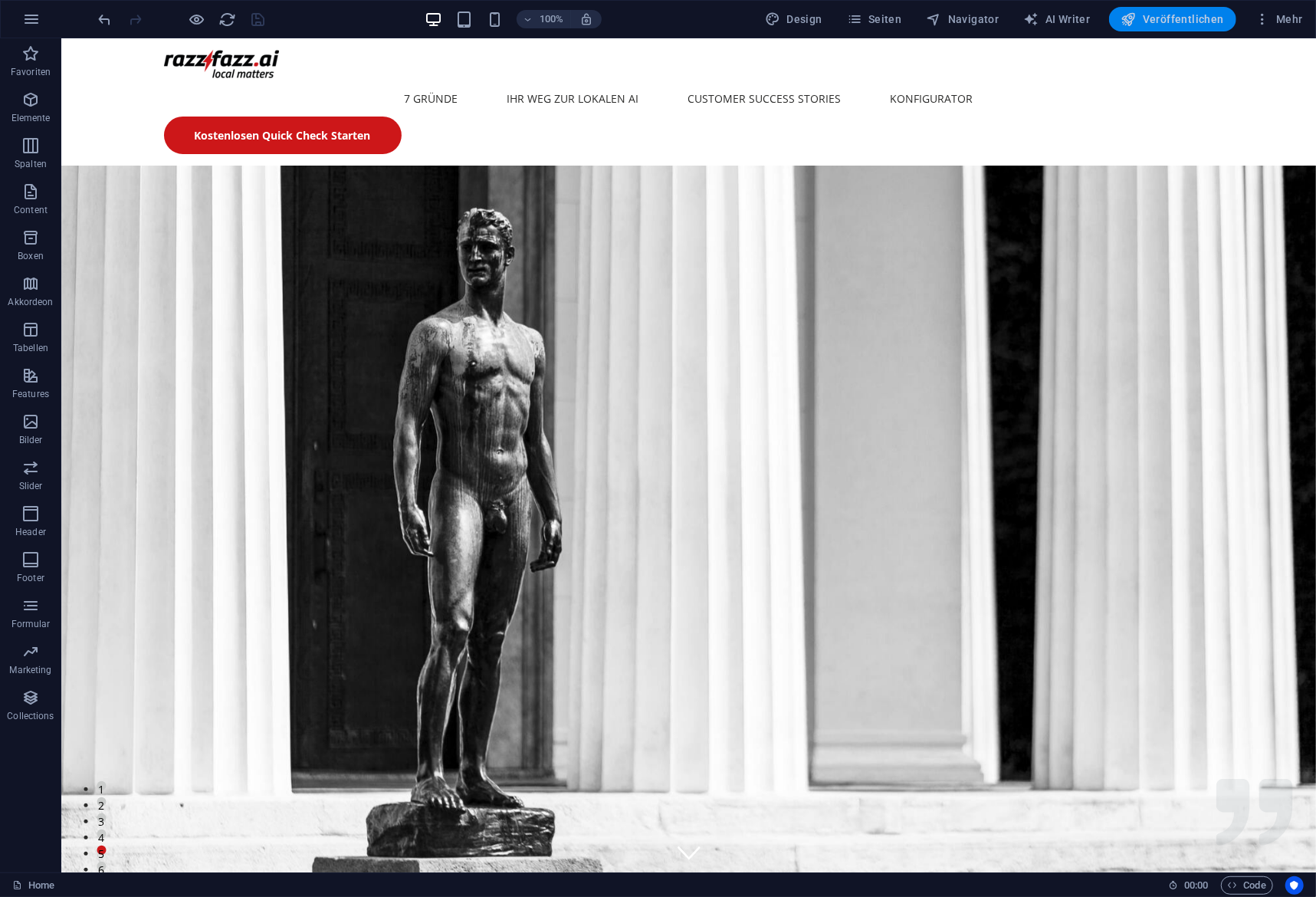 click on "Veröffentlichen" at bounding box center [1173, 19] 